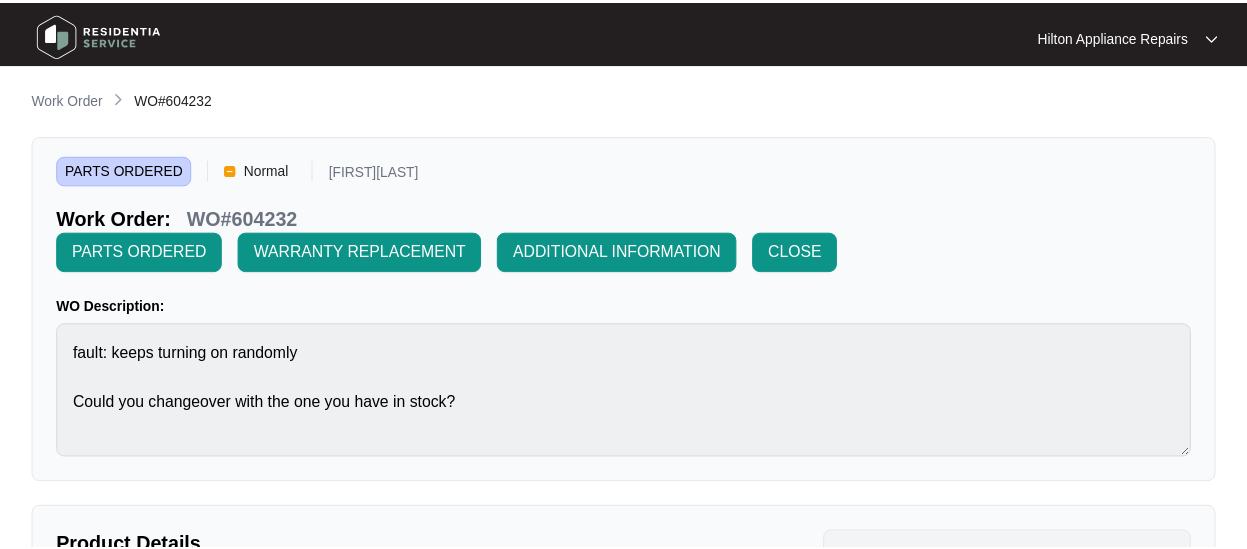 scroll, scrollTop: 0, scrollLeft: 0, axis: both 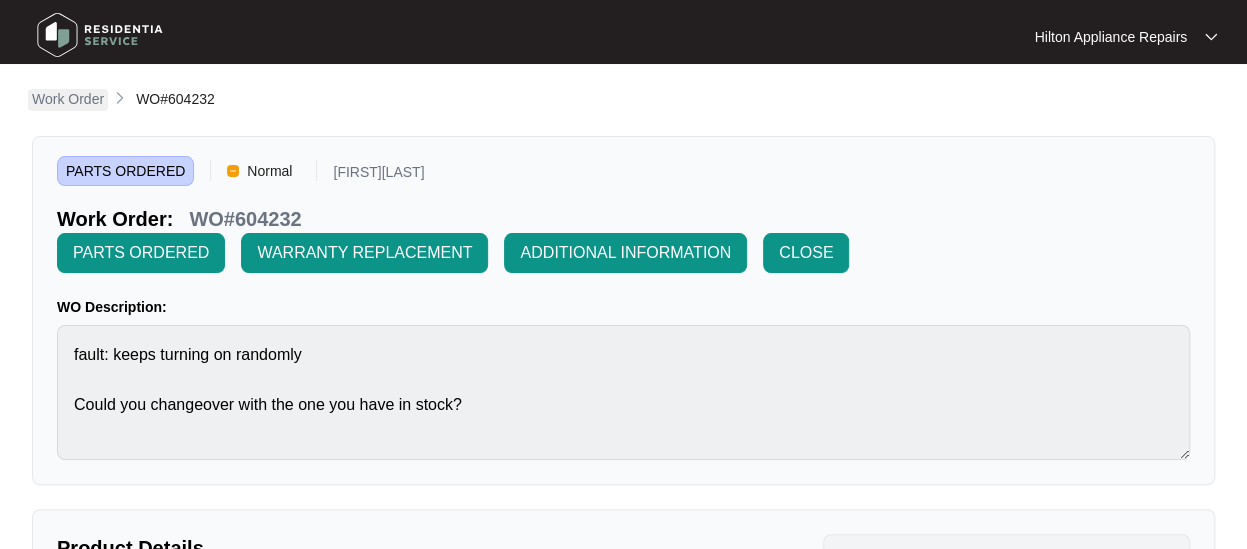 click on "Work Order" at bounding box center (68, 99) 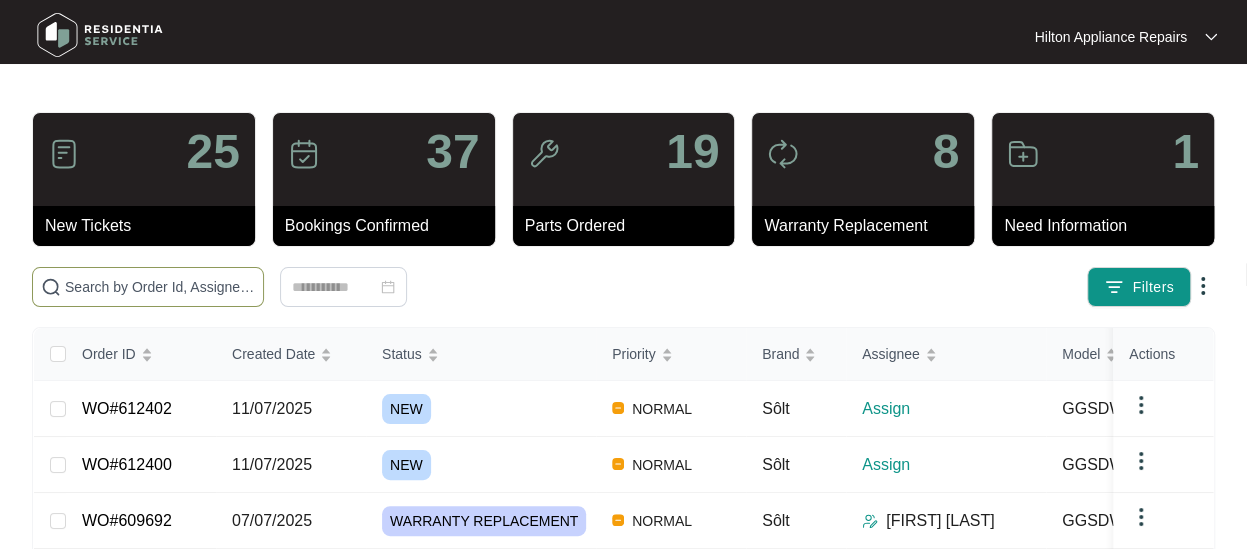 click at bounding box center (160, 287) 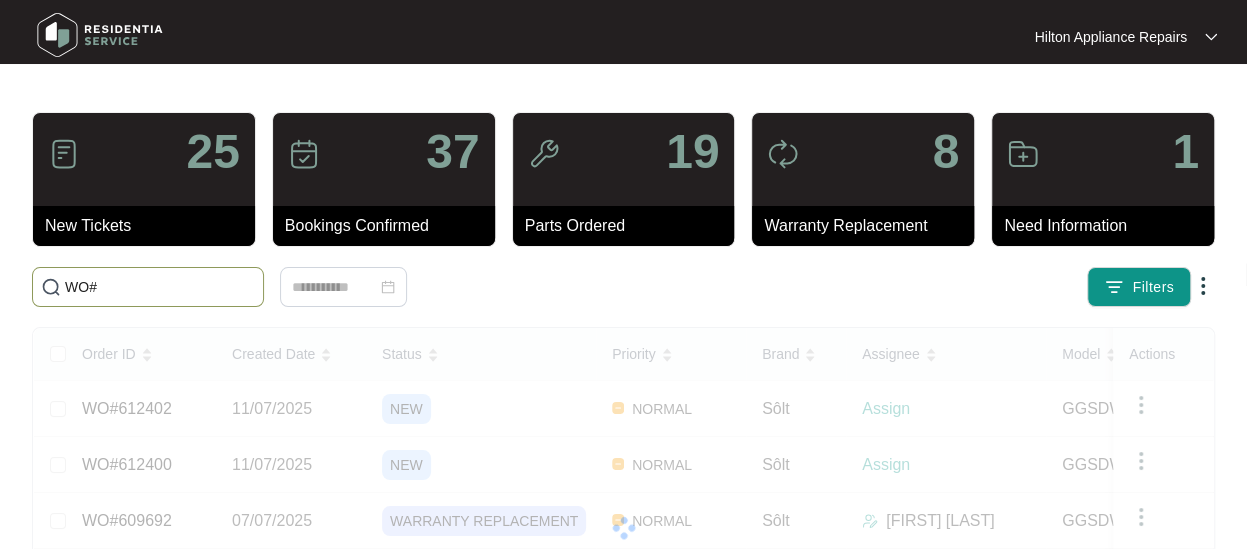 paste on "598151" 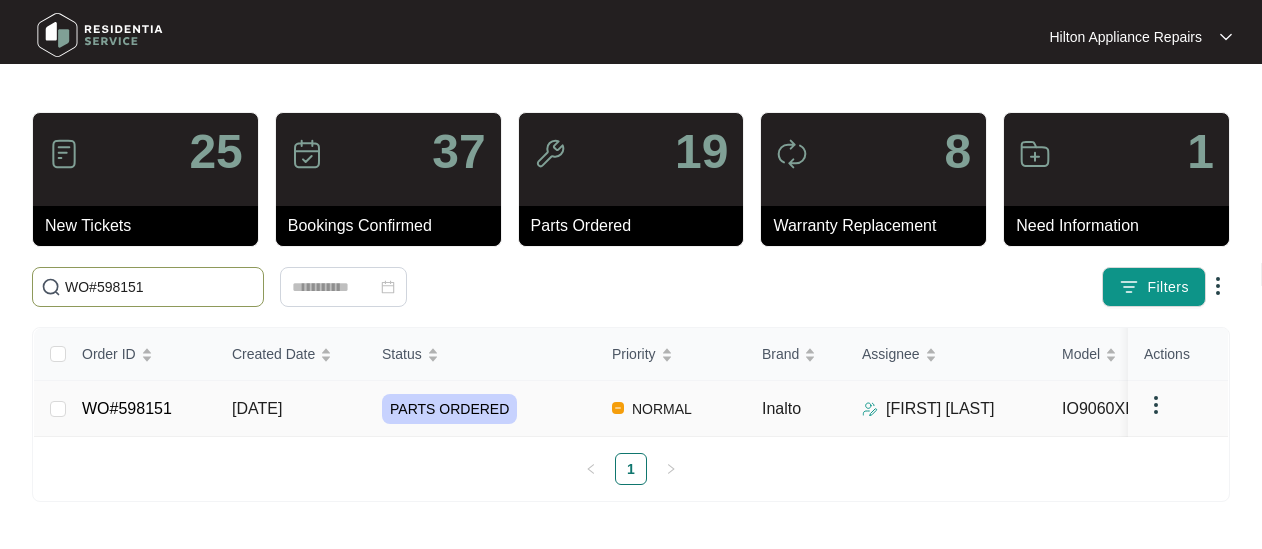 type on "WO#598151" 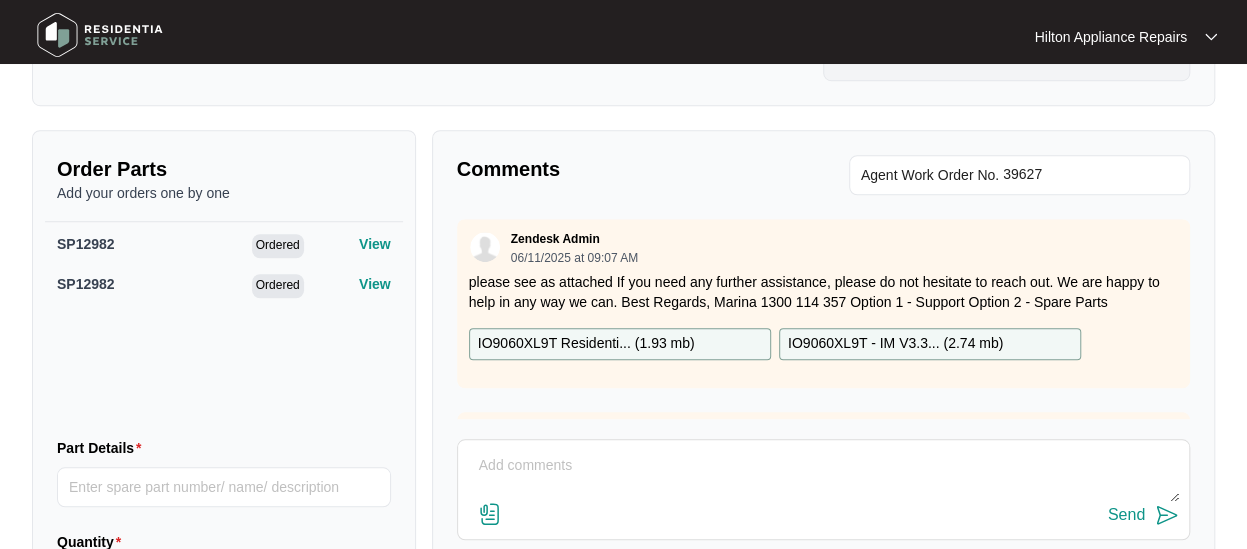 scroll, scrollTop: 700, scrollLeft: 0, axis: vertical 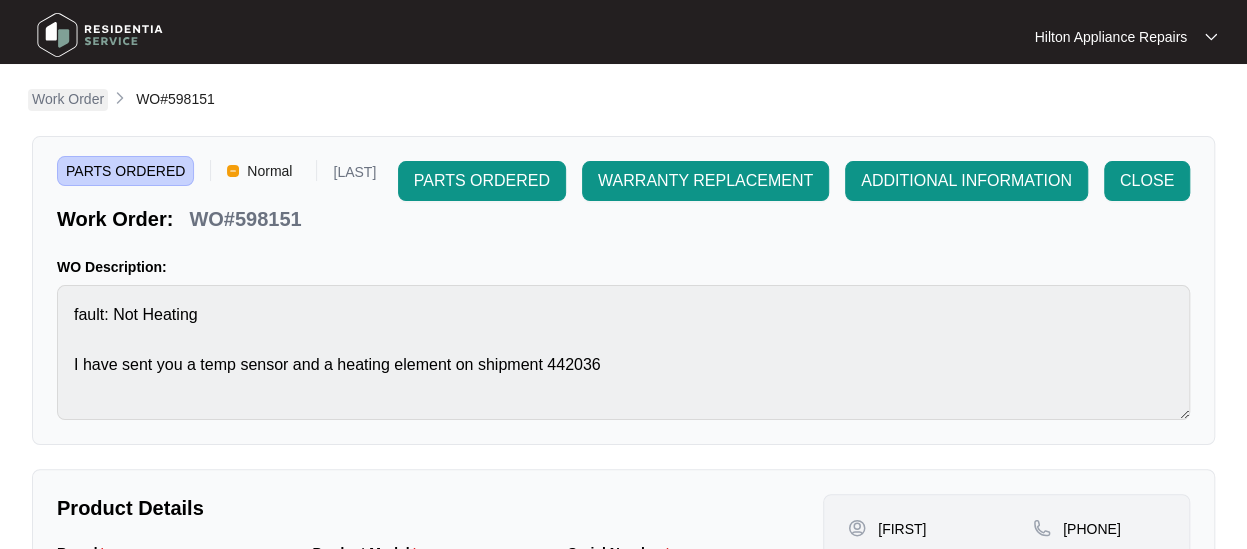 click on "Work Order" at bounding box center (68, 99) 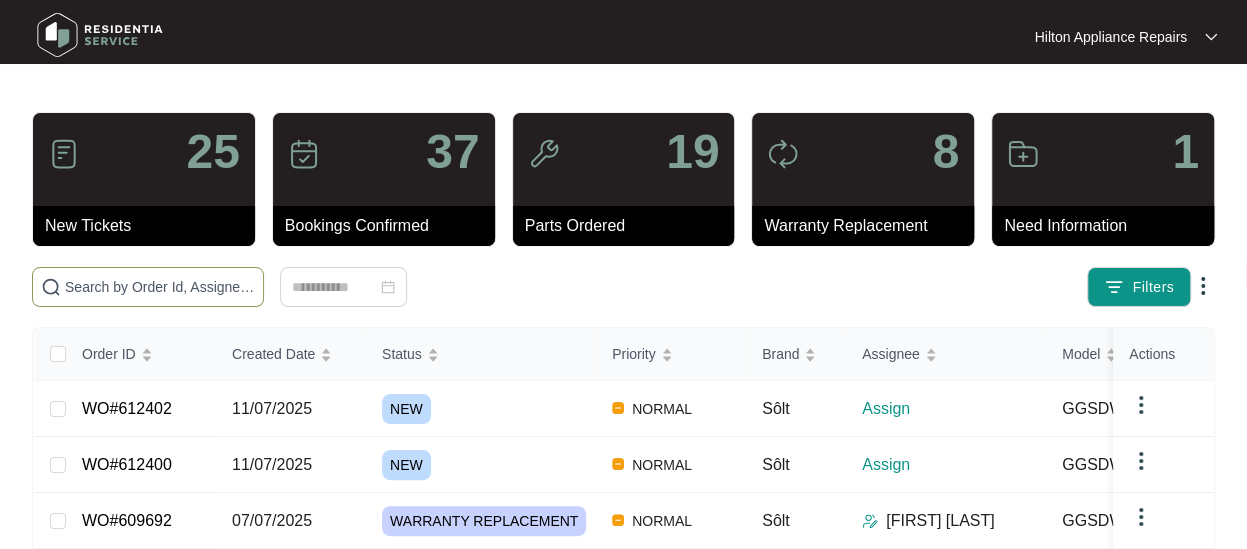 click at bounding box center [160, 287] 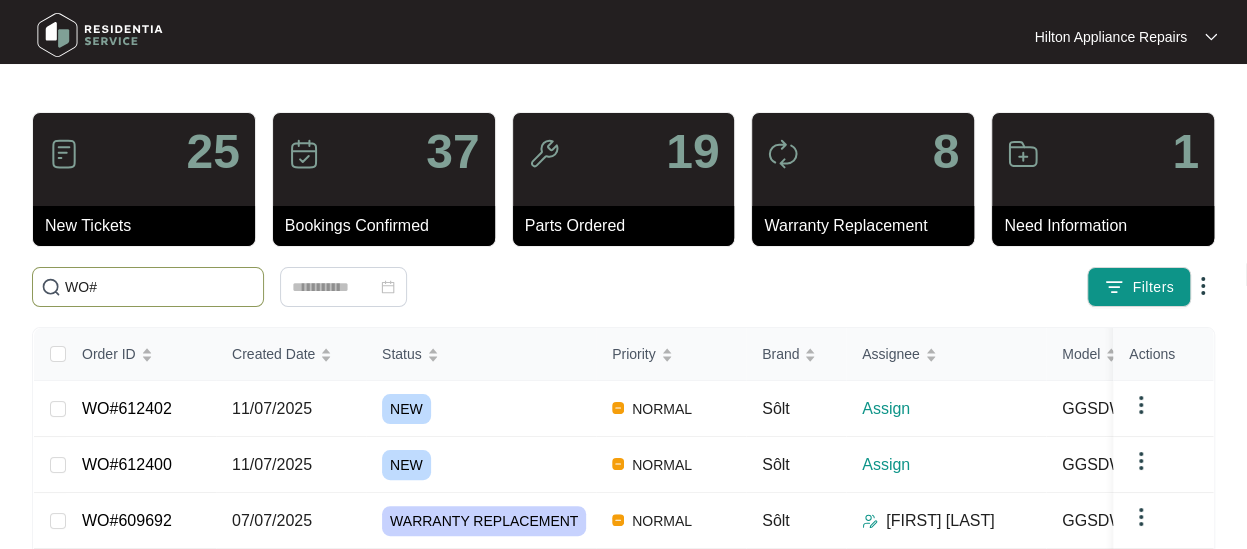 paste on "612167" 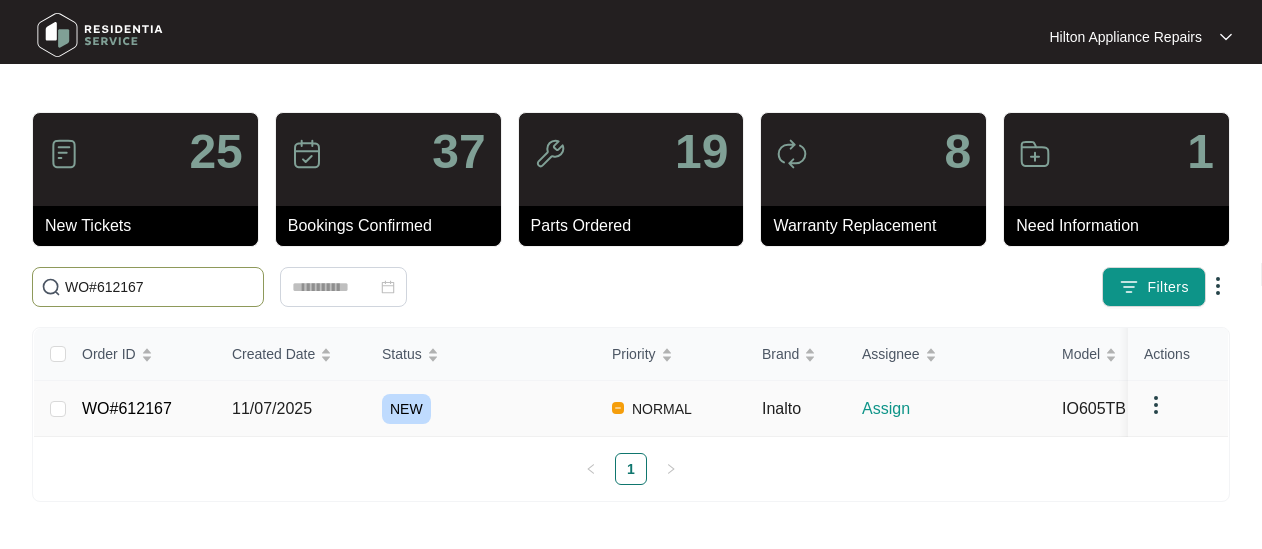 type on "WO#612167" 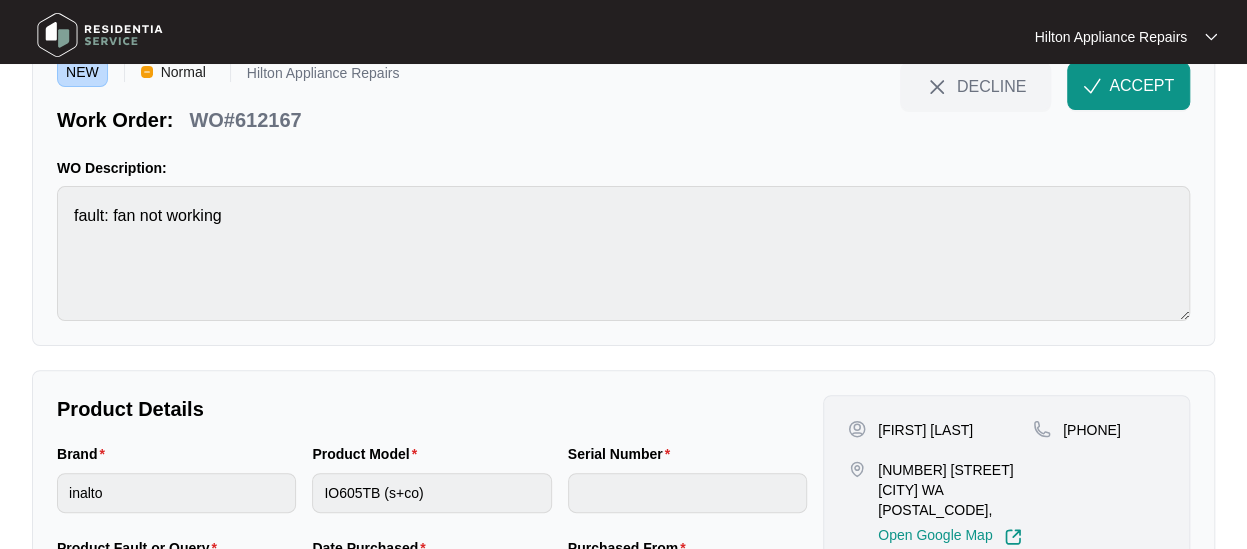 scroll, scrollTop: 235, scrollLeft: 0, axis: vertical 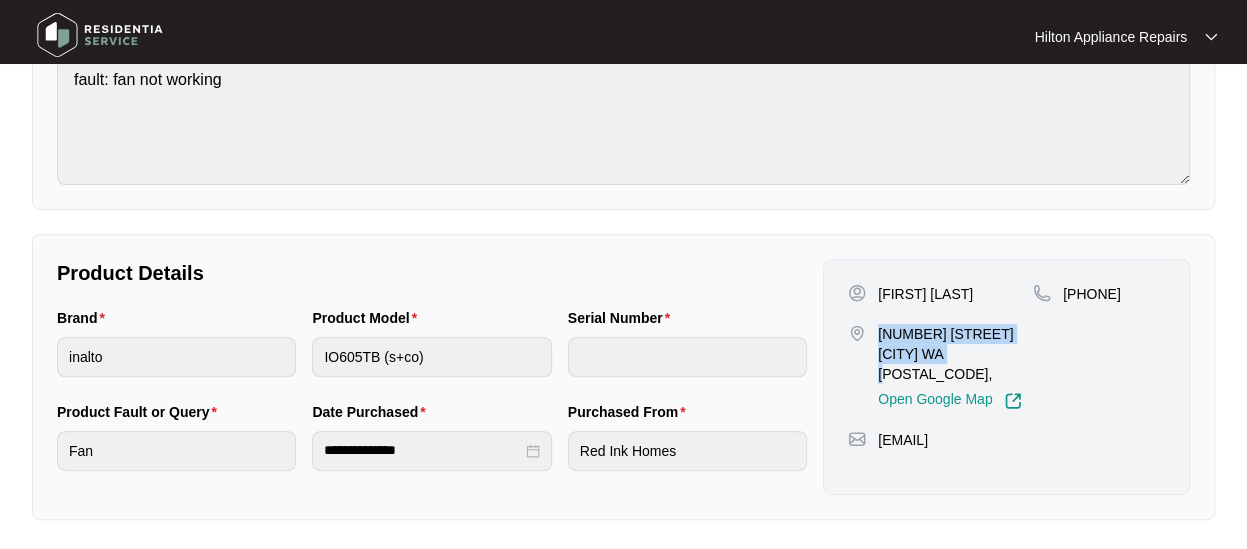 drag, startPoint x: 917, startPoint y: 349, endPoint x: 876, endPoint y: 334, distance: 43.65776 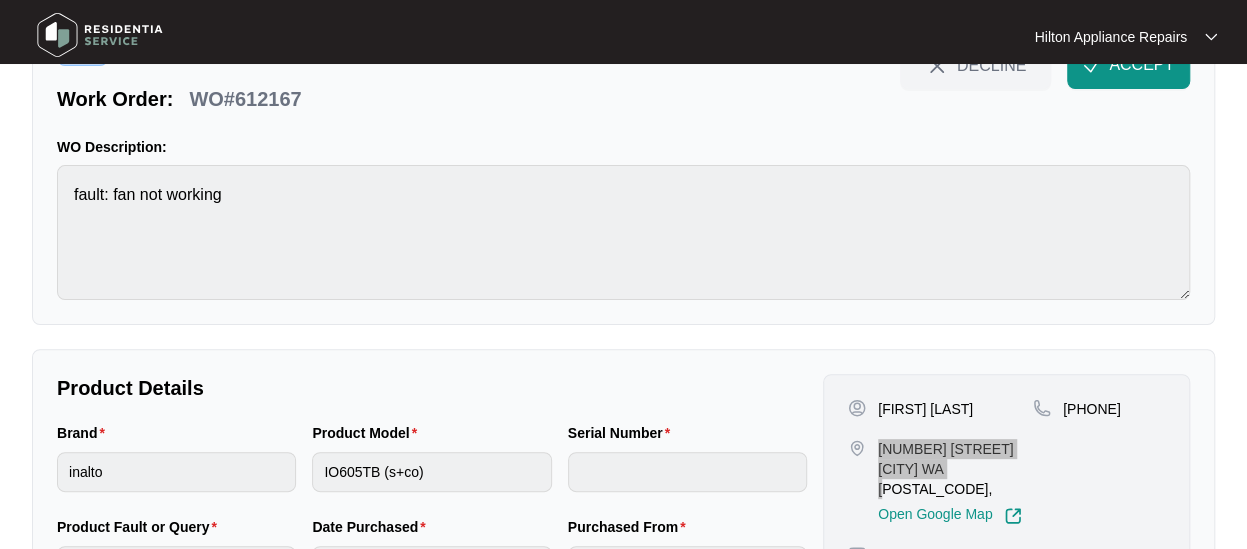 scroll, scrollTop: 0, scrollLeft: 0, axis: both 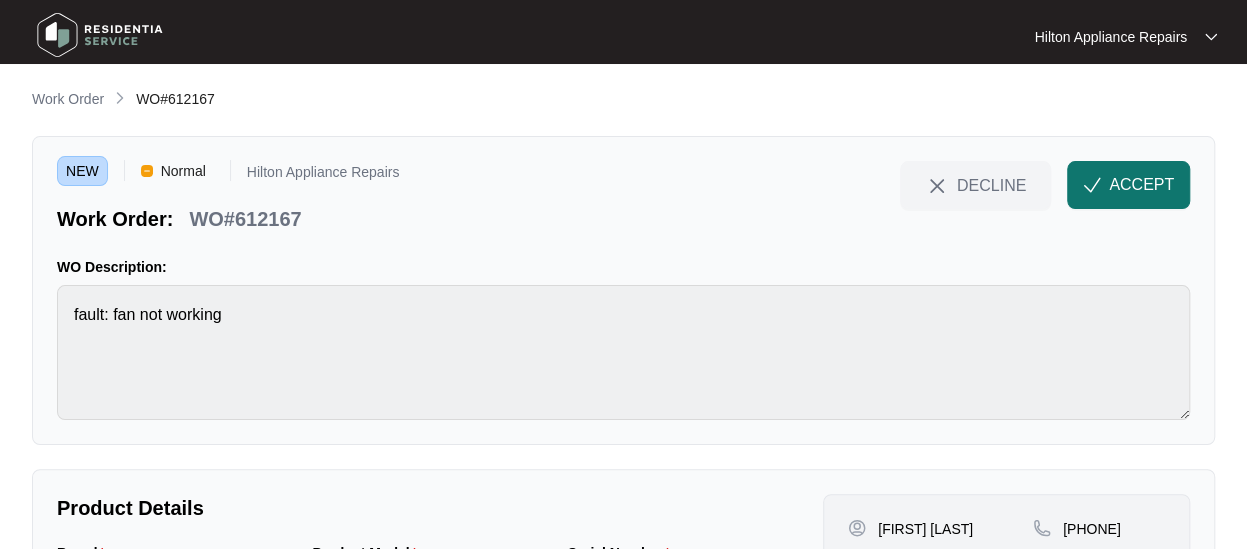 click at bounding box center (1092, 185) 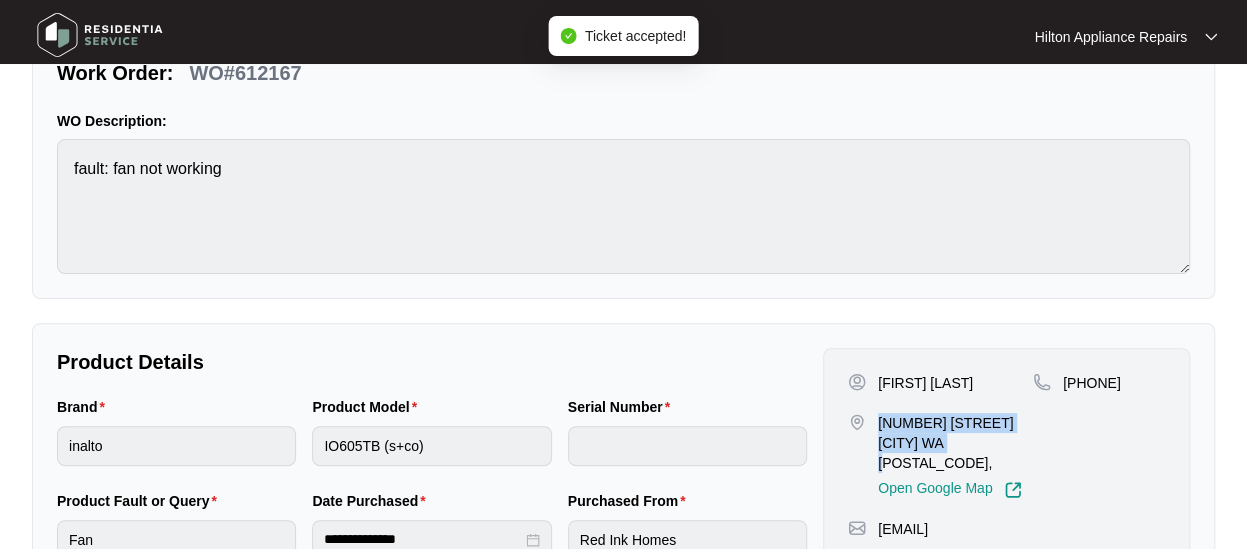scroll, scrollTop: 200, scrollLeft: 0, axis: vertical 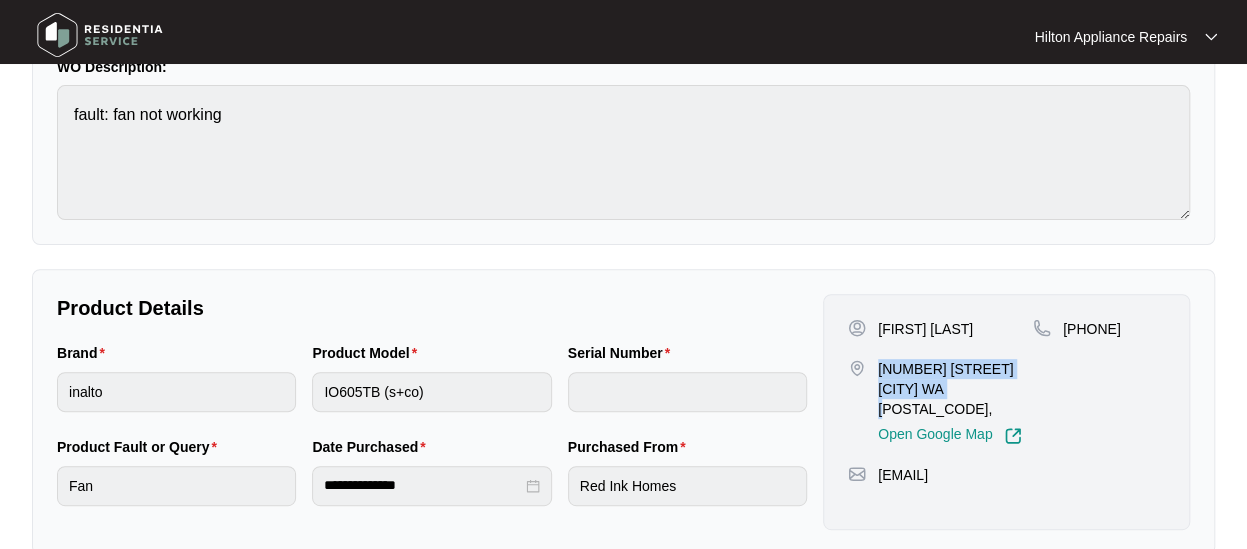 drag, startPoint x: 1158, startPoint y: 328, endPoint x: 1090, endPoint y: 333, distance: 68.18358 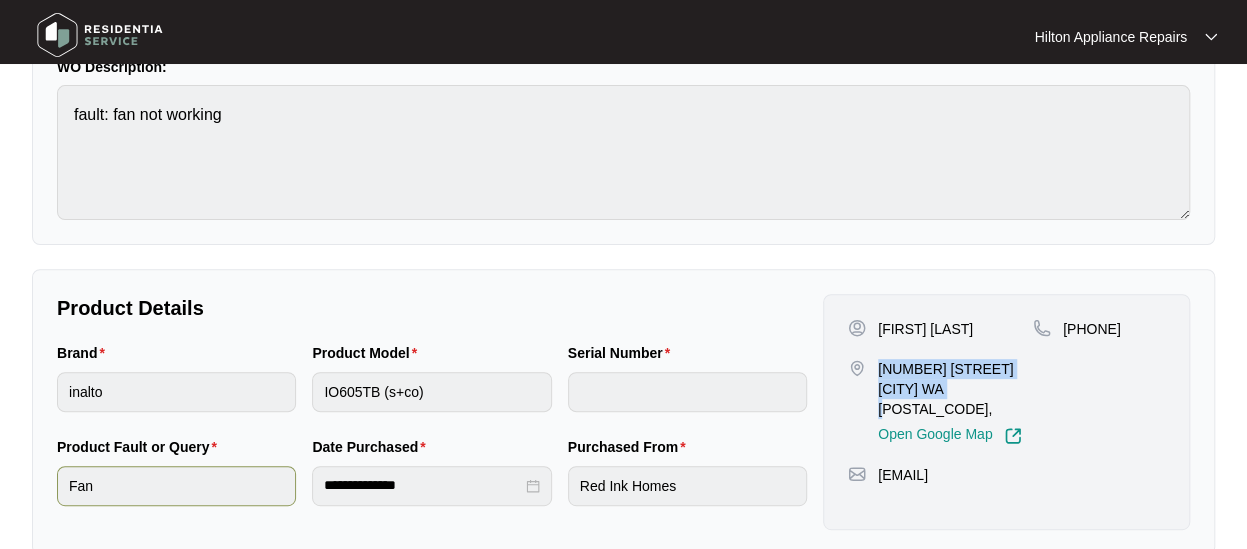 copy on "[PHONE]" 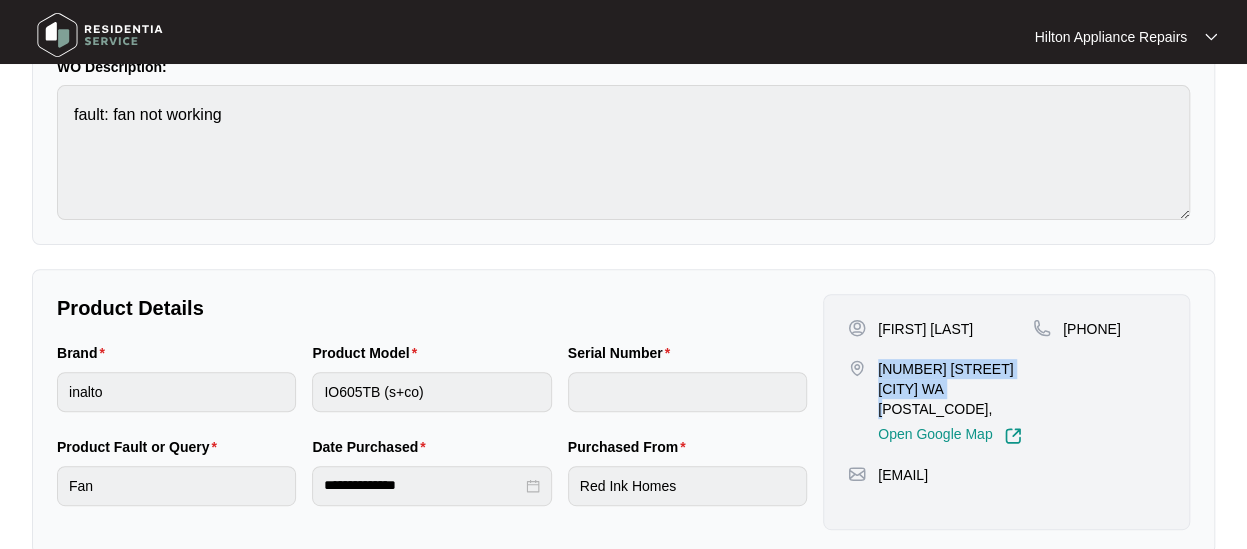 drag, startPoint x: 1075, startPoint y: 450, endPoint x: 878, endPoint y: 457, distance: 197.12433 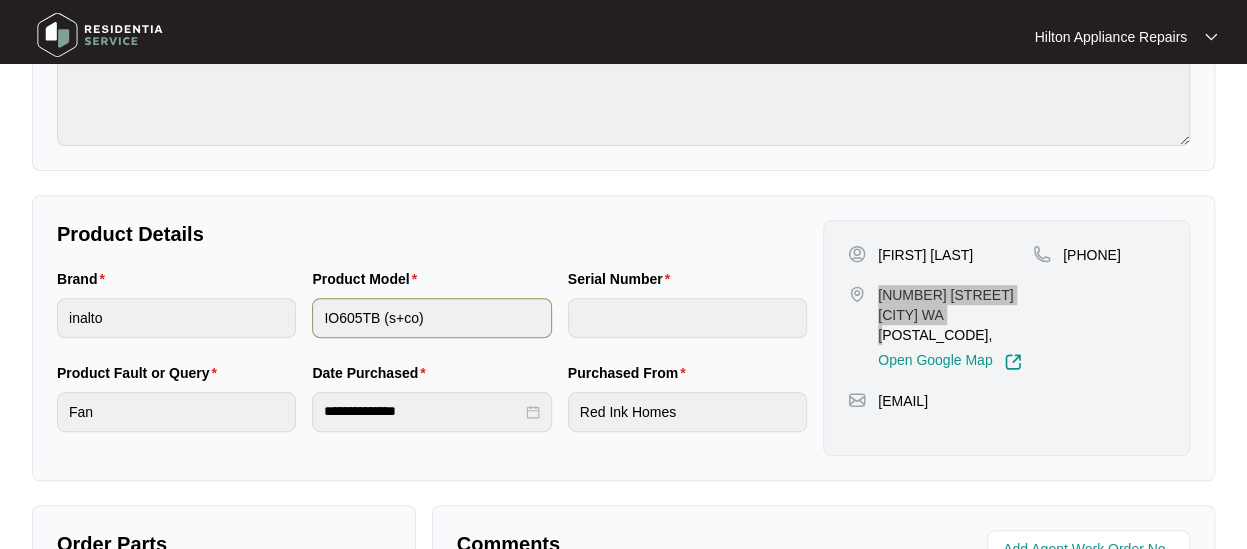 scroll, scrollTop: 300, scrollLeft: 0, axis: vertical 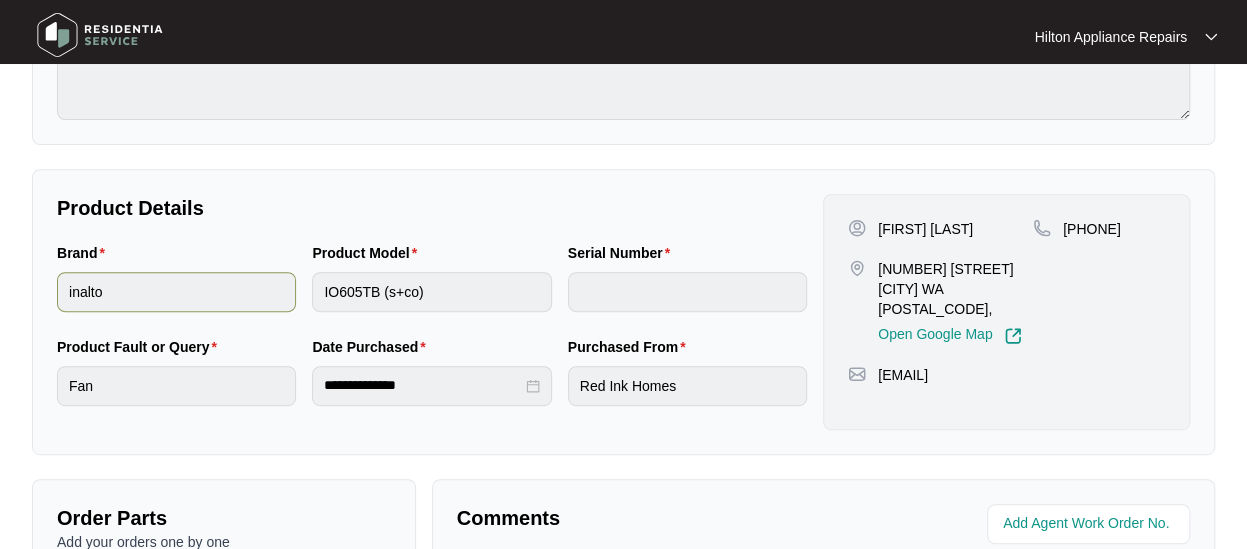 click on "Brand inalto Product Model IO605TB (s+co) Serial Number" at bounding box center (432, 289) 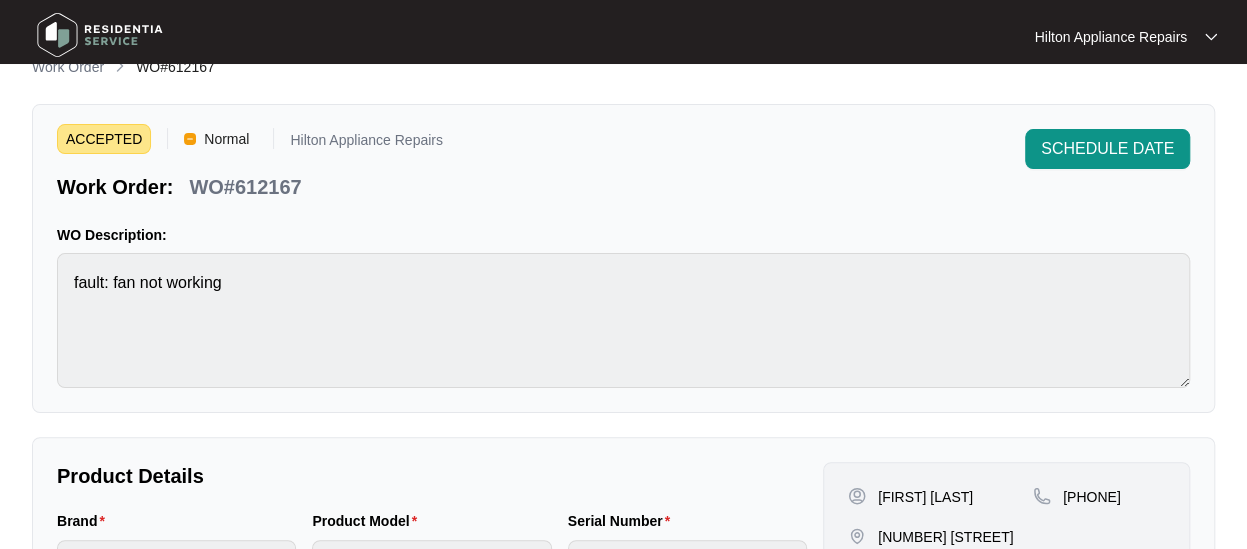 scroll, scrollTop: 0, scrollLeft: 0, axis: both 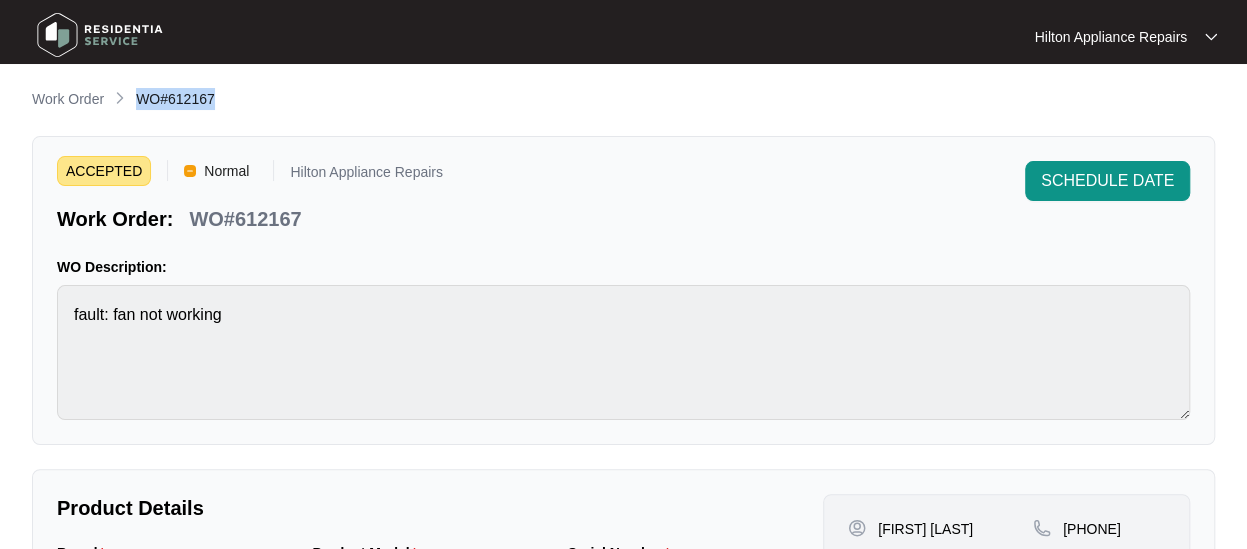 drag, startPoint x: 236, startPoint y: 99, endPoint x: 138, endPoint y: 97, distance: 98.02041 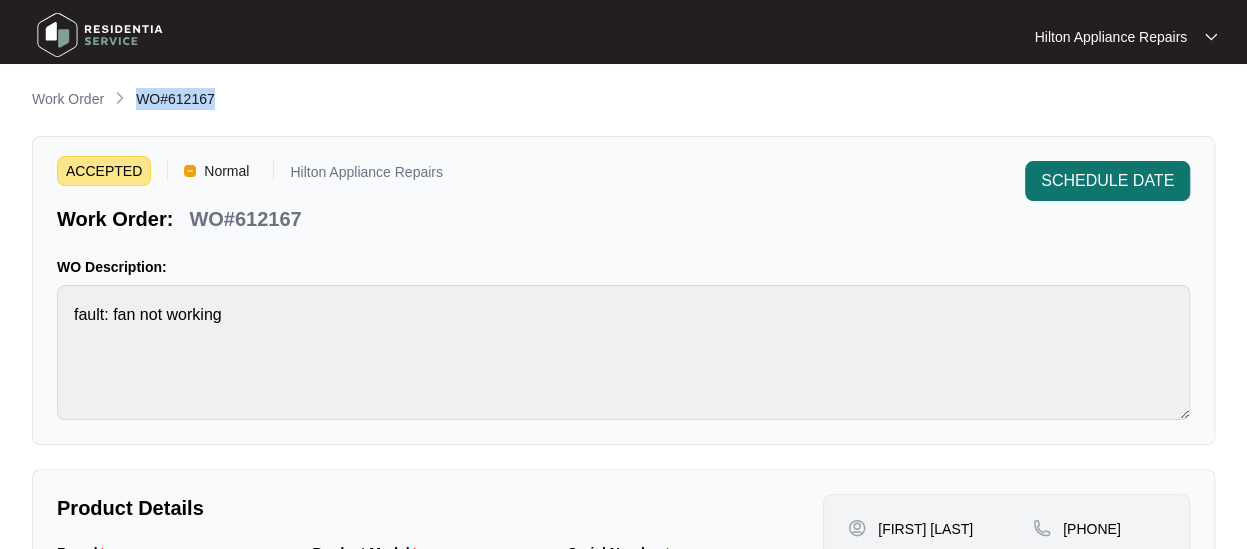 click on "SCHEDULE DATE" at bounding box center (1107, 181) 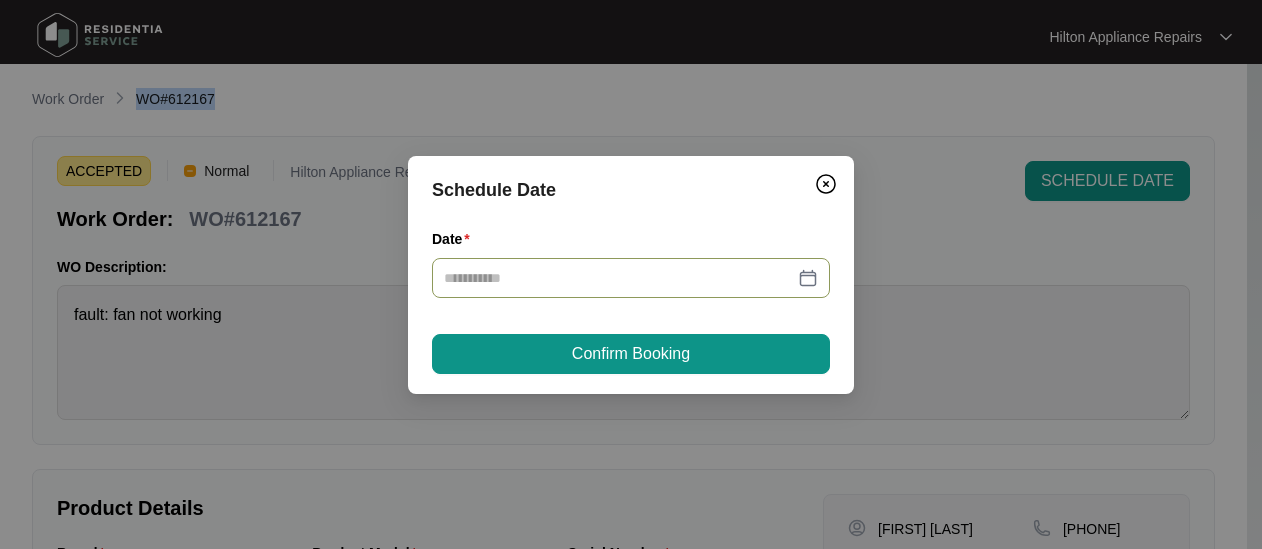 click at bounding box center [631, 278] 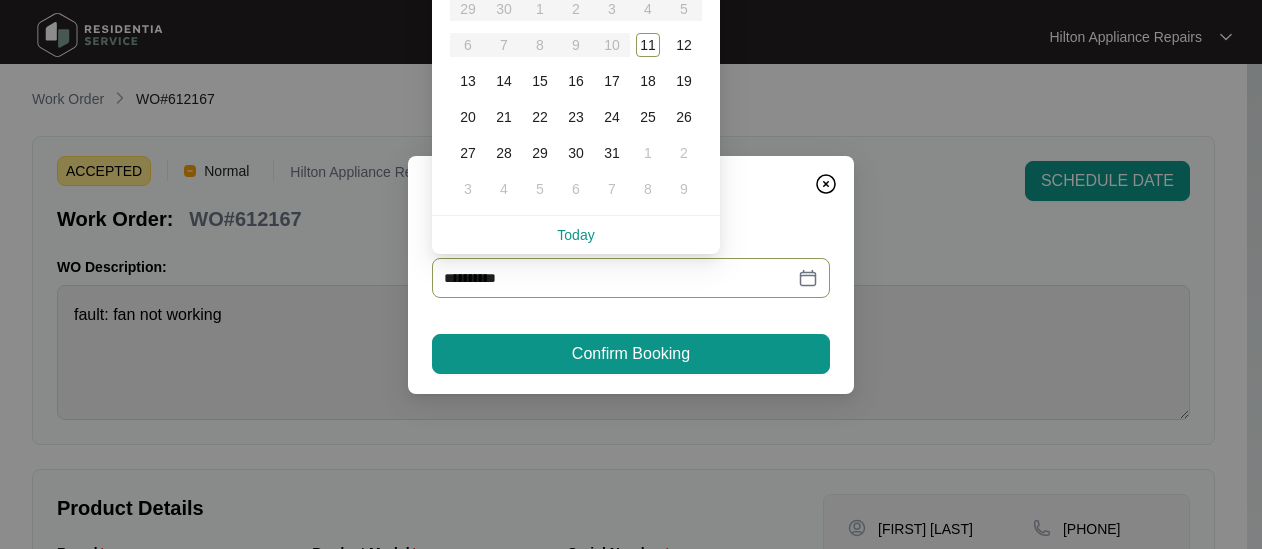 type on "**********" 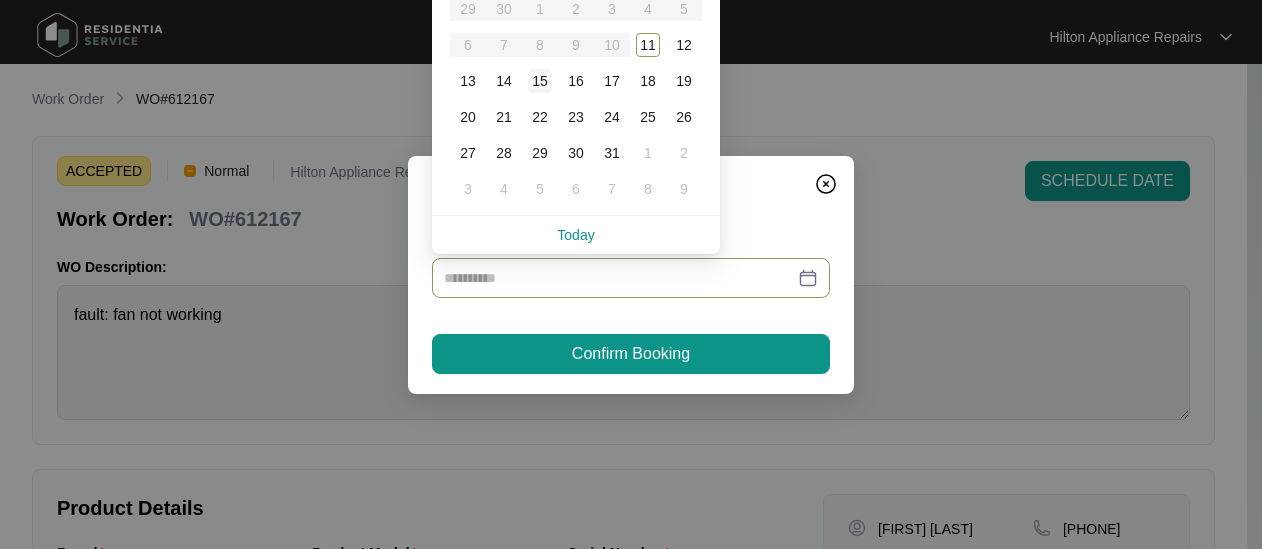 click on "15" at bounding box center (540, 81) 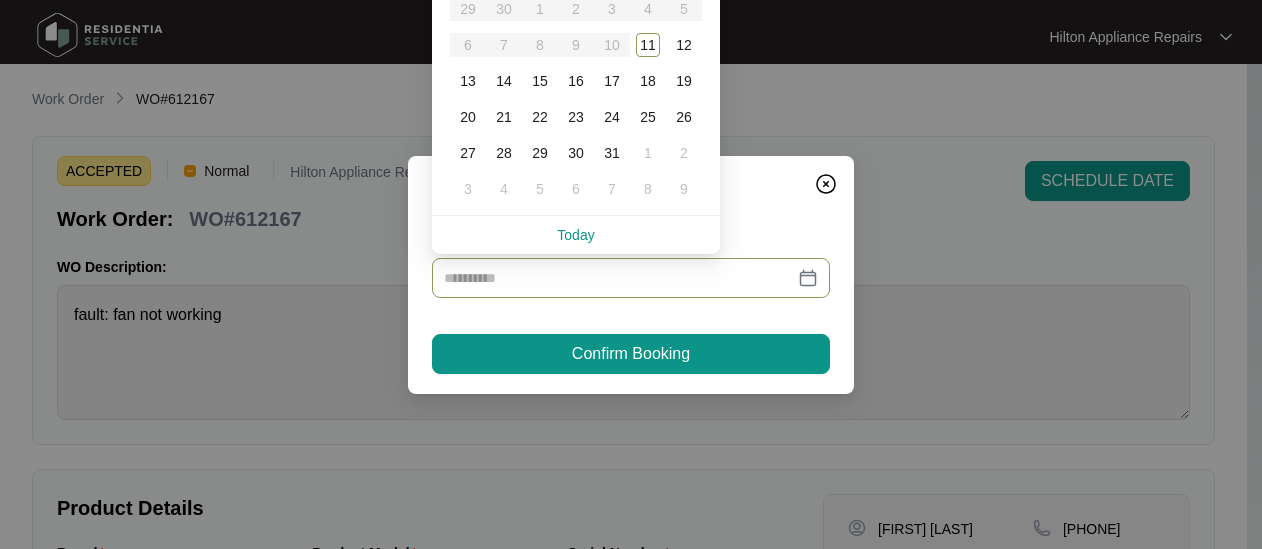 type on "**********" 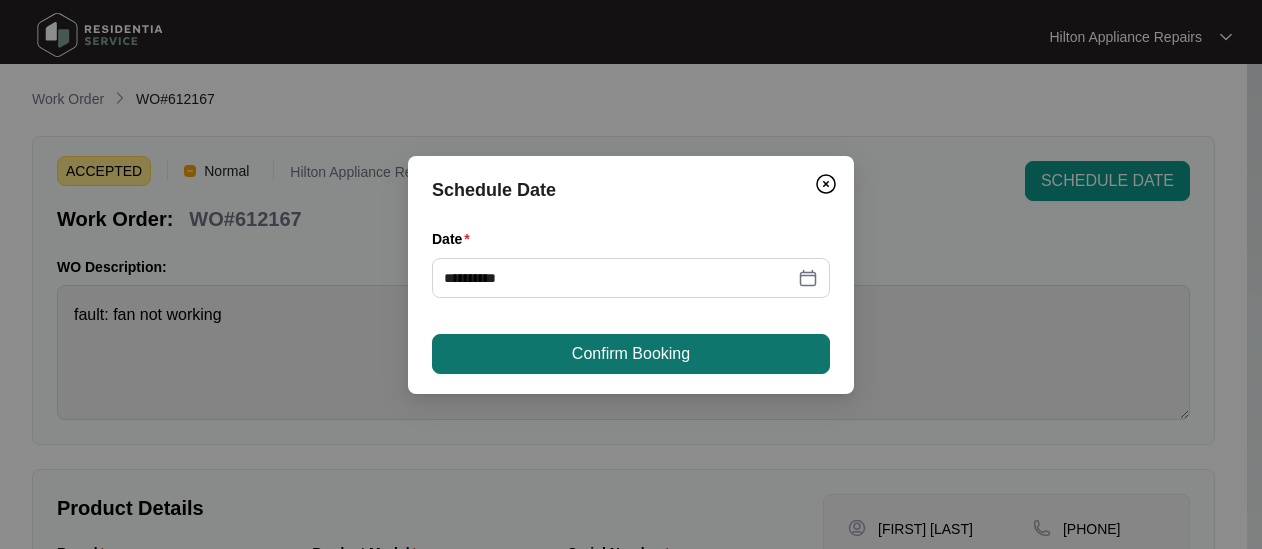 click on "Confirm Booking" at bounding box center (631, 354) 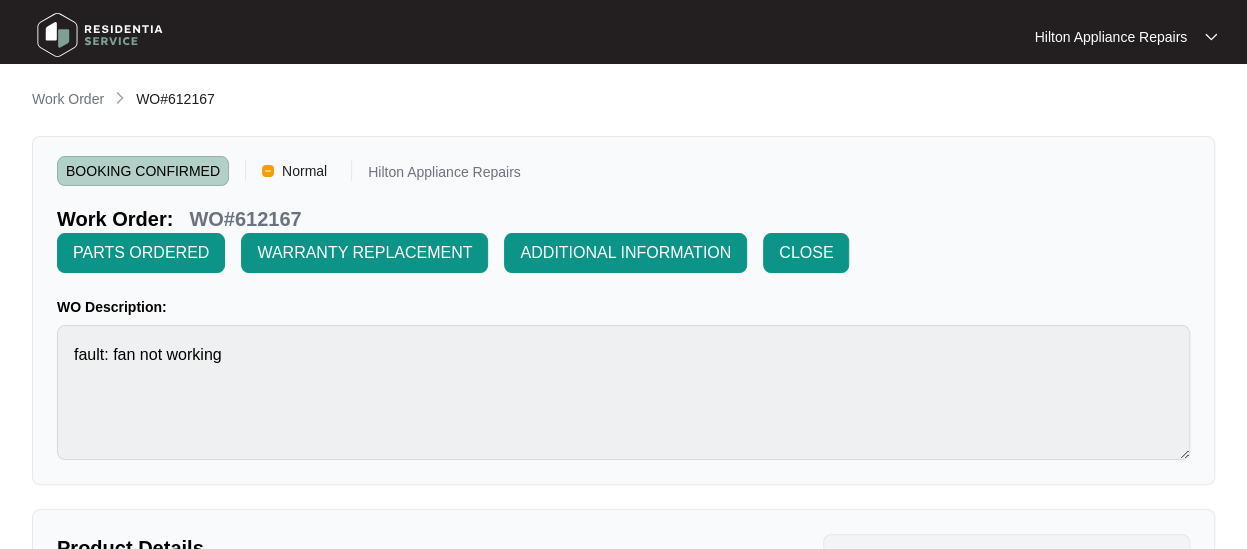 click on "Work Order" at bounding box center [68, 99] 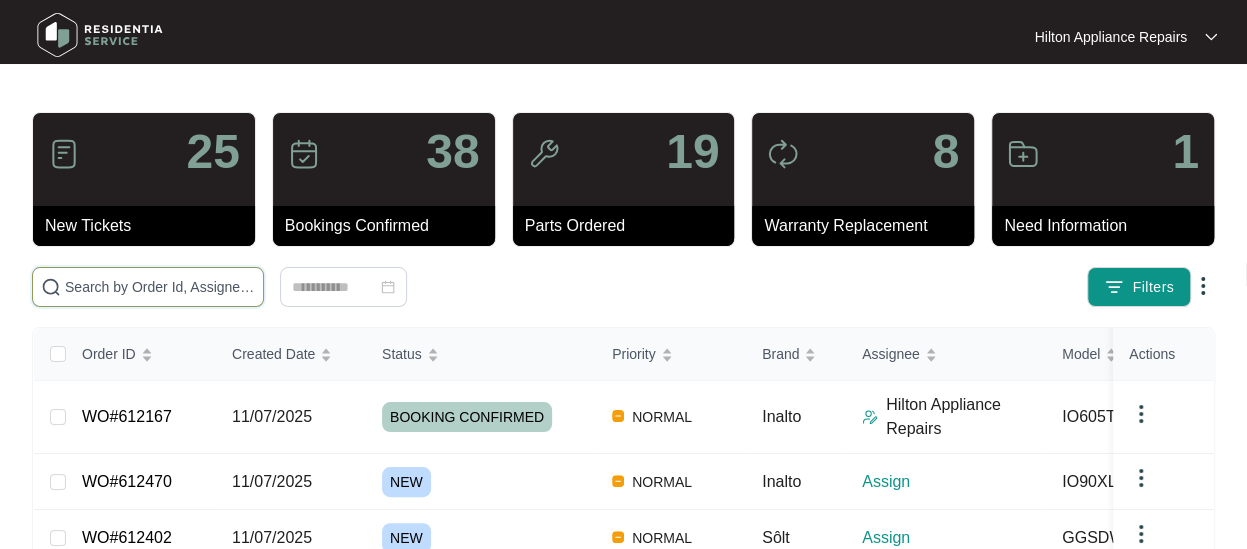 click at bounding box center [160, 287] 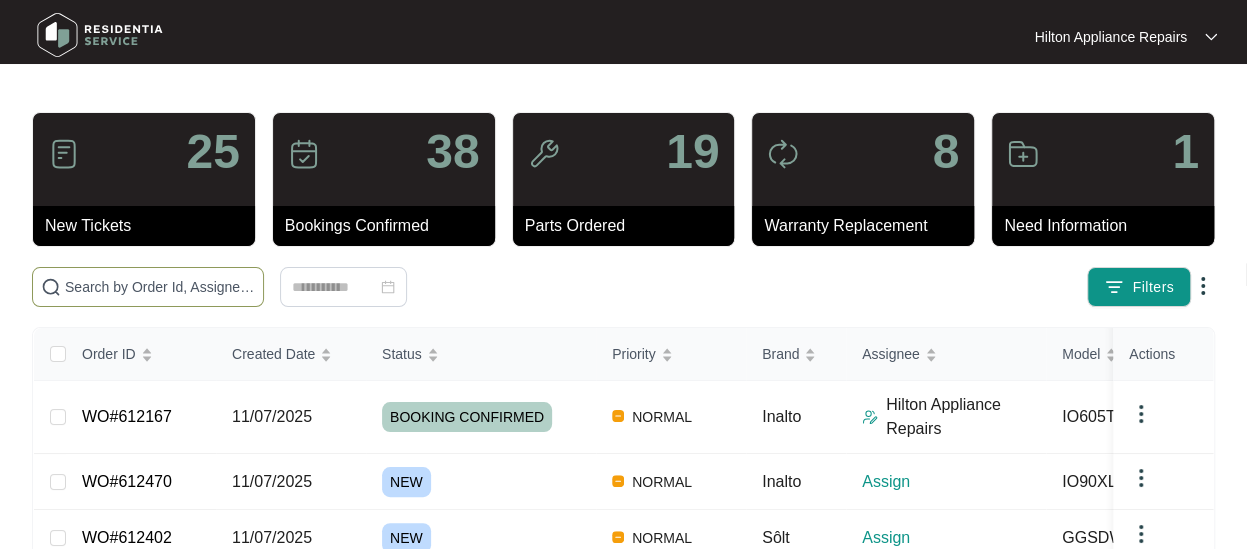 paste on "WO#612167" 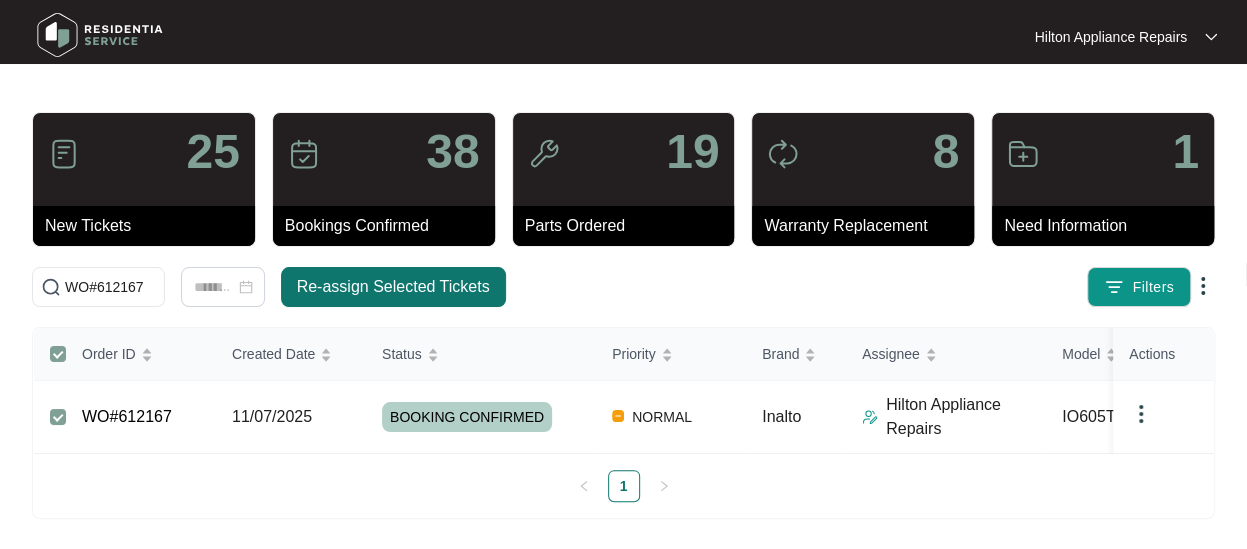 click on "Re-assign Selected Tickets" at bounding box center [393, 287] 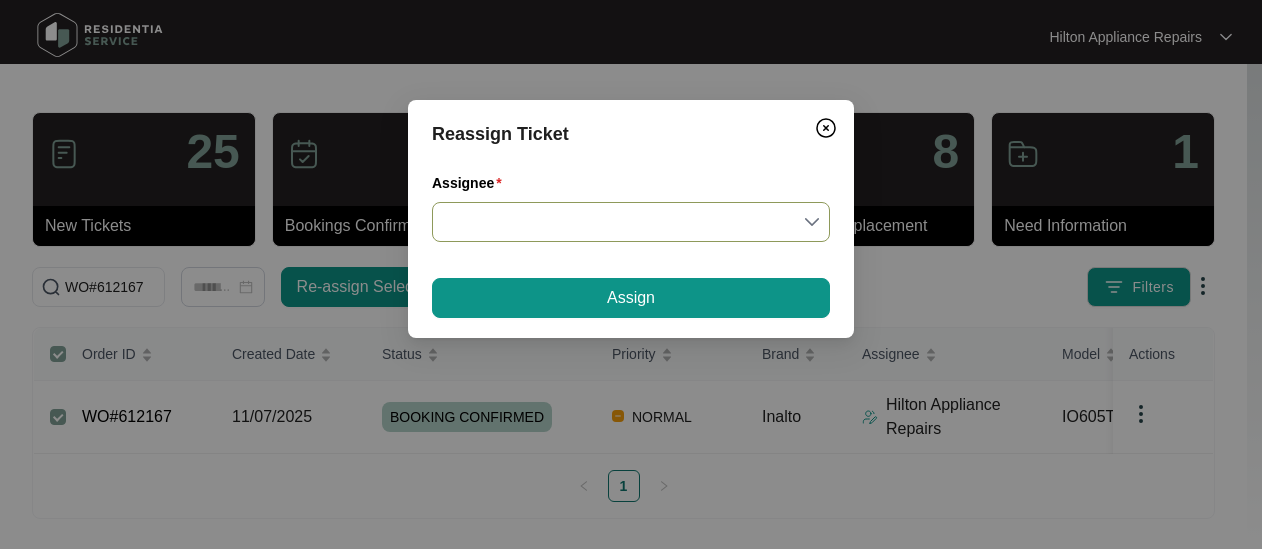 click on "Assignee" at bounding box center (631, 222) 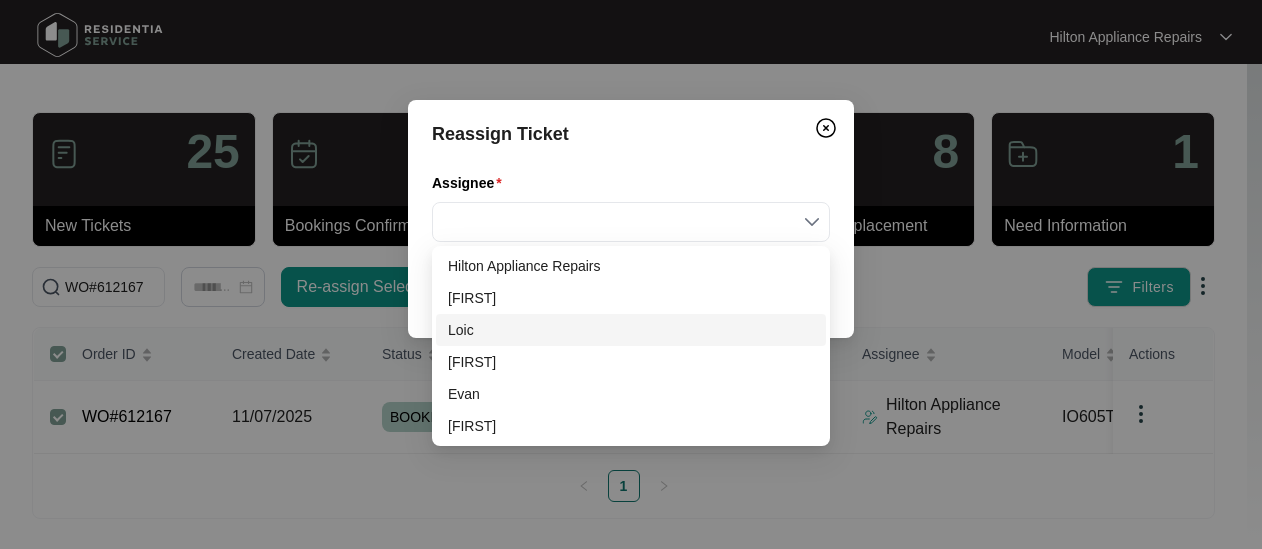 click on "Loic" at bounding box center [631, 330] 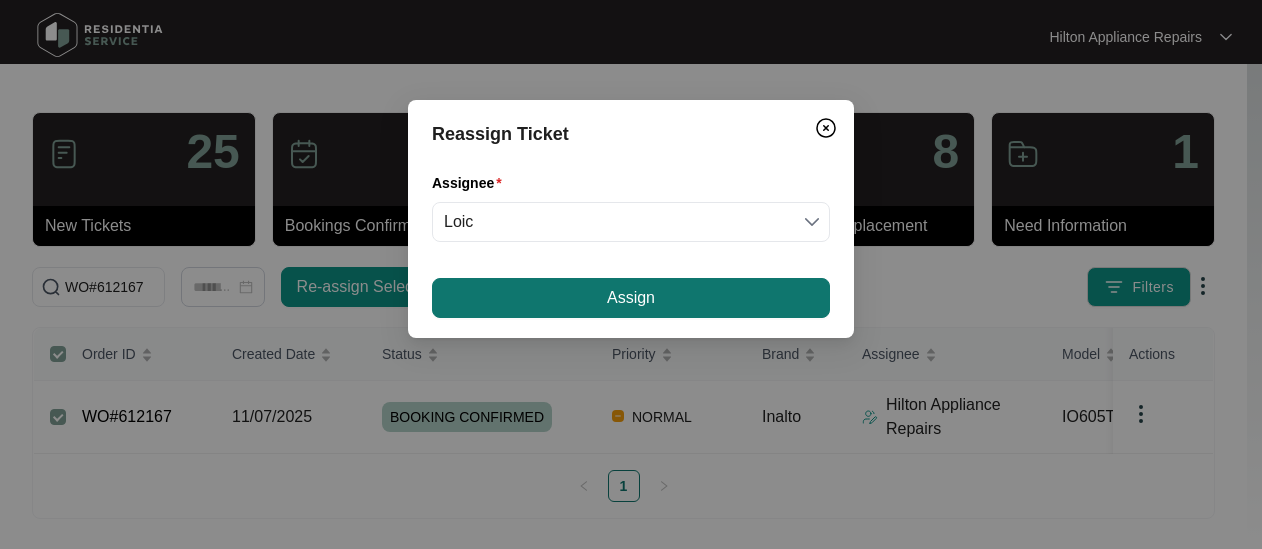 drag, startPoint x: 556, startPoint y: 300, endPoint x: 613, endPoint y: 253, distance: 73.87828 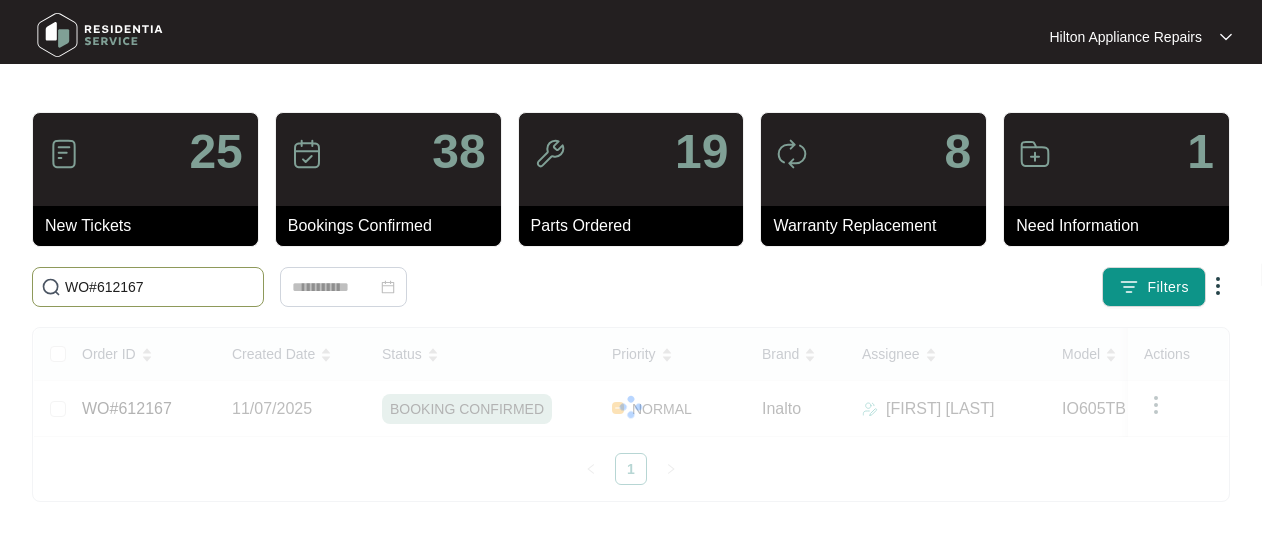 drag, startPoint x: 144, startPoint y: 283, endPoint x: 49, endPoint y: 295, distance: 95.7549 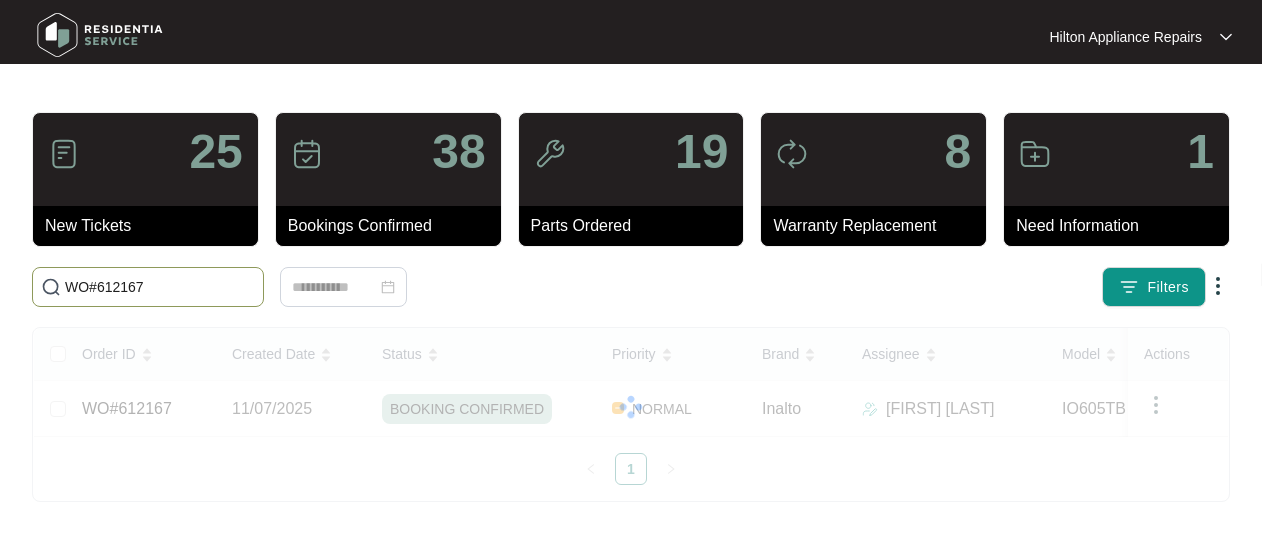 click on "WO#612167" at bounding box center [148, 287] 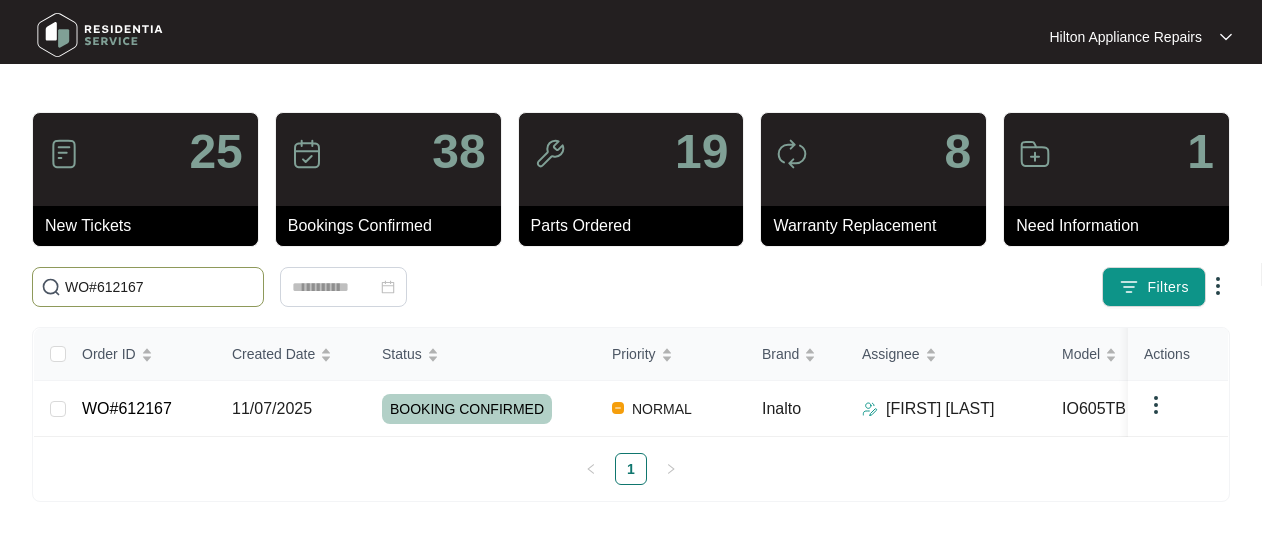paste on "0501" 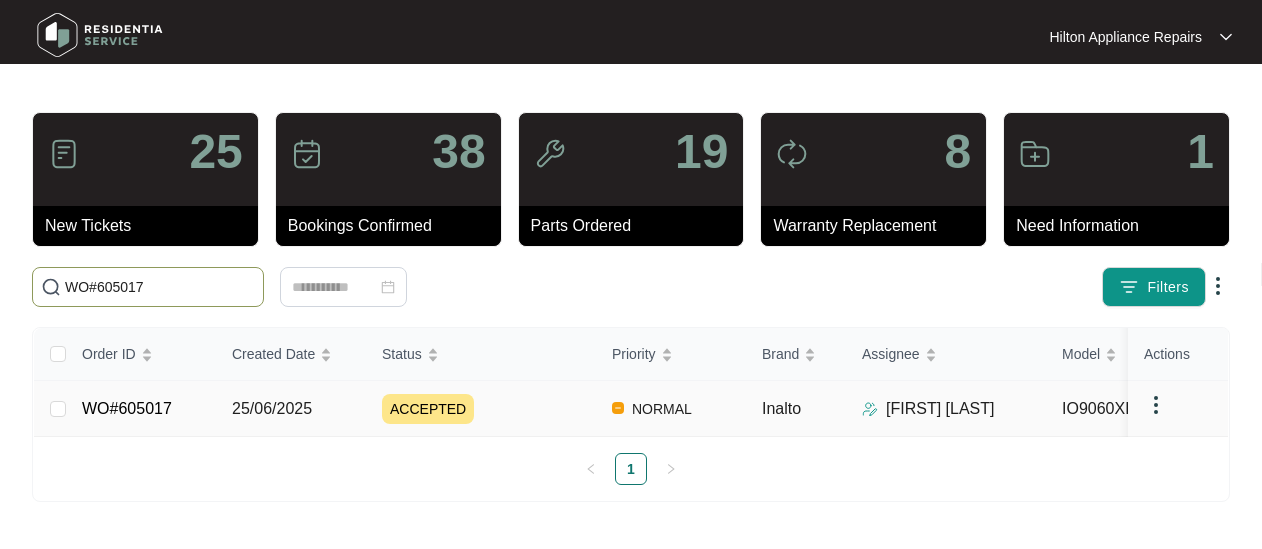 type on "WO#605017" 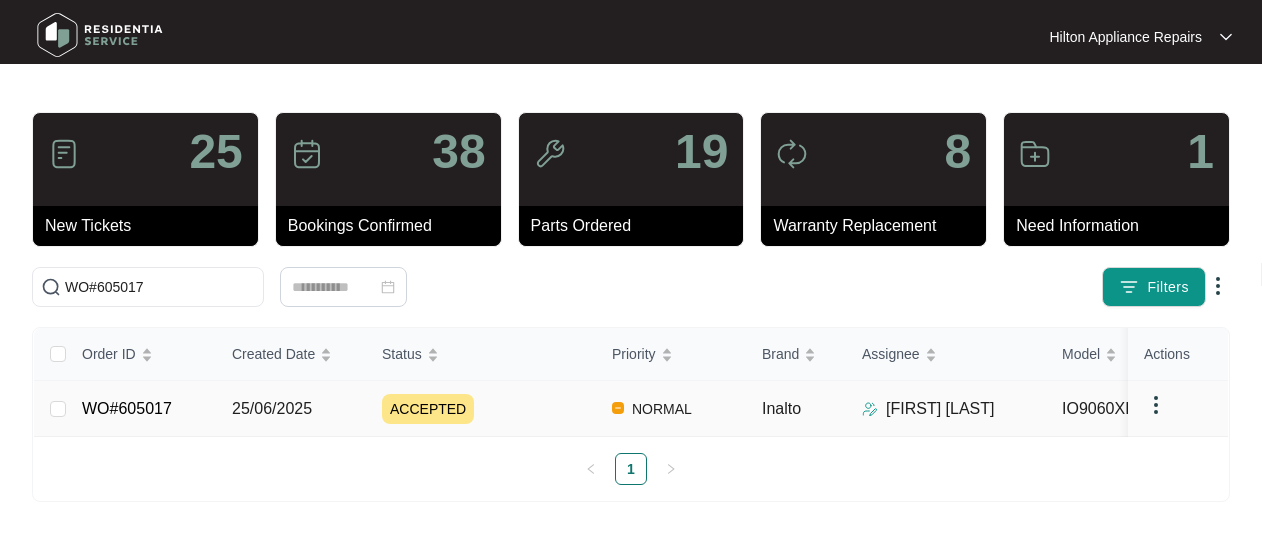 click on "25/06/2025" at bounding box center (272, 408) 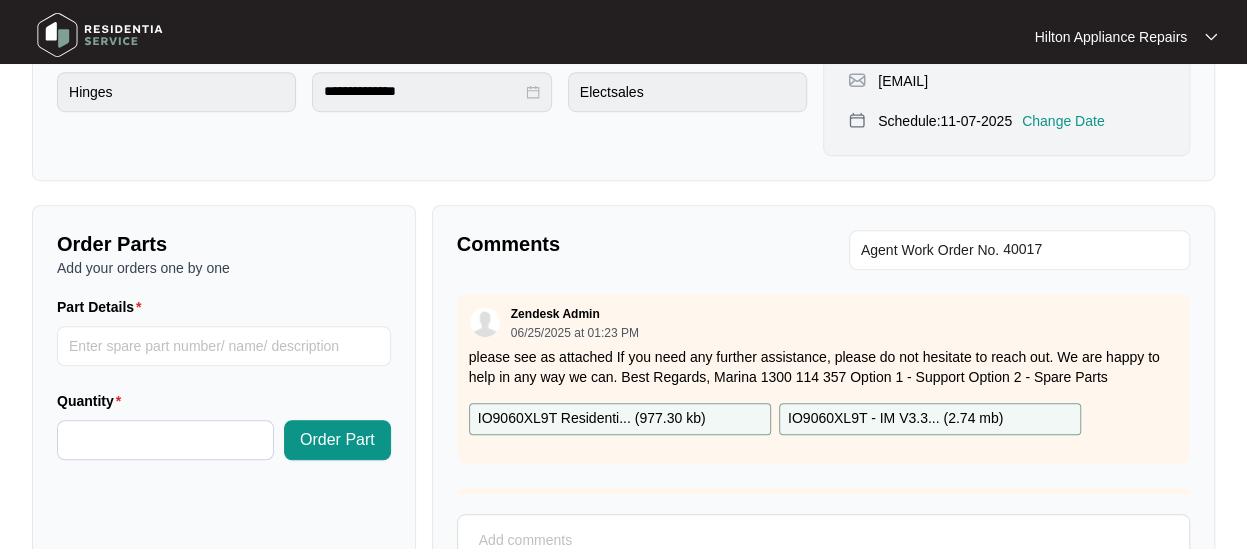 scroll, scrollTop: 600, scrollLeft: 0, axis: vertical 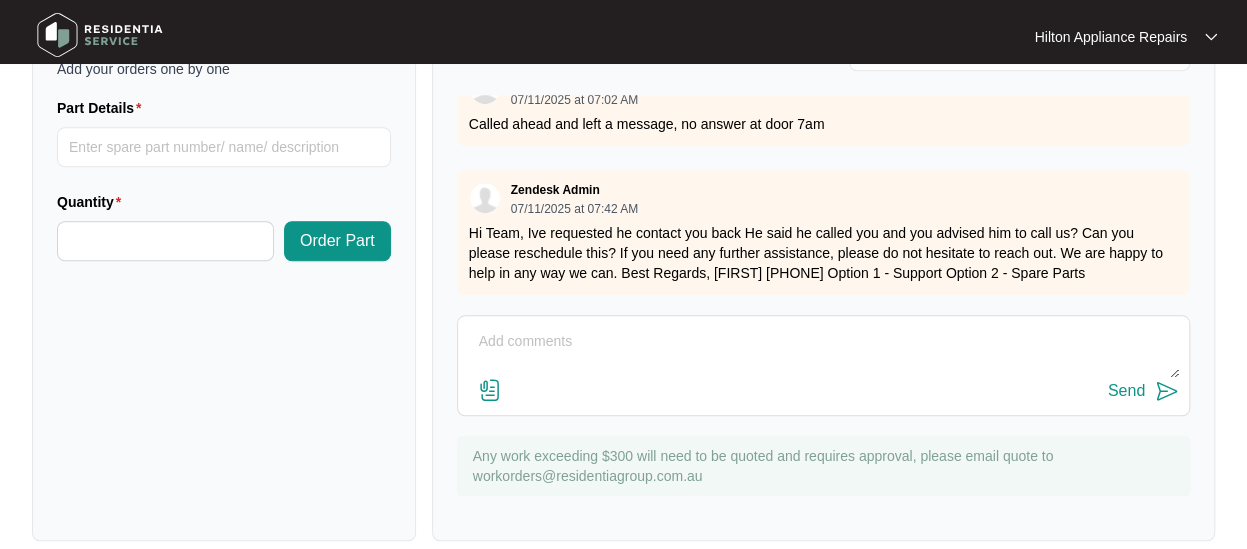 click at bounding box center (823, 352) 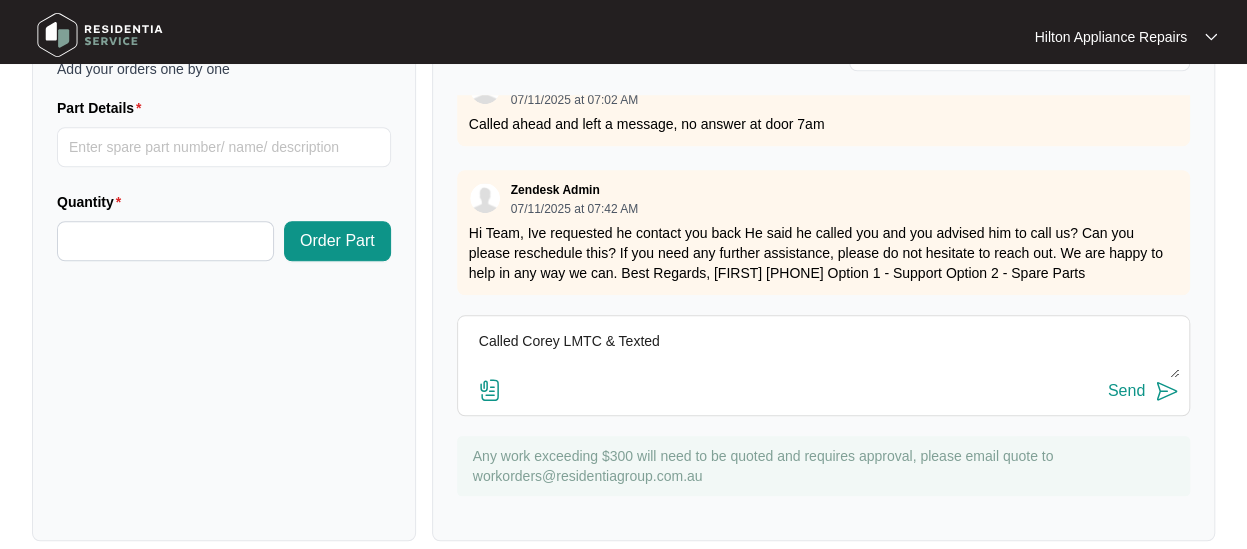 type on "Called Corey LMTC & Texted" 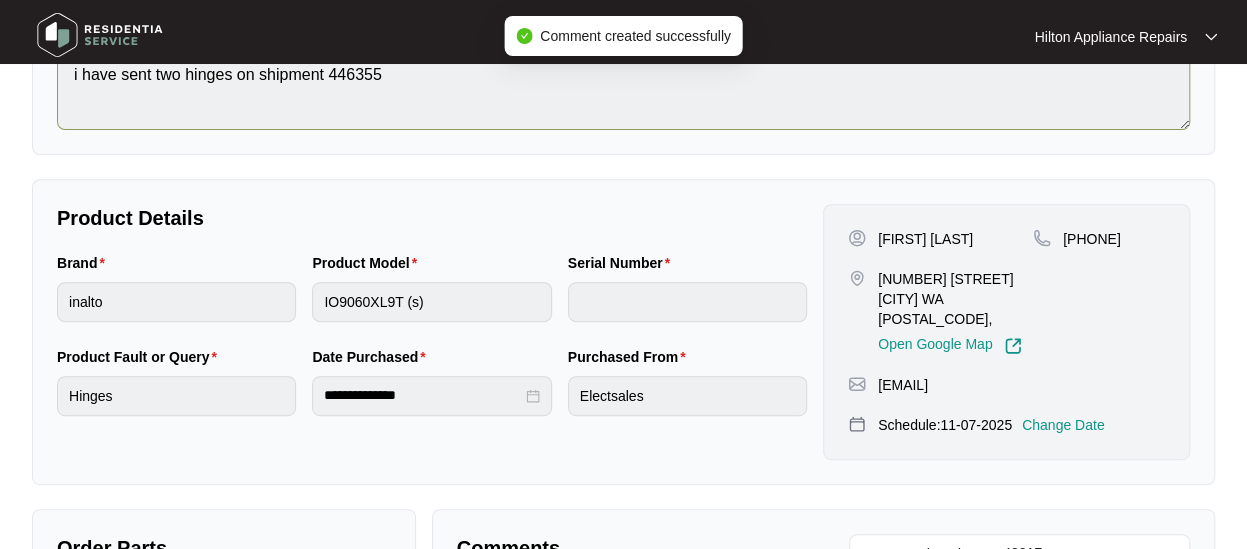 scroll, scrollTop: 400, scrollLeft: 0, axis: vertical 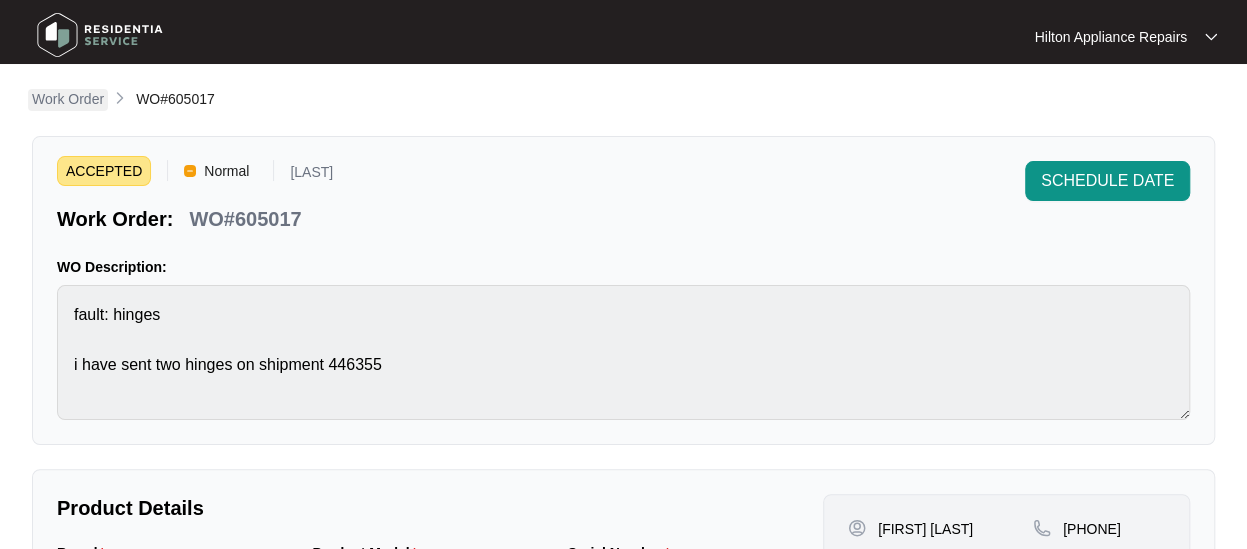 click on "Work Order" at bounding box center [68, 99] 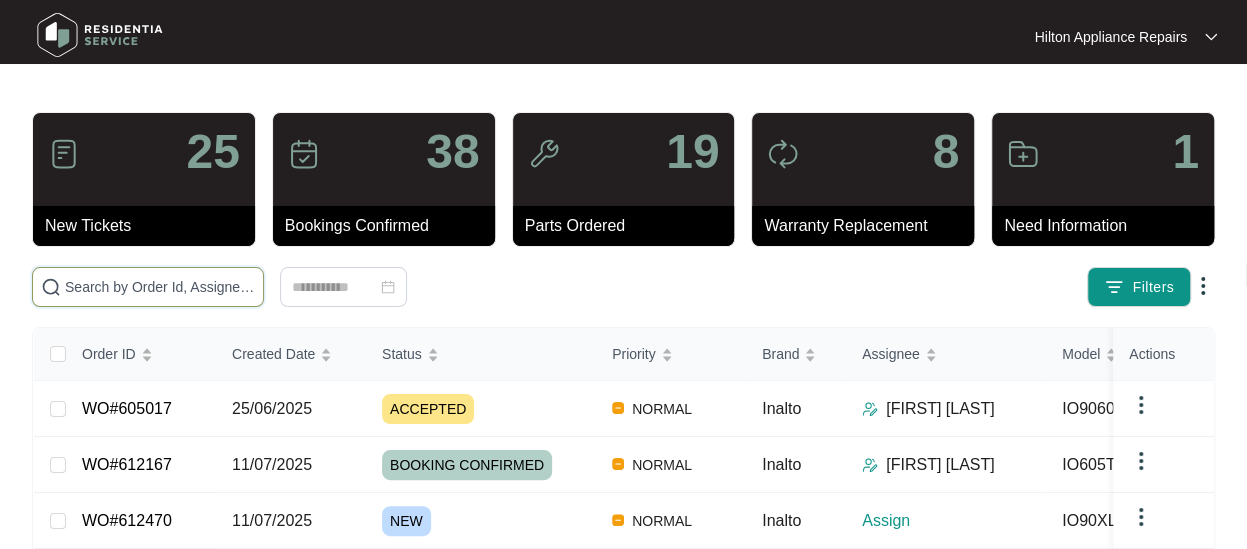 click at bounding box center (160, 287) 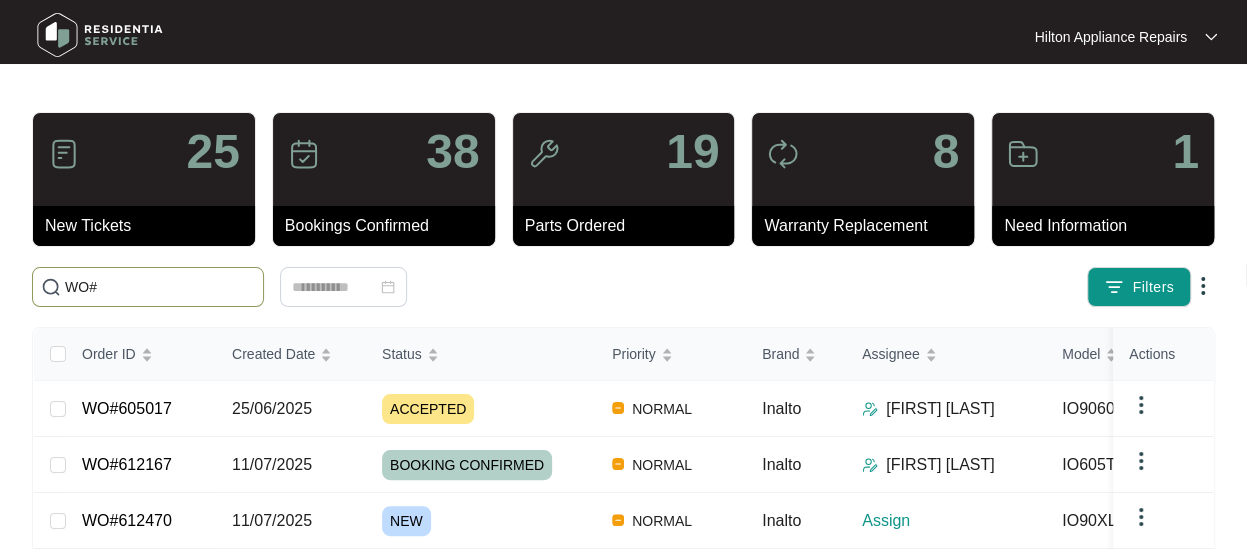 paste on "612400" 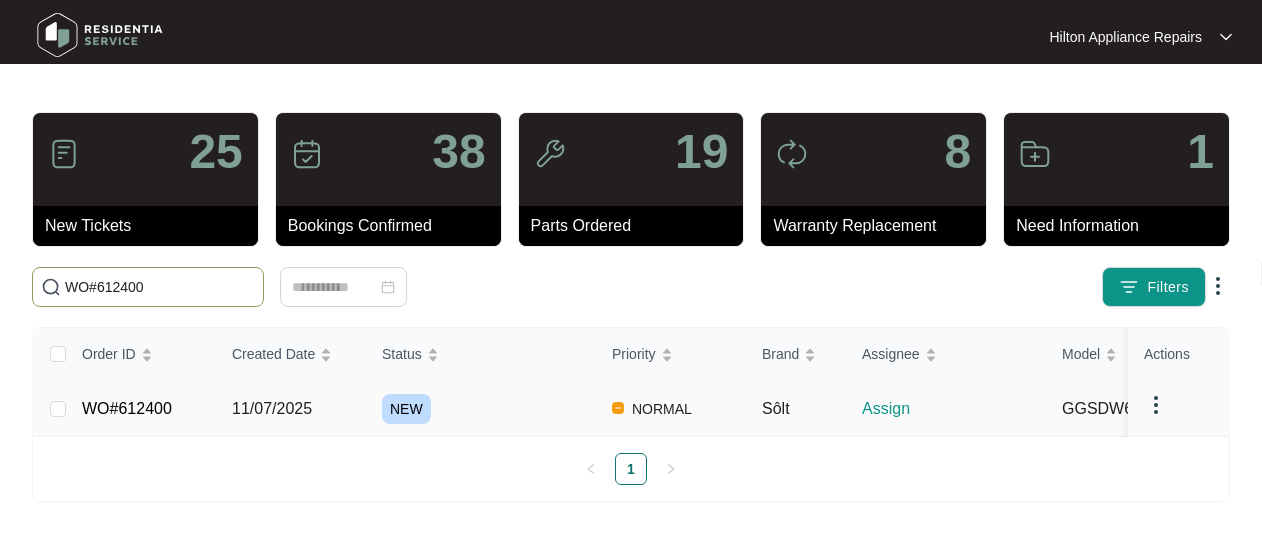 type on "WO#612400" 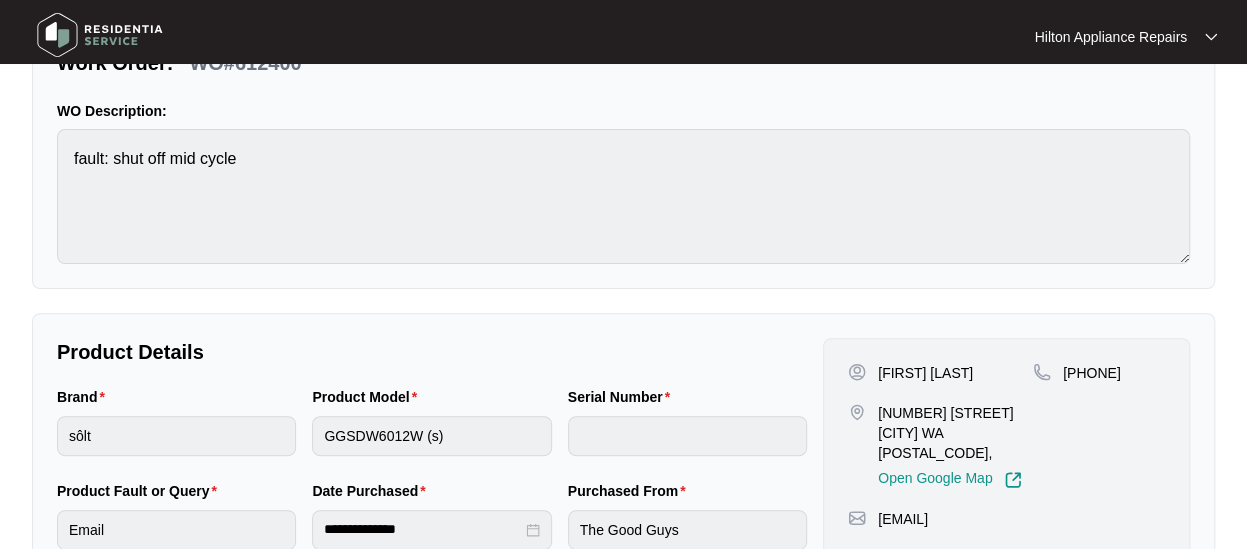 scroll, scrollTop: 235, scrollLeft: 0, axis: vertical 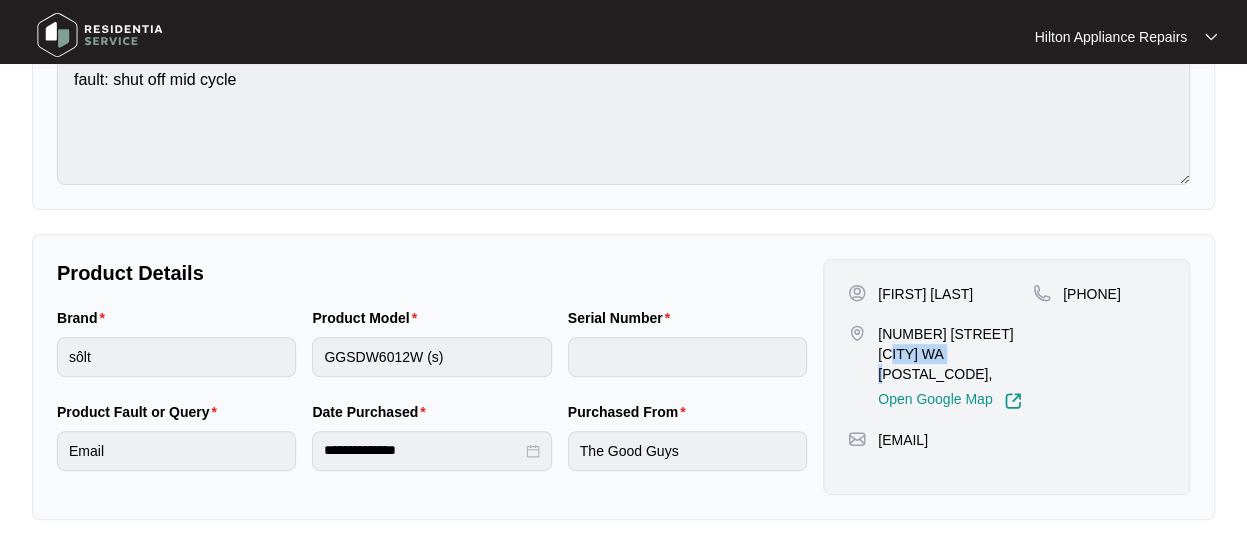drag, startPoint x: 912, startPoint y: 353, endPoint x: 878, endPoint y: 352, distance: 34.0147 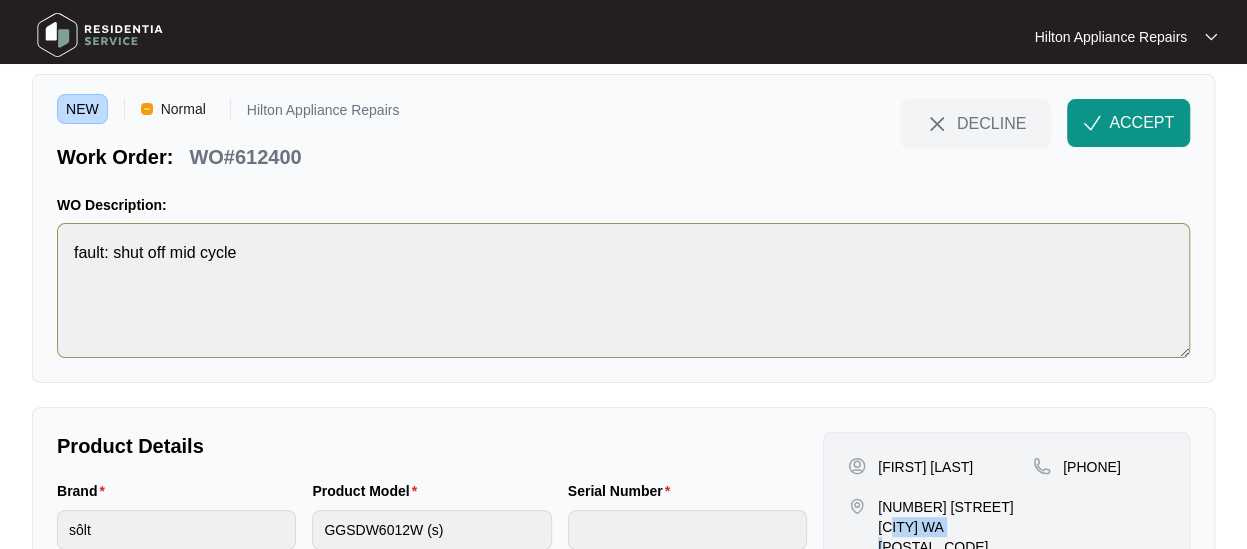 scroll, scrollTop: 0, scrollLeft: 0, axis: both 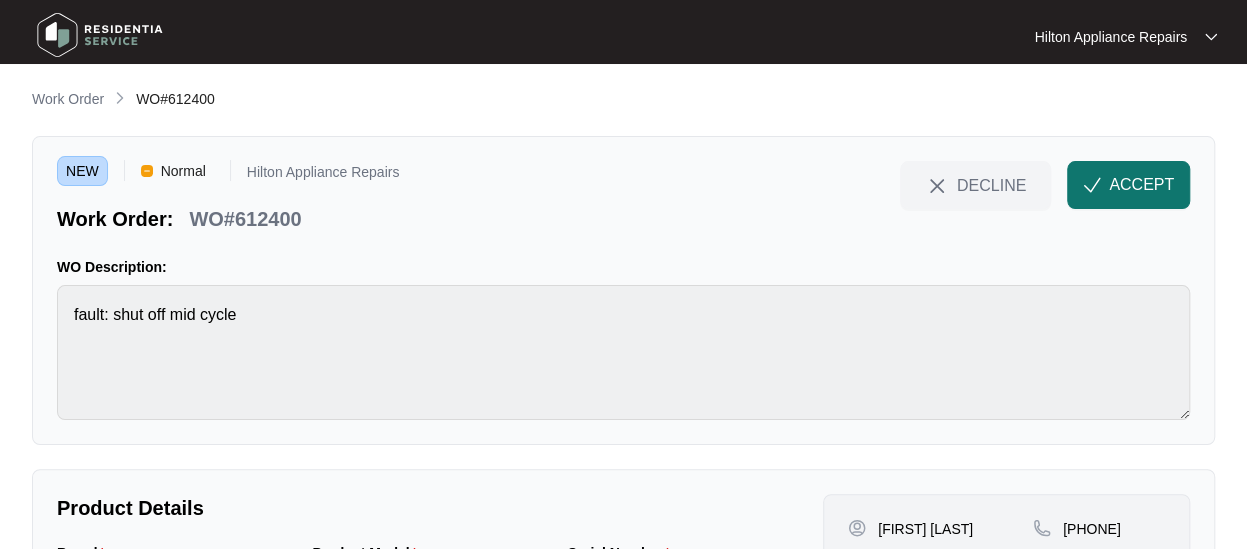 click on "ACCEPT" at bounding box center (1141, 185) 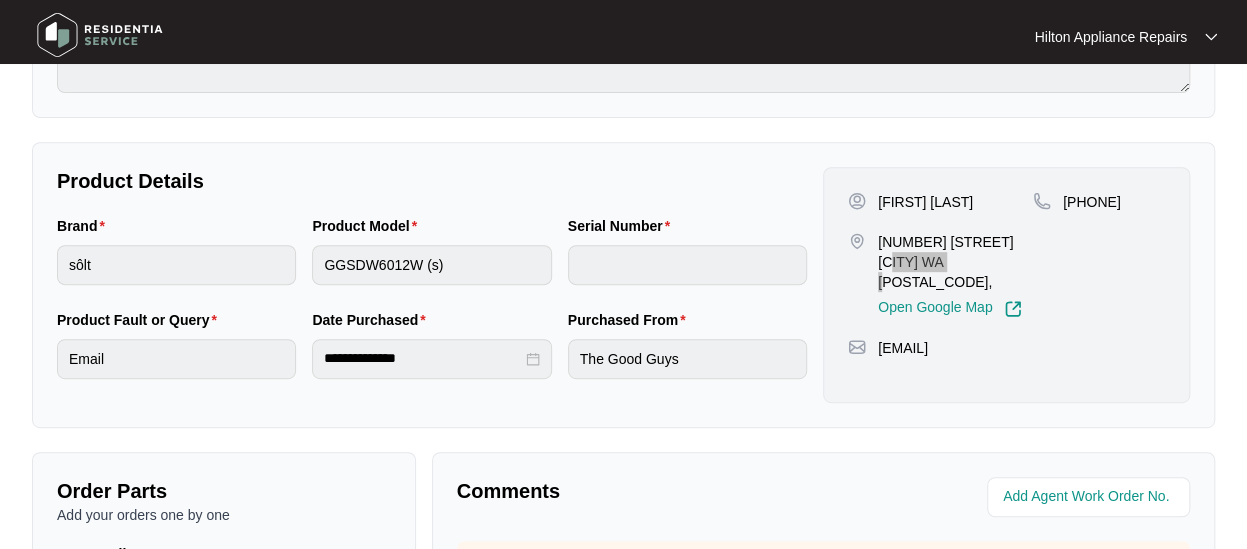 scroll, scrollTop: 300, scrollLeft: 0, axis: vertical 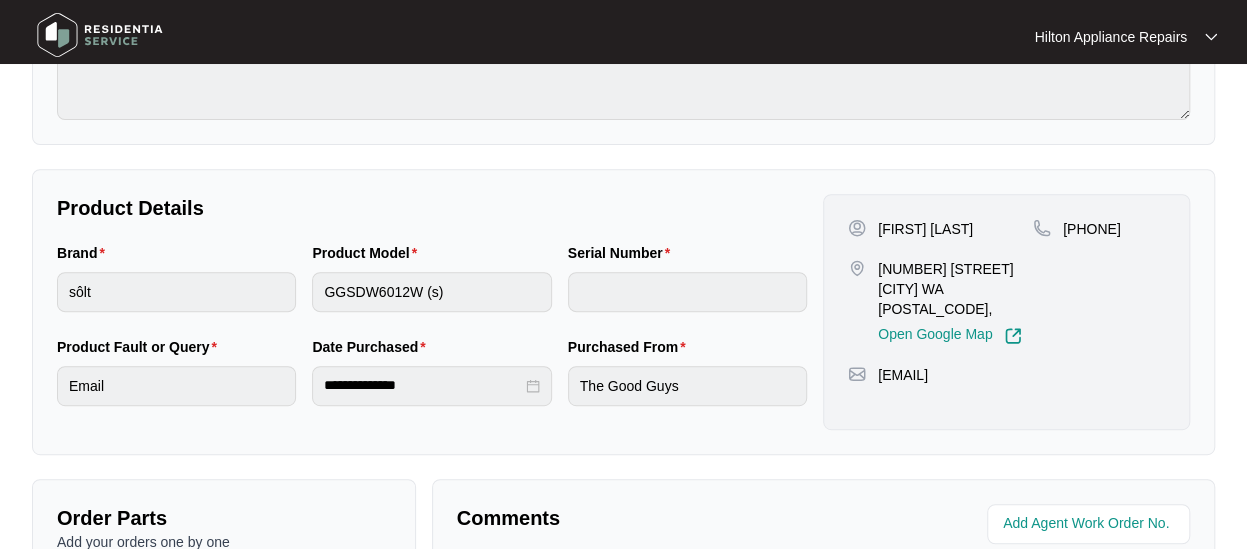 drag, startPoint x: 944, startPoint y: 279, endPoint x: 936, endPoint y: 289, distance: 12.806249 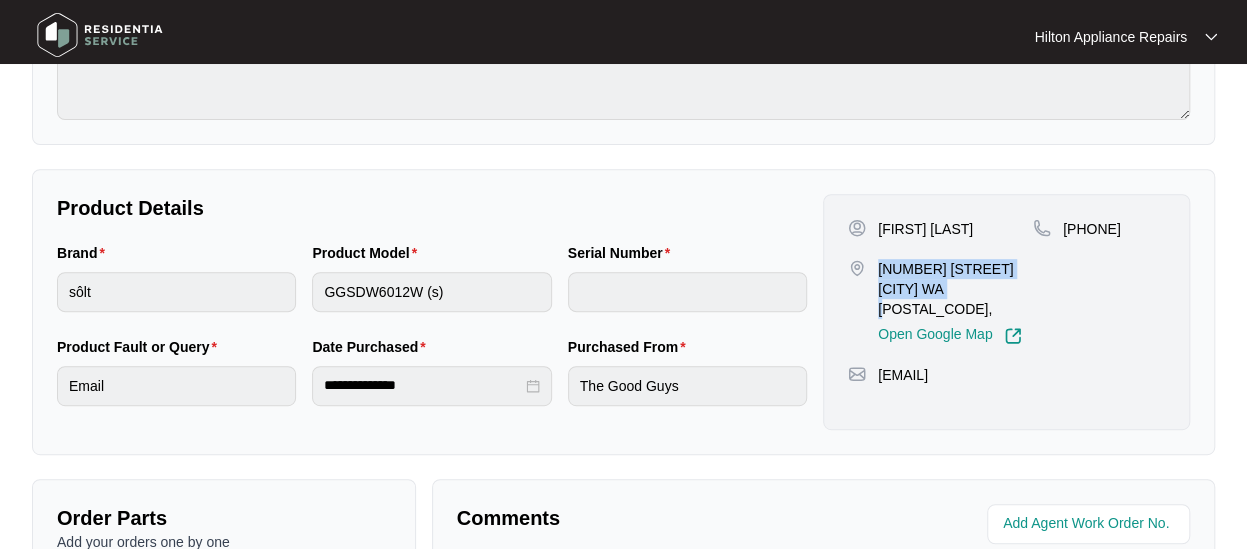 drag, startPoint x: 932, startPoint y: 289, endPoint x: 872, endPoint y: 268, distance: 63.56886 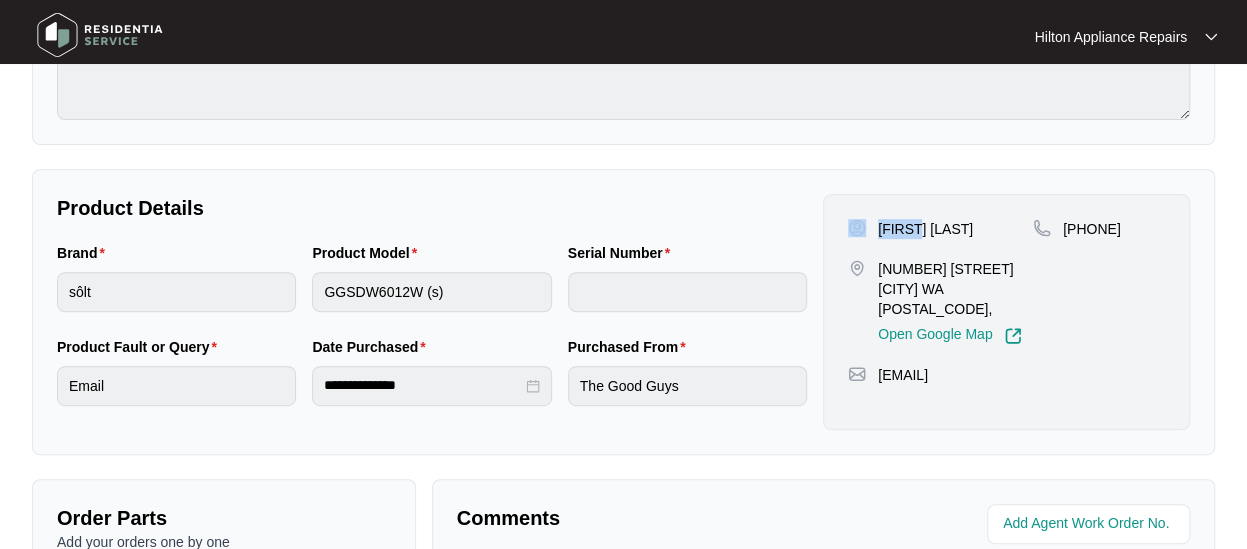 drag, startPoint x: 923, startPoint y: 230, endPoint x: 865, endPoint y: 228, distance: 58.034473 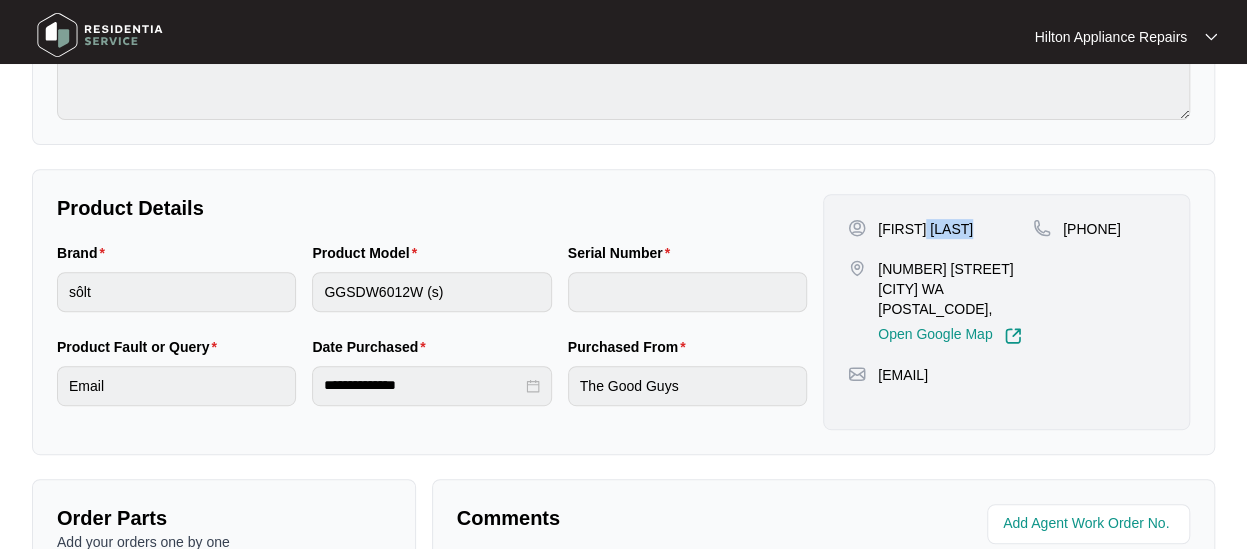 drag, startPoint x: 974, startPoint y: 225, endPoint x: 931, endPoint y: 224, distance: 43.011627 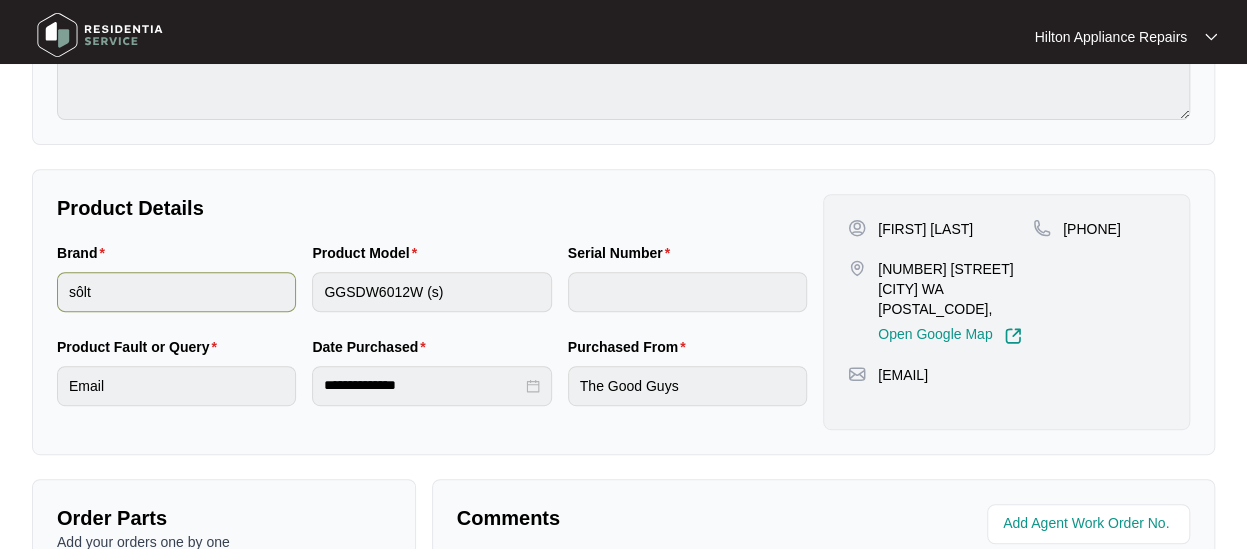 click on "Brand sôlt Product Model GGSDW6012W (s) Serial Number" at bounding box center [432, 289] 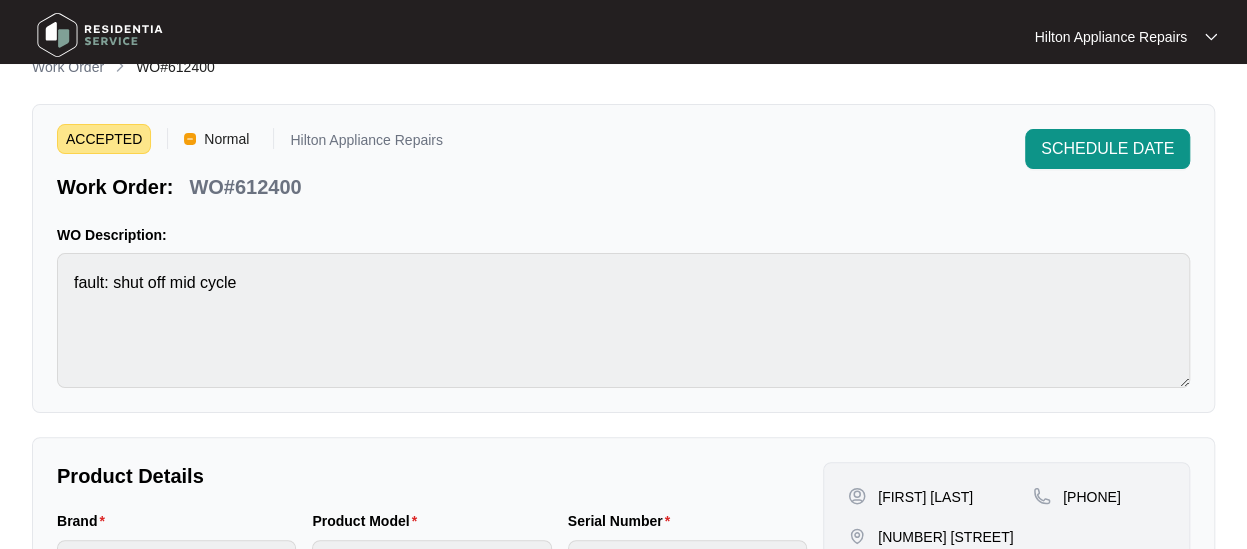 scroll, scrollTop: 0, scrollLeft: 0, axis: both 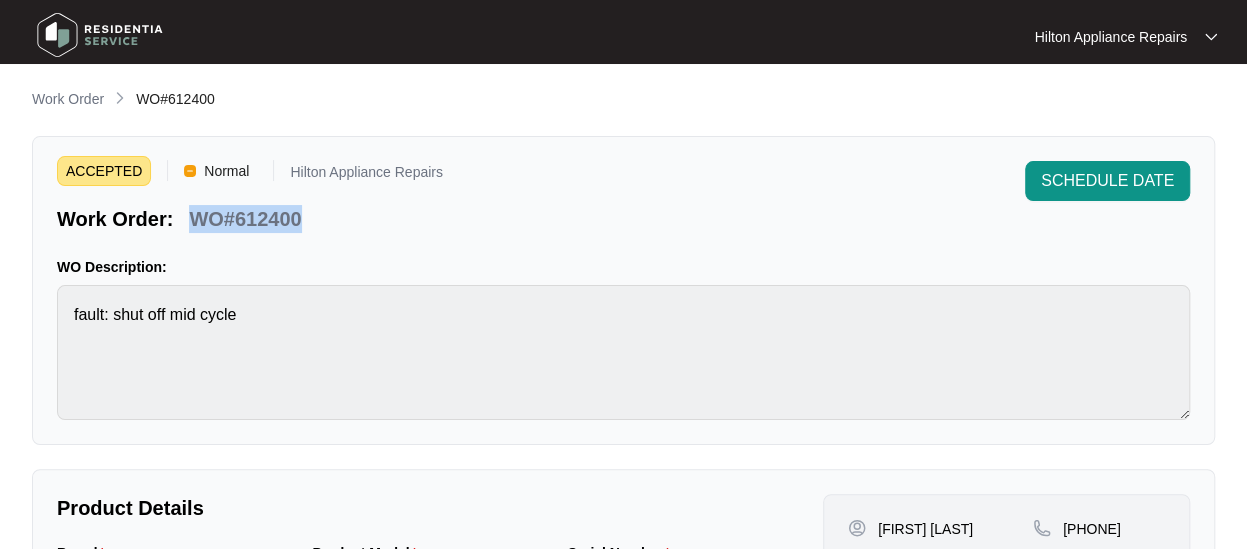 drag, startPoint x: 304, startPoint y: 218, endPoint x: 189, endPoint y: 215, distance: 115.03912 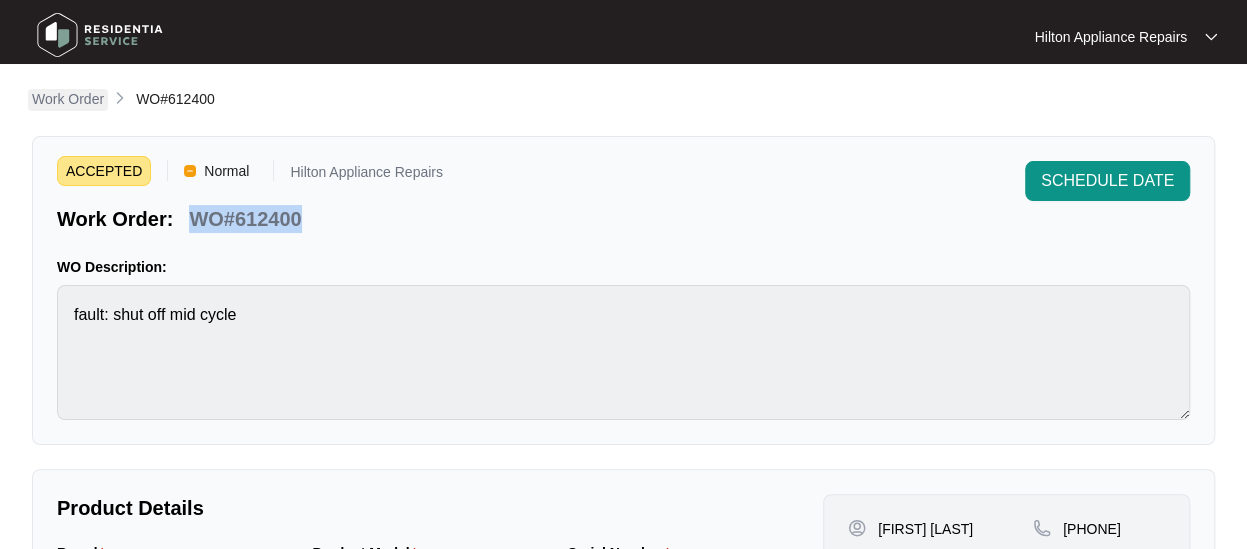 click on "Work Order" at bounding box center (68, 99) 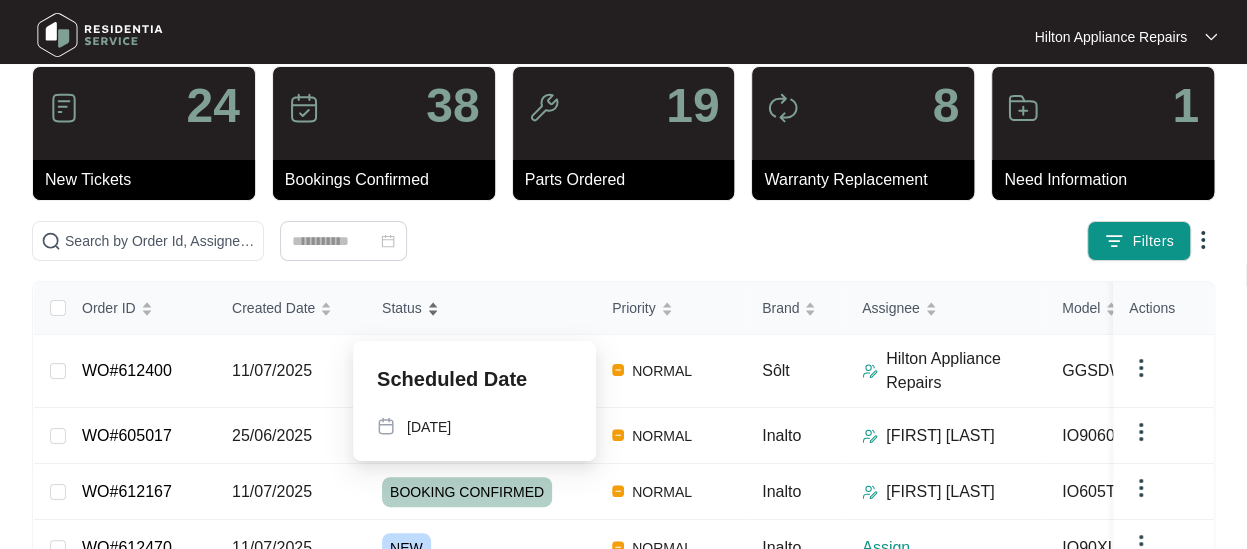 scroll, scrollTop: 0, scrollLeft: 0, axis: both 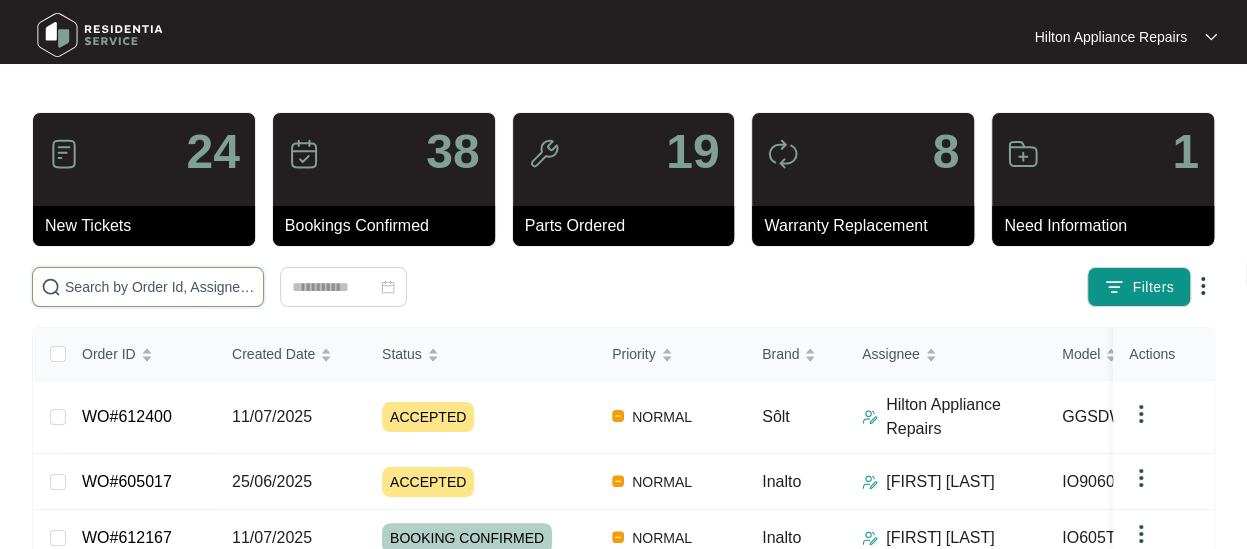 click at bounding box center [160, 287] 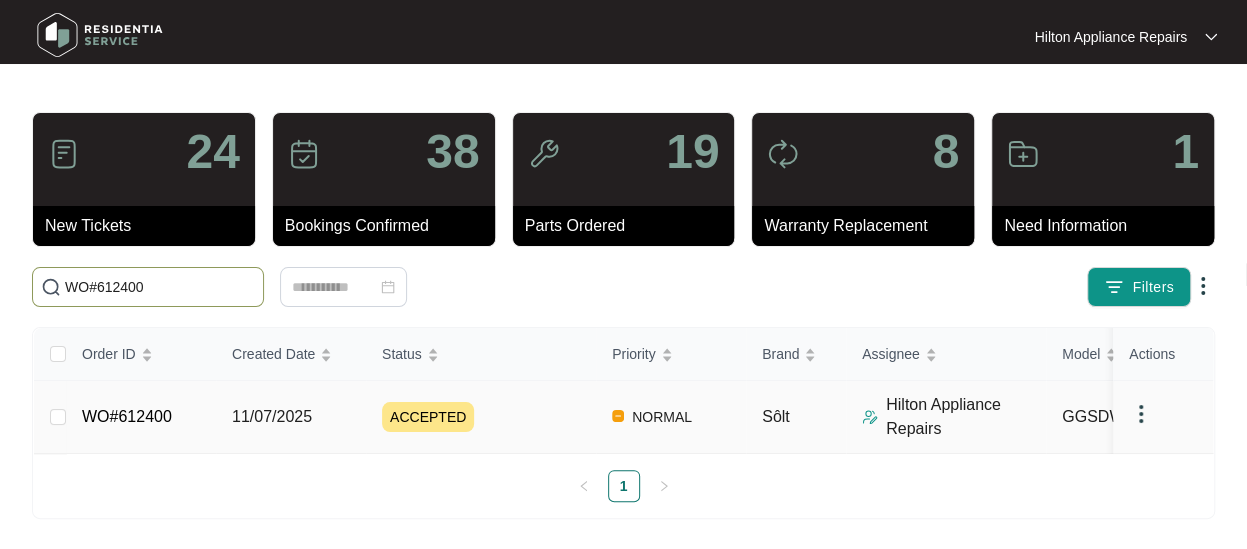 type on "WO#612400" 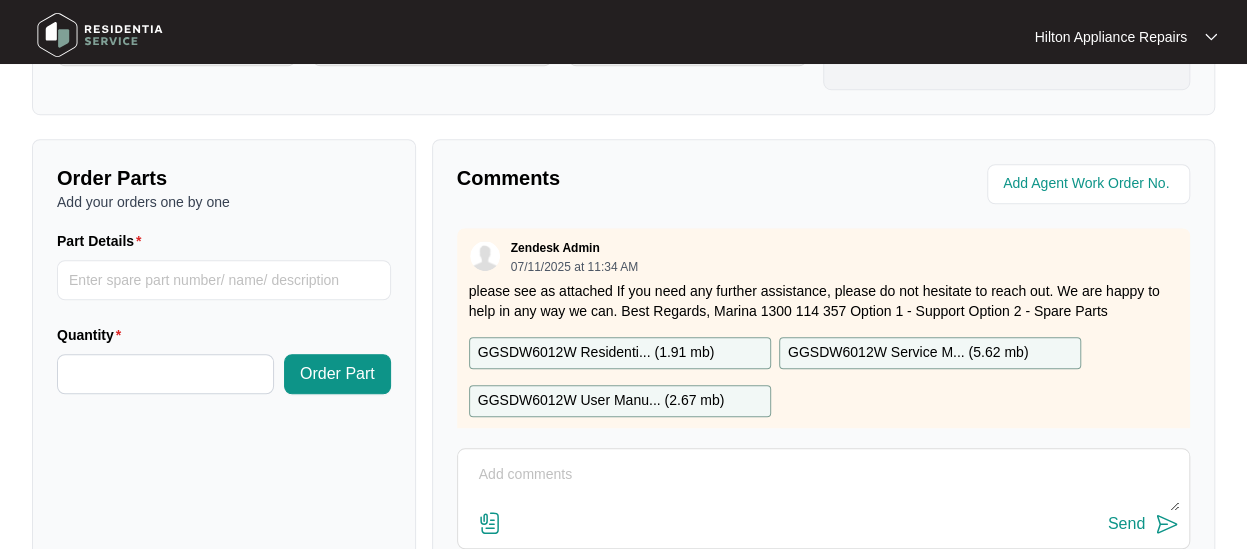 scroll, scrollTop: 793, scrollLeft: 0, axis: vertical 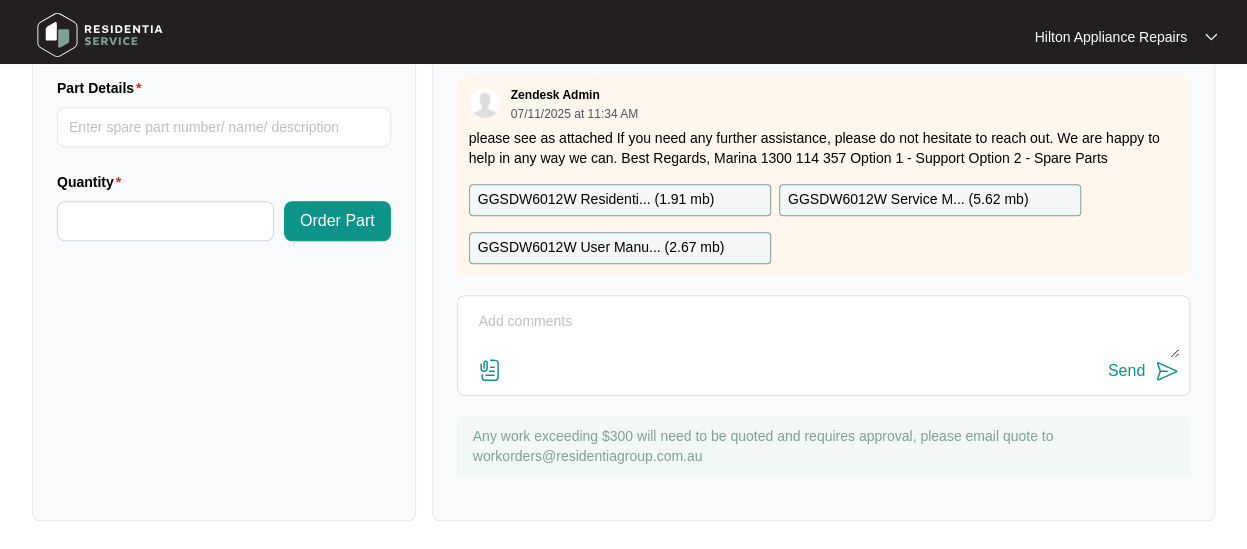 click at bounding box center [823, 332] 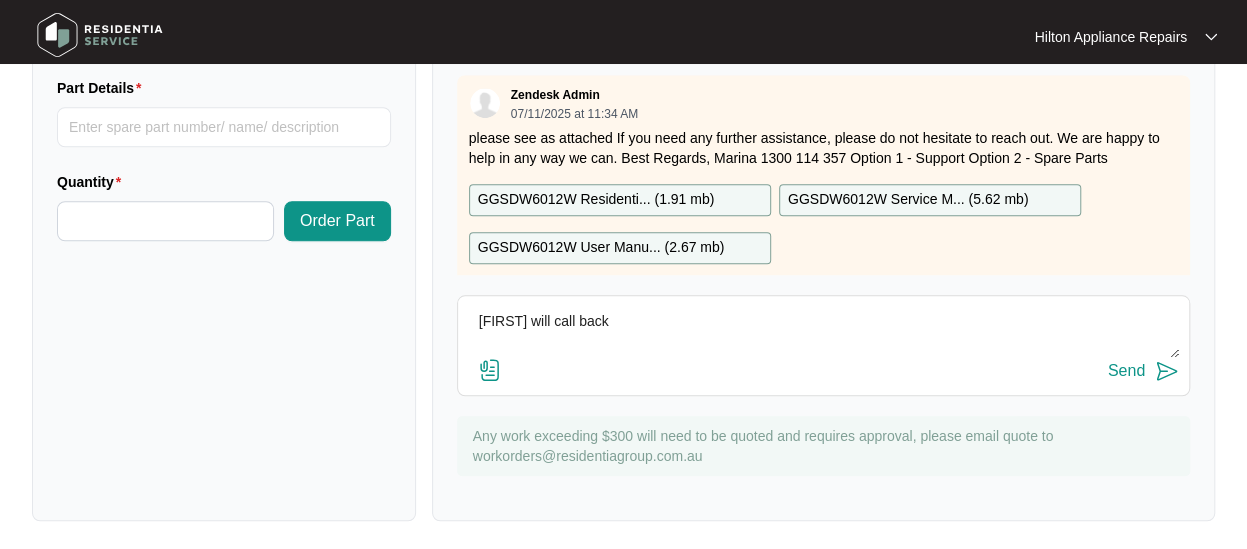 paste on "To schedule when she knows when someone will be at home" 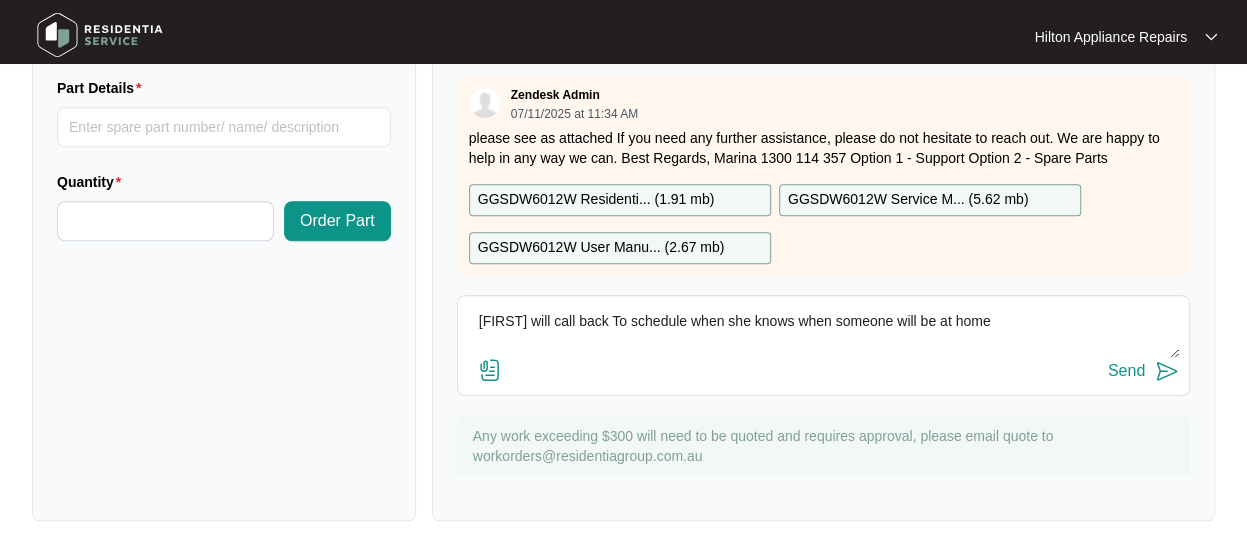 click on "[FIRST] will call back To schedule when she knows when someone will be at home" at bounding box center (823, 332) 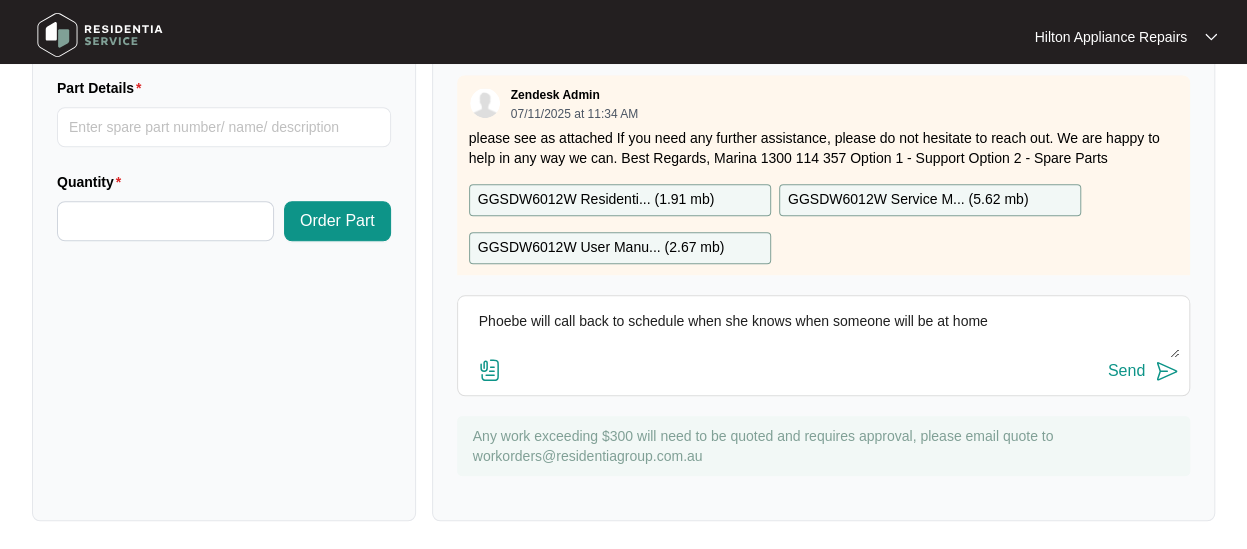 click on "Phoebe will call back to schedule when she knows when someone will be at home" at bounding box center [823, 332] 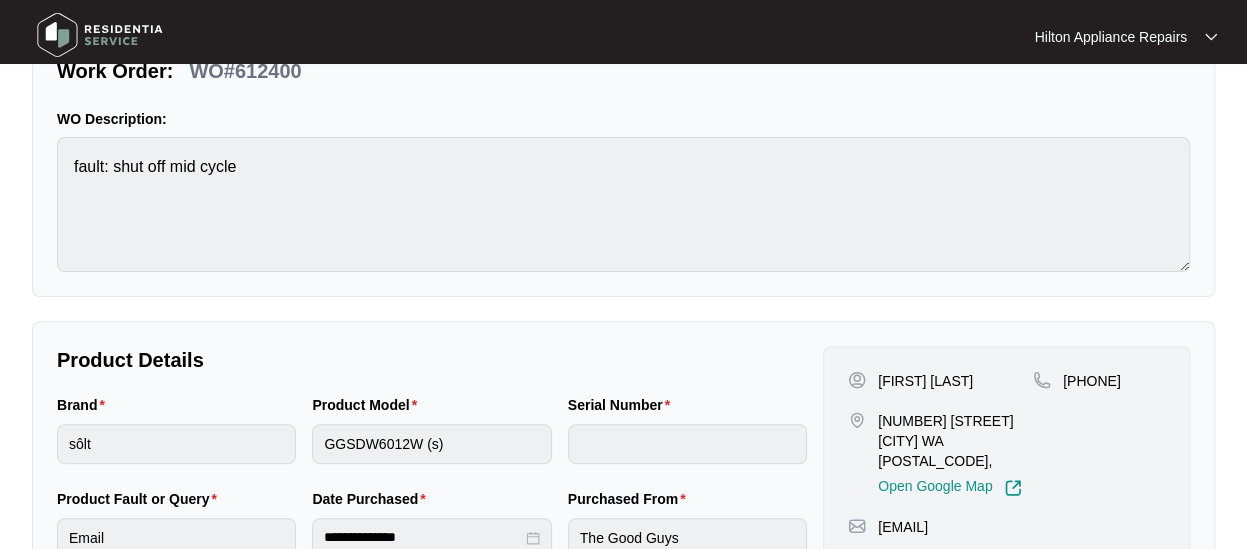 scroll, scrollTop: 0, scrollLeft: 0, axis: both 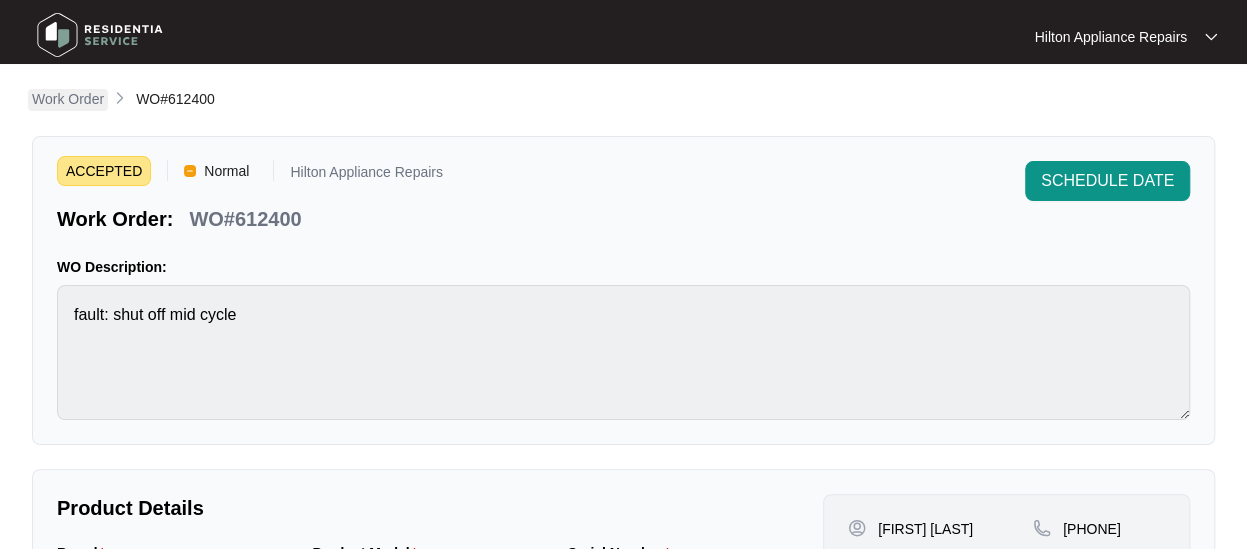 click on "Work Order" at bounding box center [68, 99] 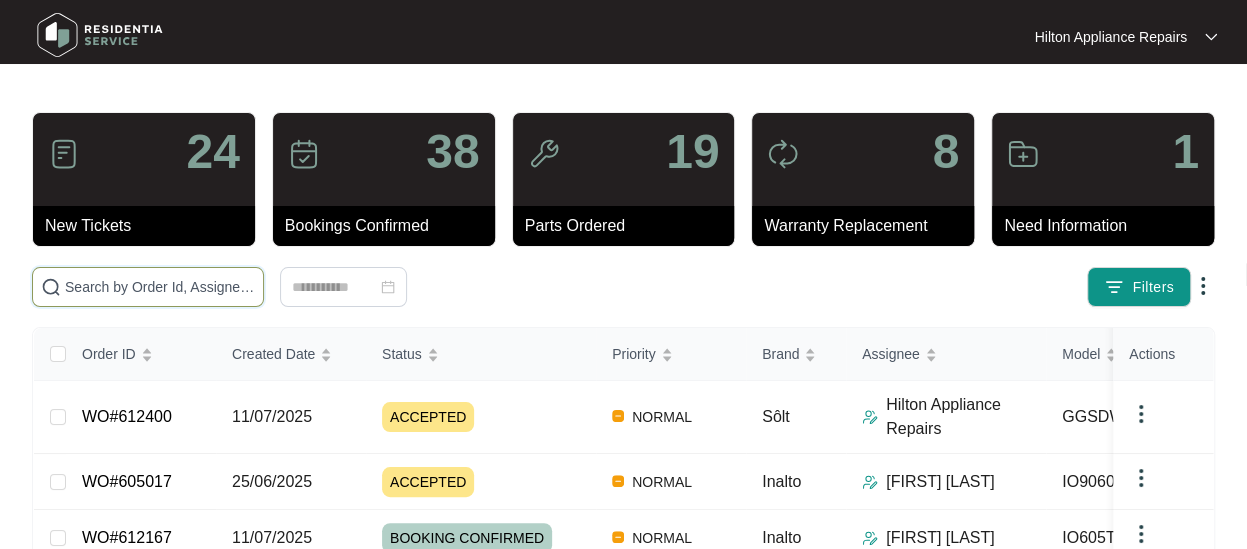 click at bounding box center (160, 287) 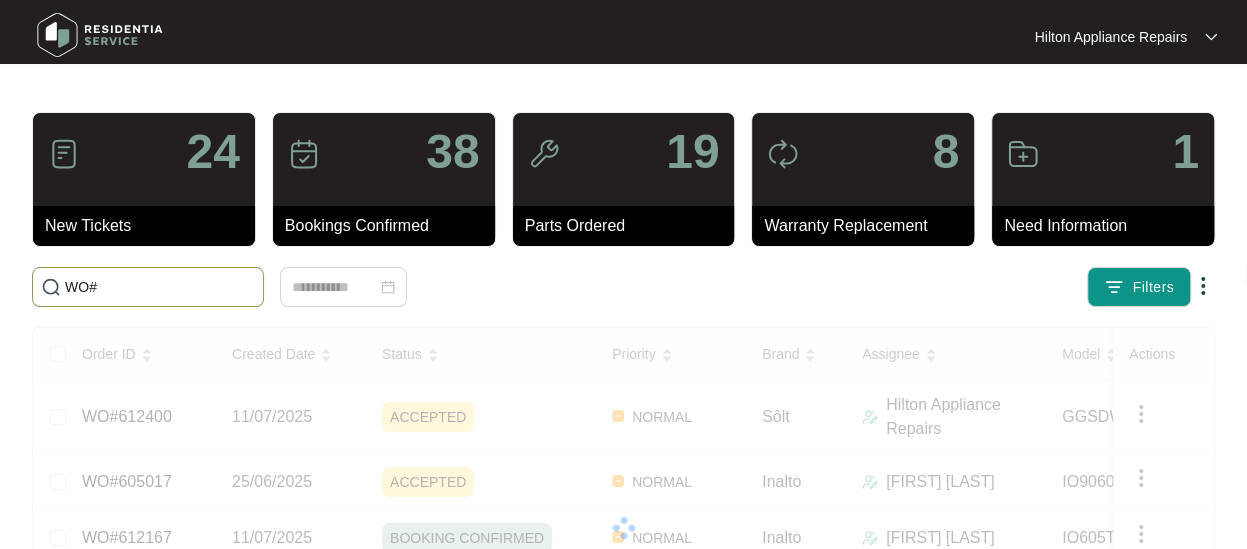 paste on "612402" 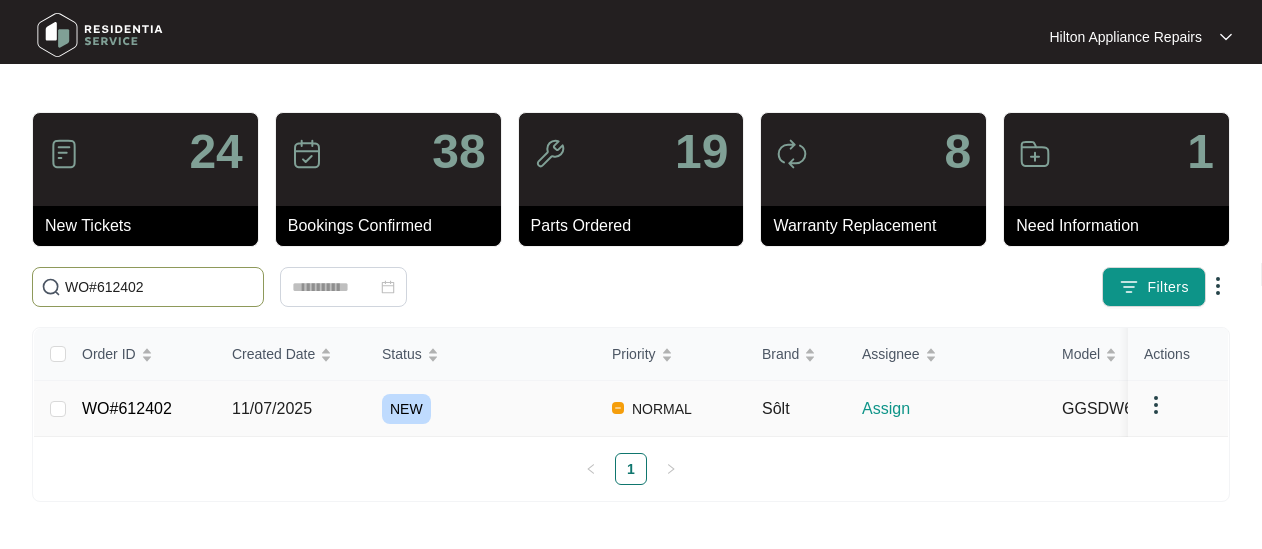 type on "WO#612402" 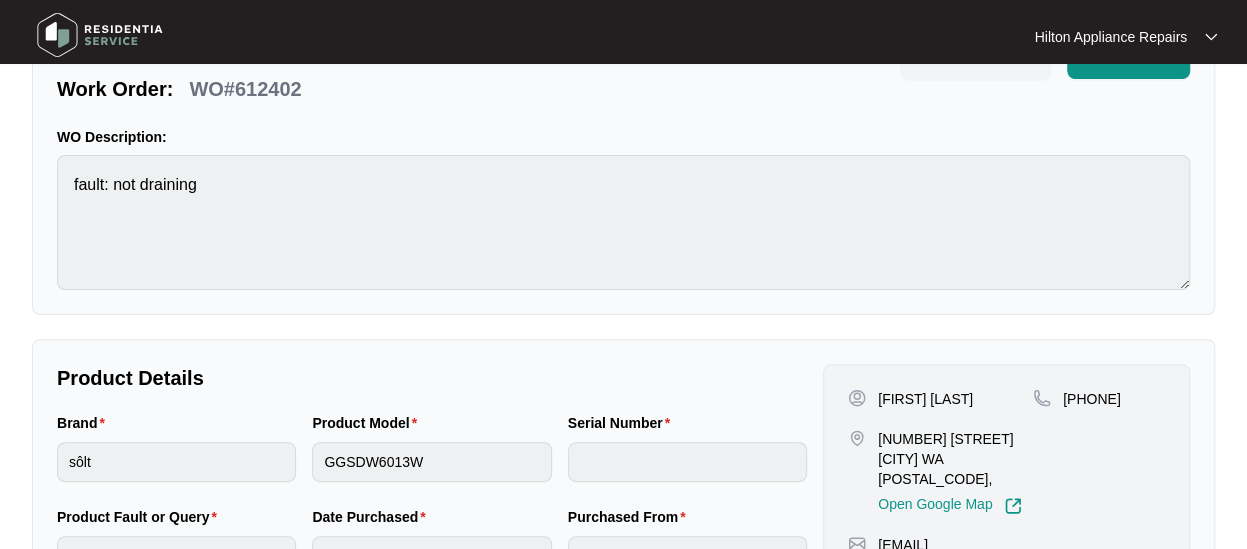 scroll, scrollTop: 200, scrollLeft: 0, axis: vertical 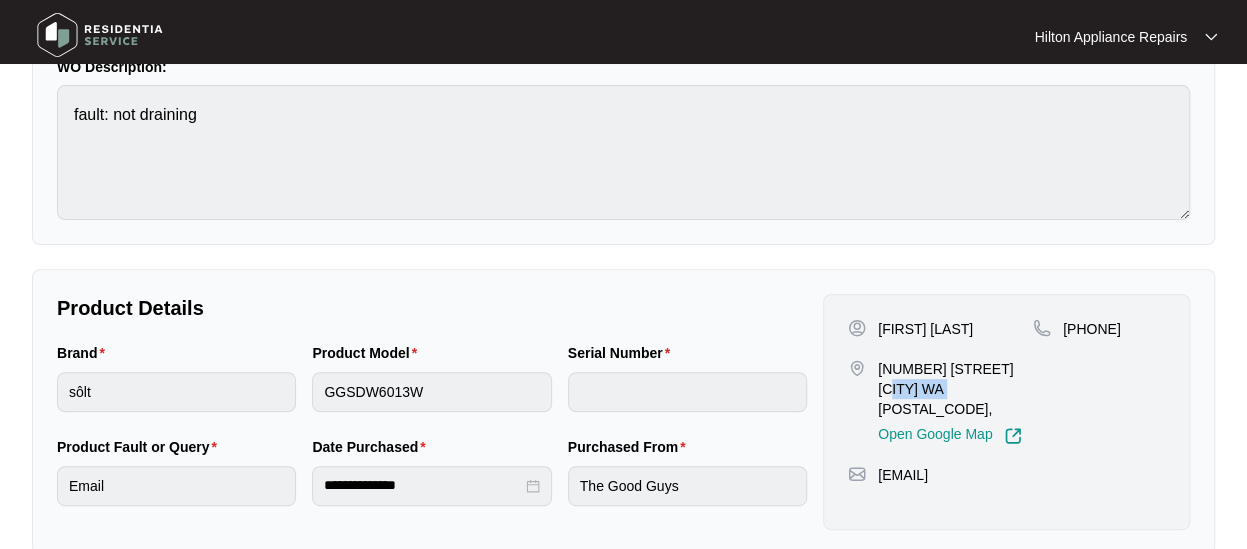 drag, startPoint x: 927, startPoint y: 387, endPoint x: 879, endPoint y: 388, distance: 48.010414 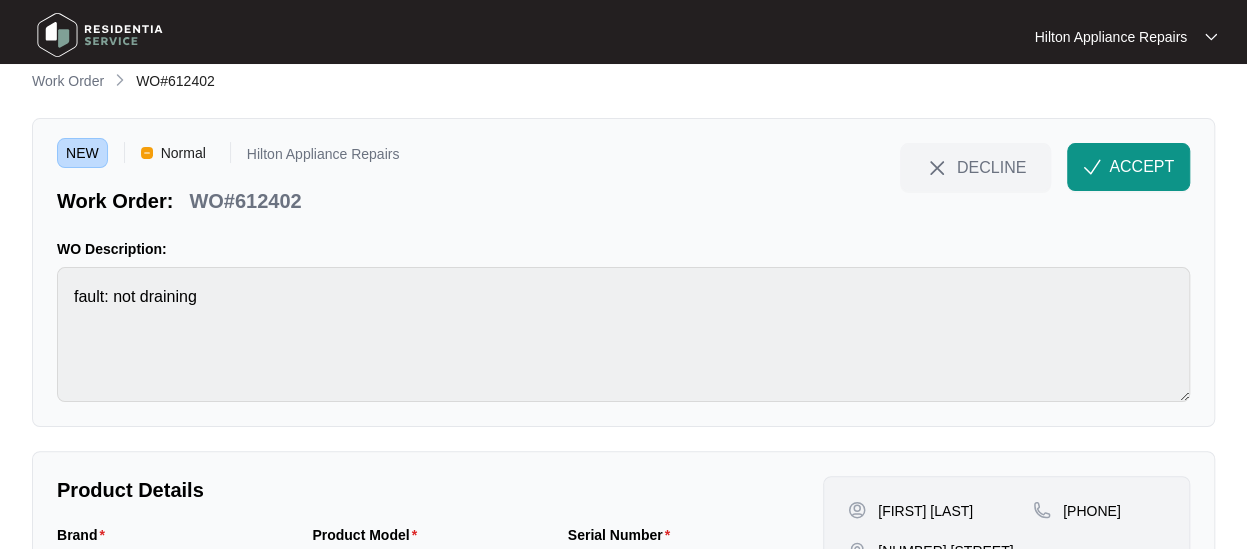 scroll, scrollTop: 0, scrollLeft: 0, axis: both 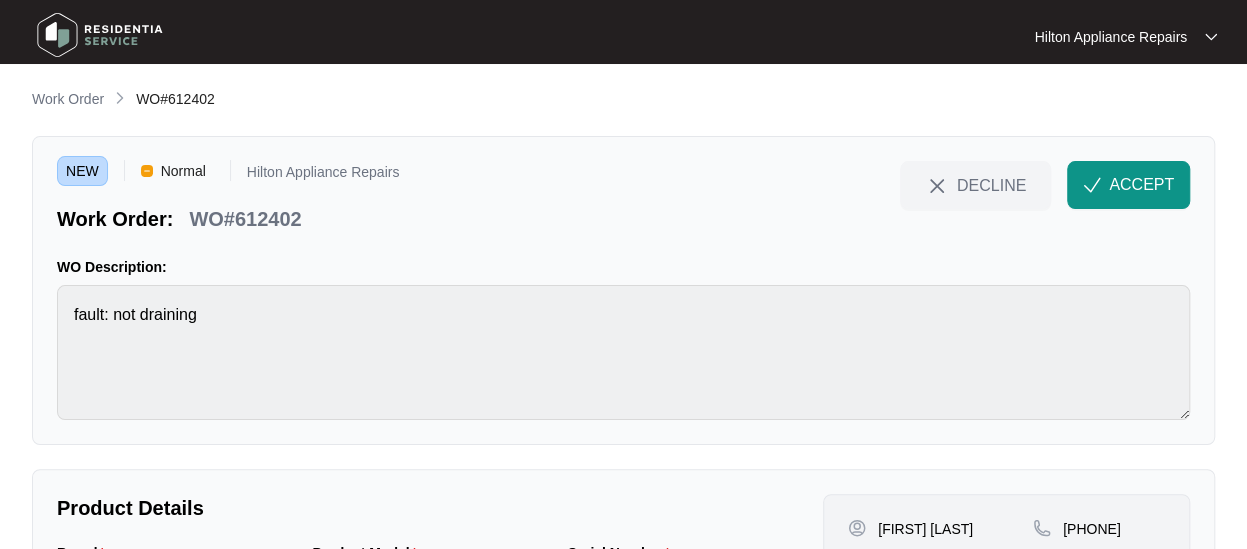 drag, startPoint x: 68, startPoint y: 98, endPoint x: 78, endPoint y: 97, distance: 10.049875 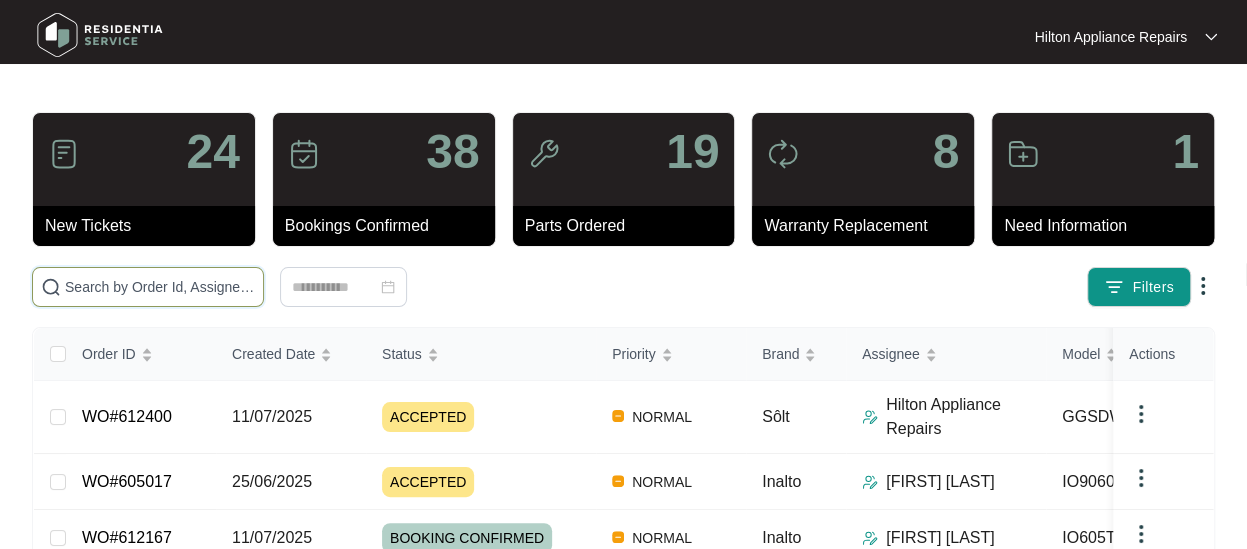 click at bounding box center (160, 287) 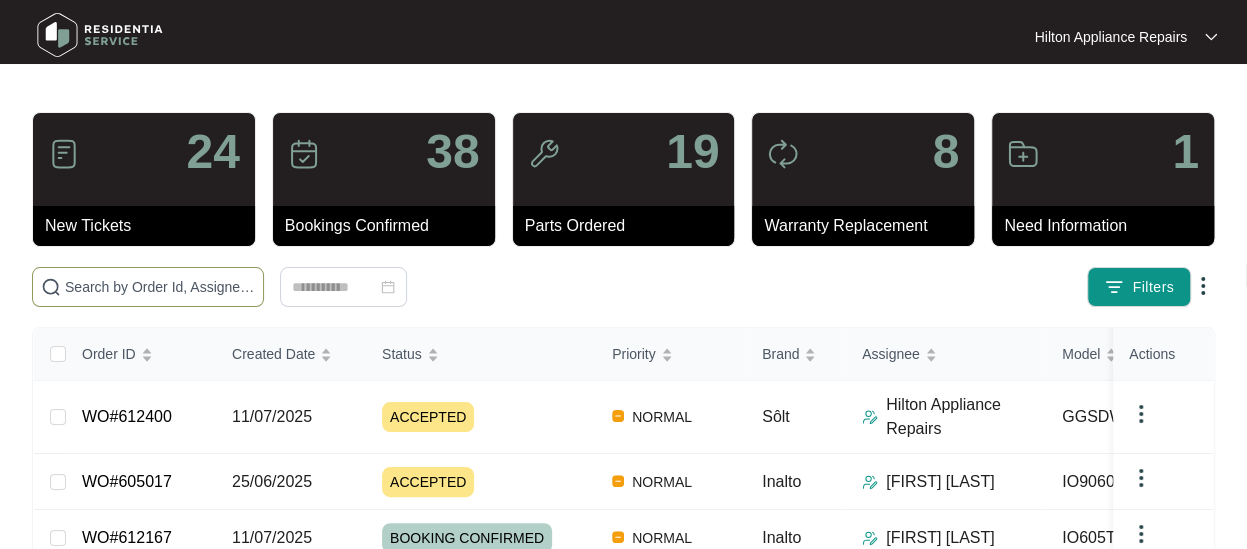 paste on "WO#612400" 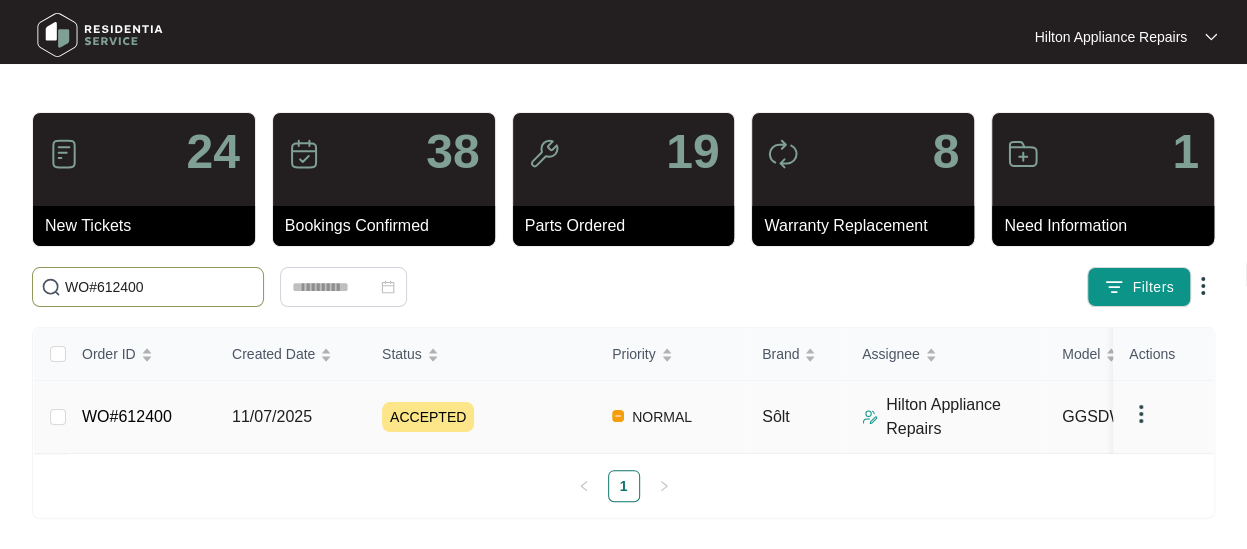 type on "WO#612400" 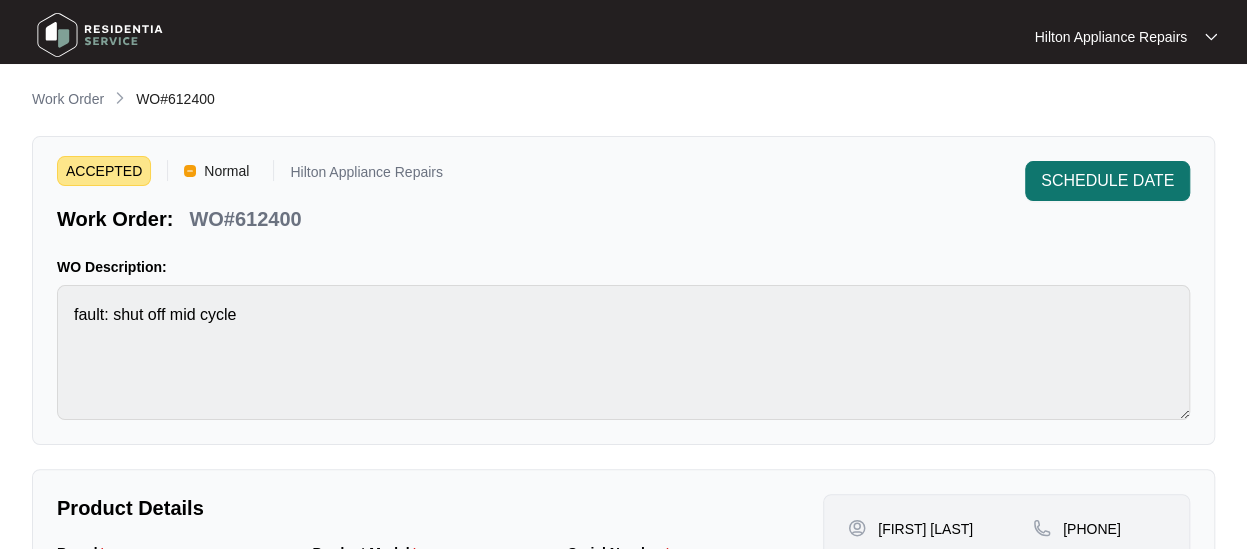 click on "SCHEDULE DATE" at bounding box center (1107, 181) 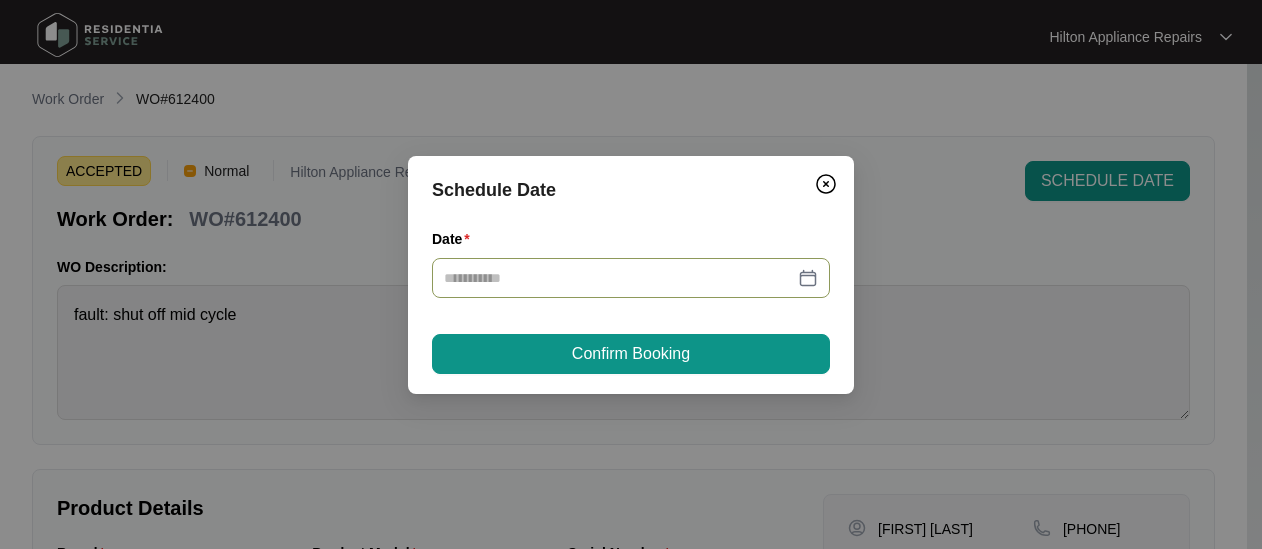 click at bounding box center (631, 278) 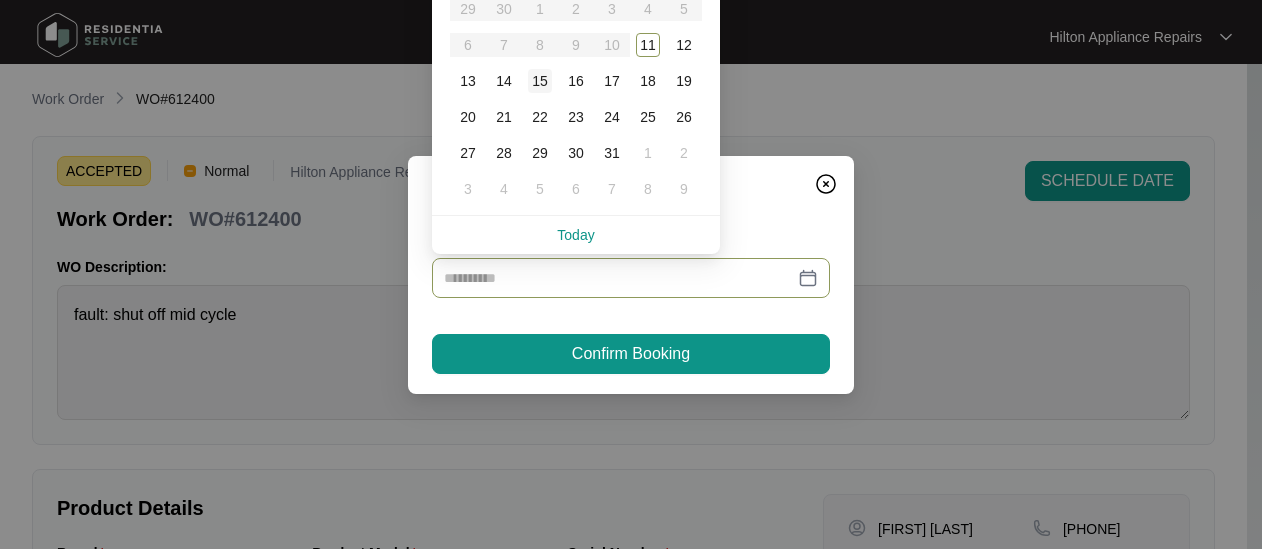 click on "15" at bounding box center (540, 81) 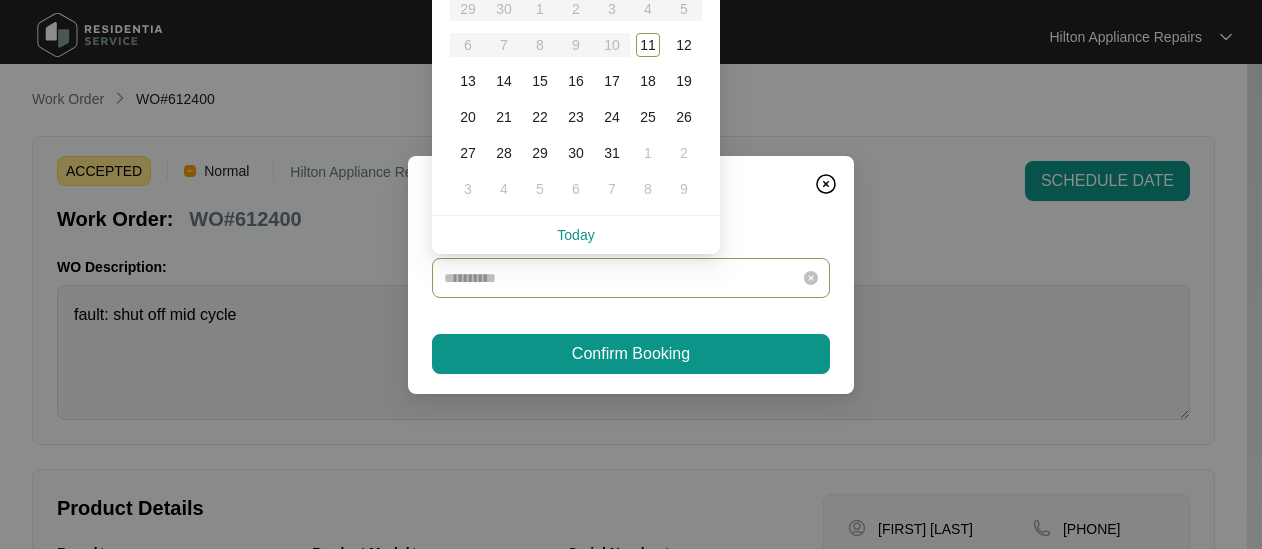 type on "**********" 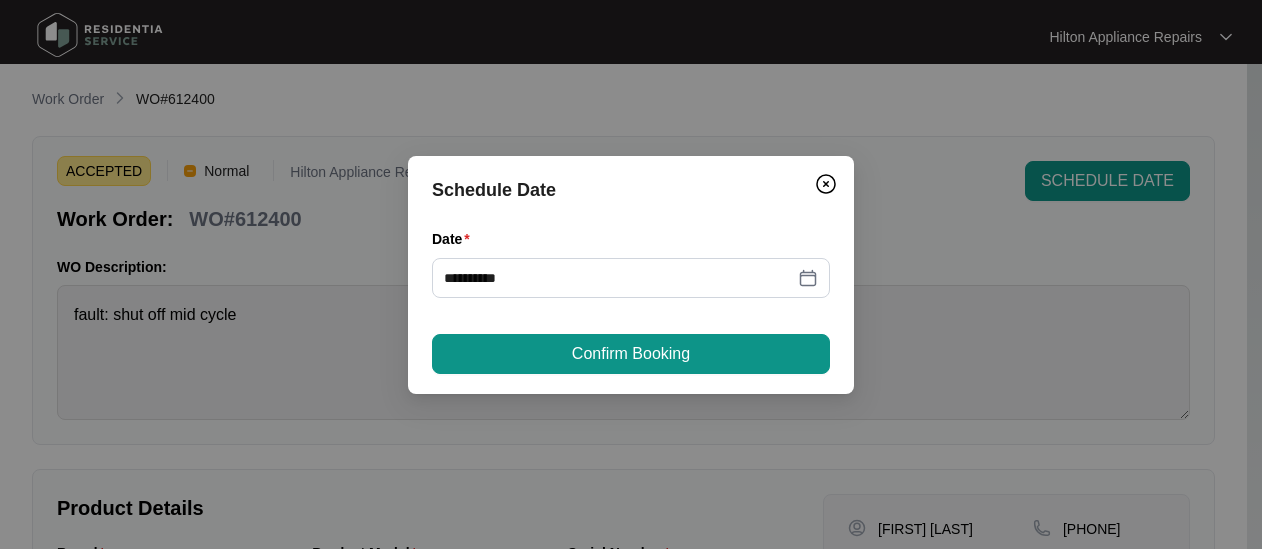 drag, startPoint x: 586, startPoint y: 351, endPoint x: 641, endPoint y: 322, distance: 62.177166 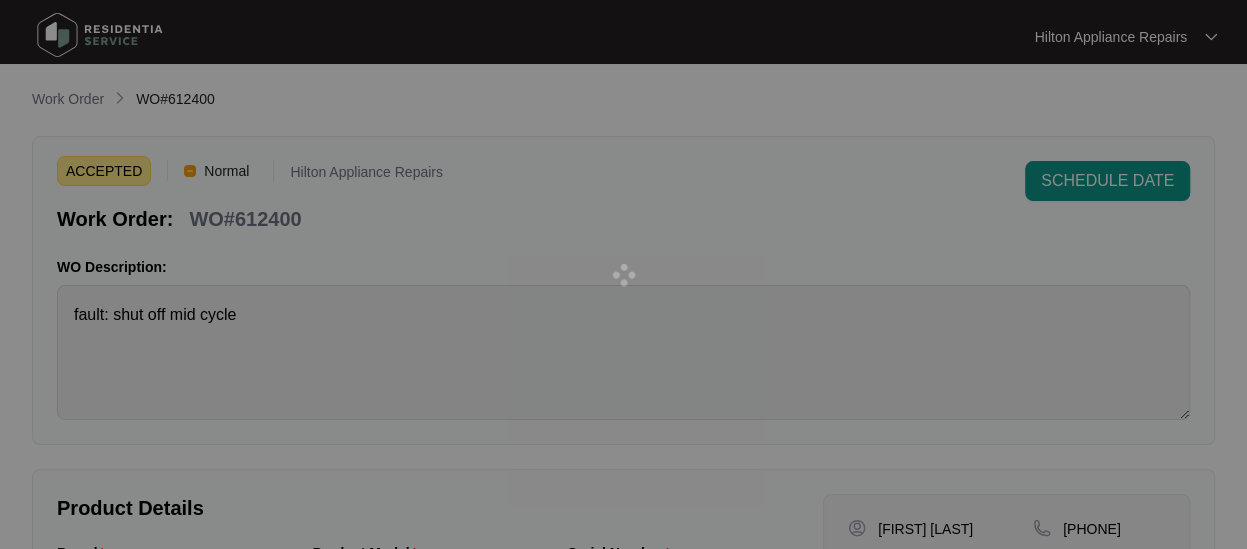 click at bounding box center [623, 274] 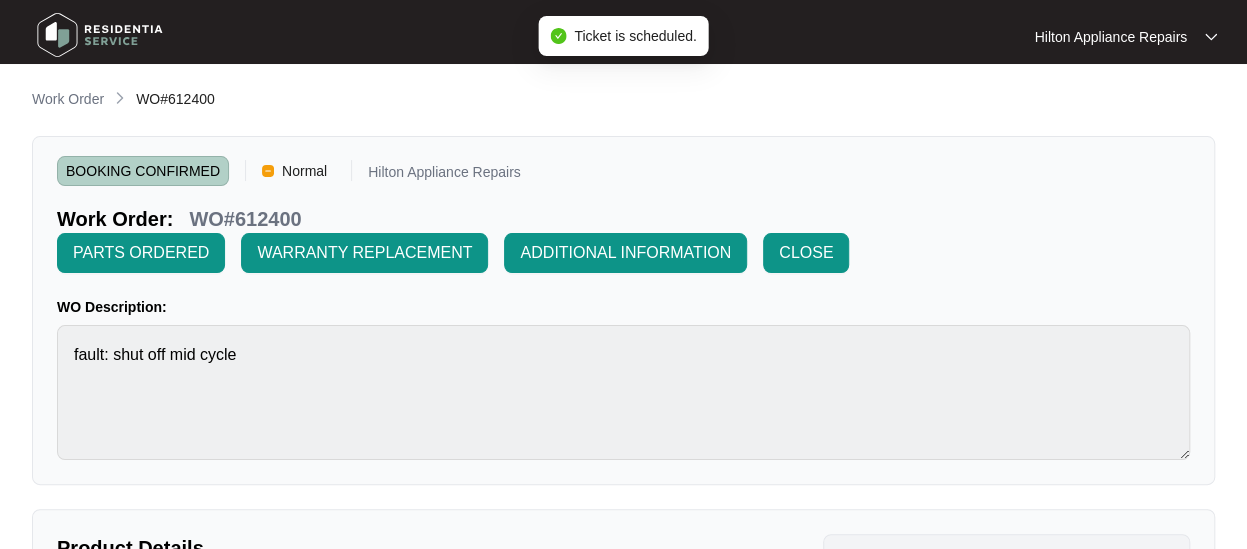 drag, startPoint x: 46, startPoint y: 91, endPoint x: 137, endPoint y: 103, distance: 91.787796 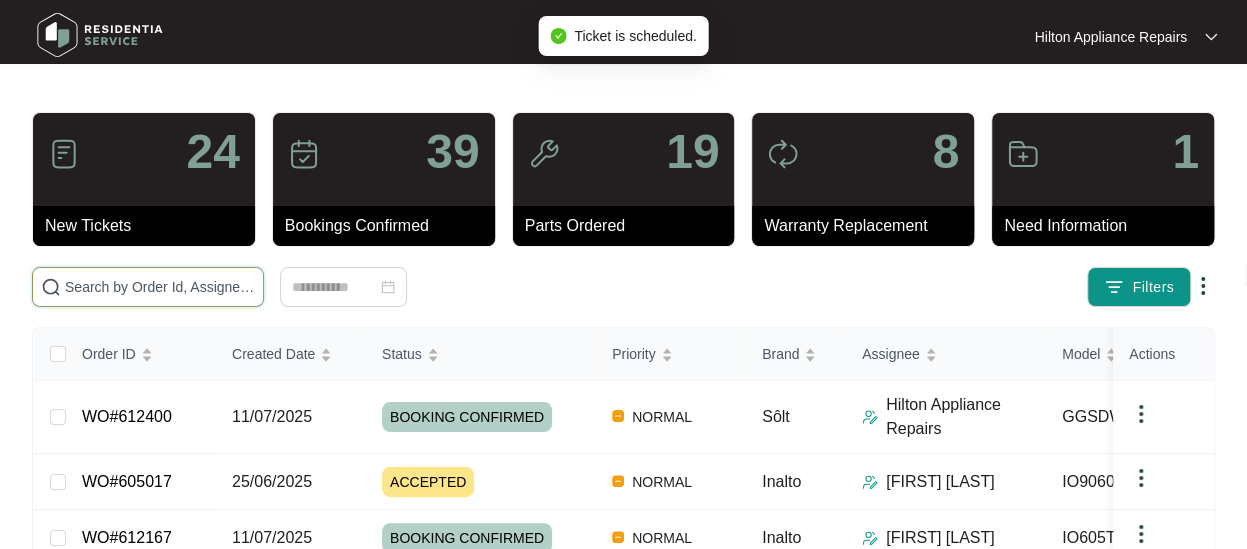 click at bounding box center (160, 287) 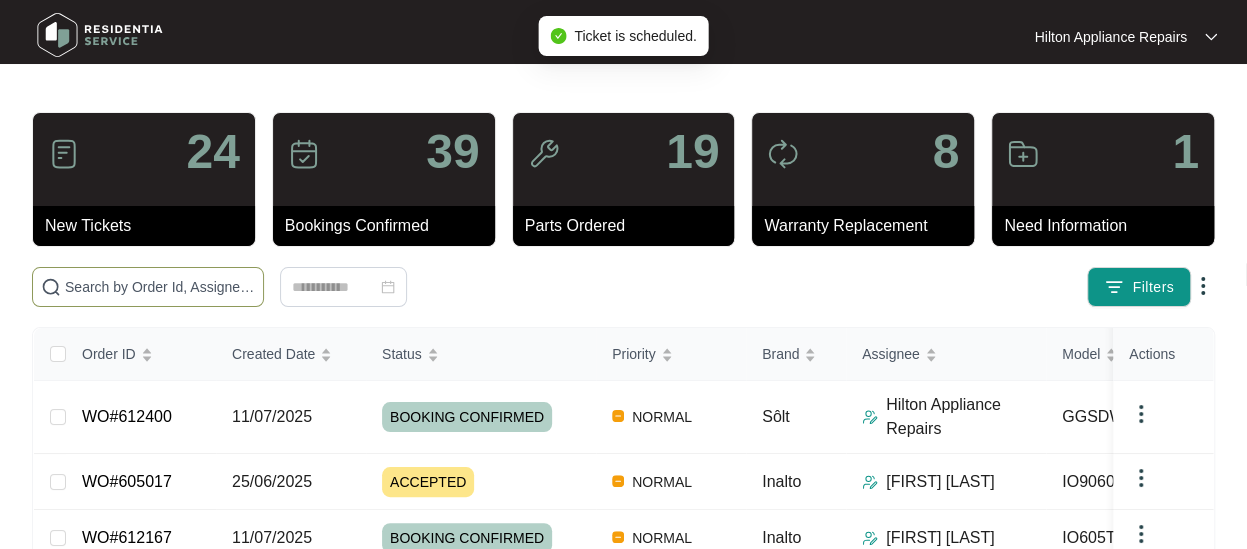 paste on "WO#612400" 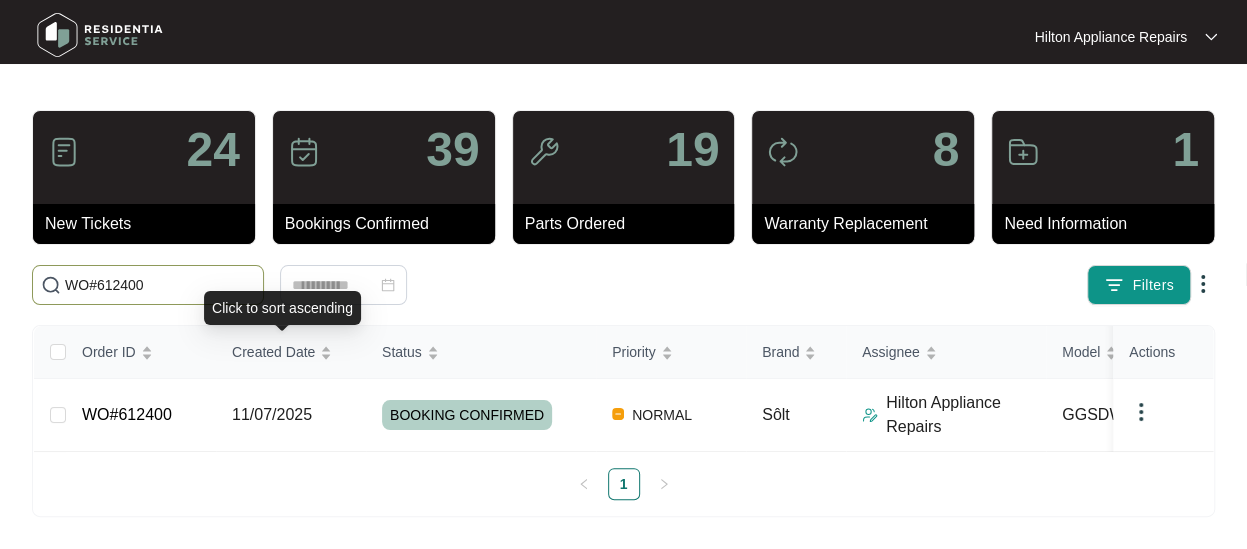 scroll, scrollTop: 15, scrollLeft: 0, axis: vertical 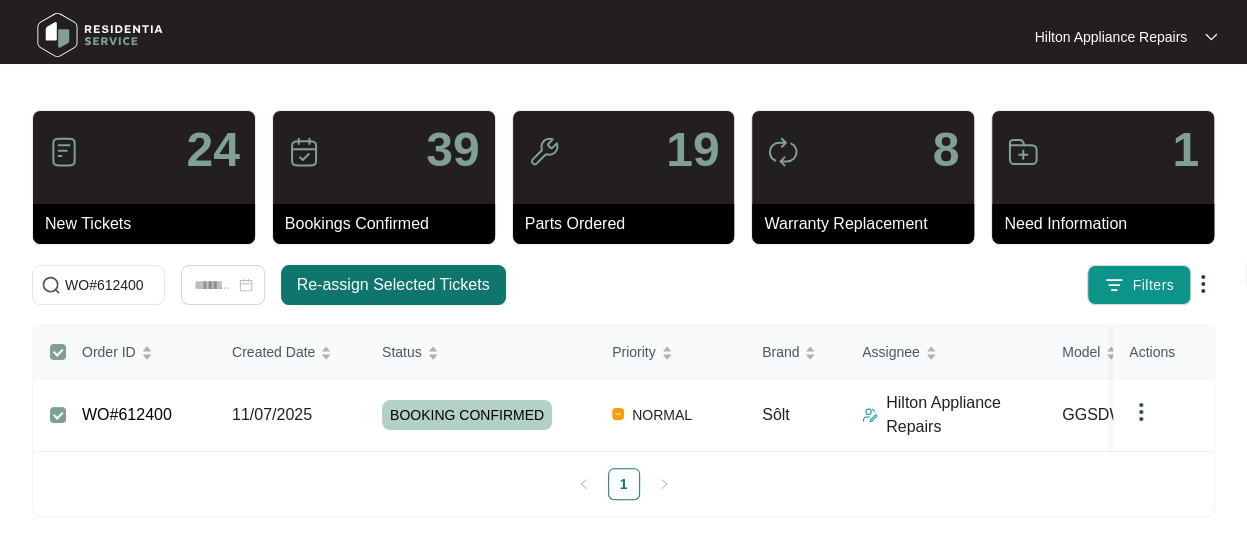 click on "Re-assign Selected Tickets" at bounding box center (393, 285) 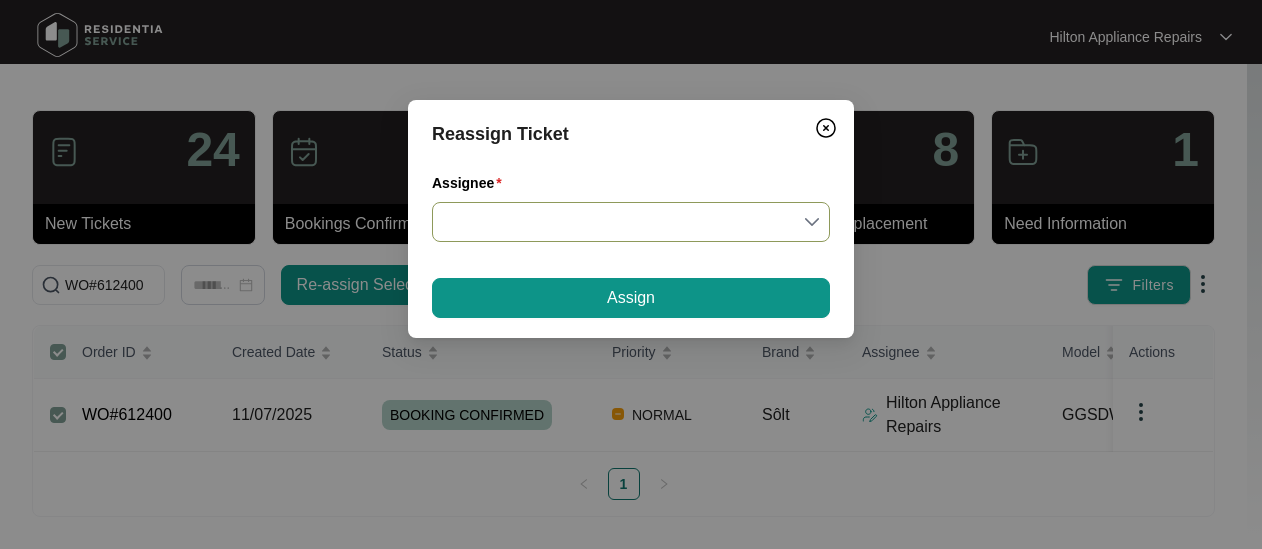 click on "Assignee" at bounding box center (631, 222) 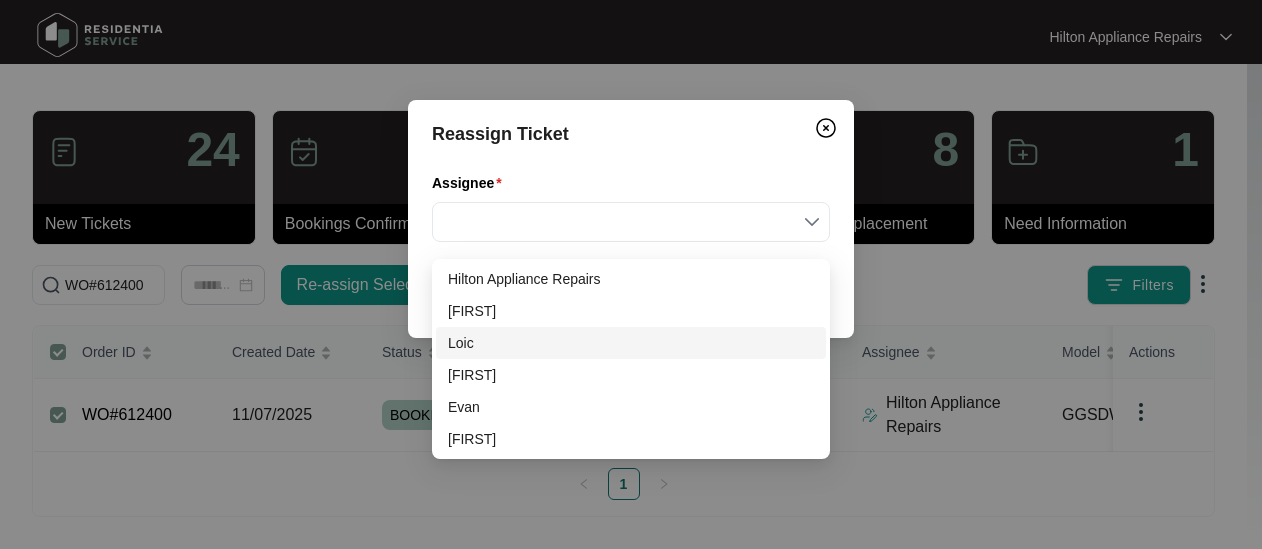 click on "Loic" at bounding box center [631, 343] 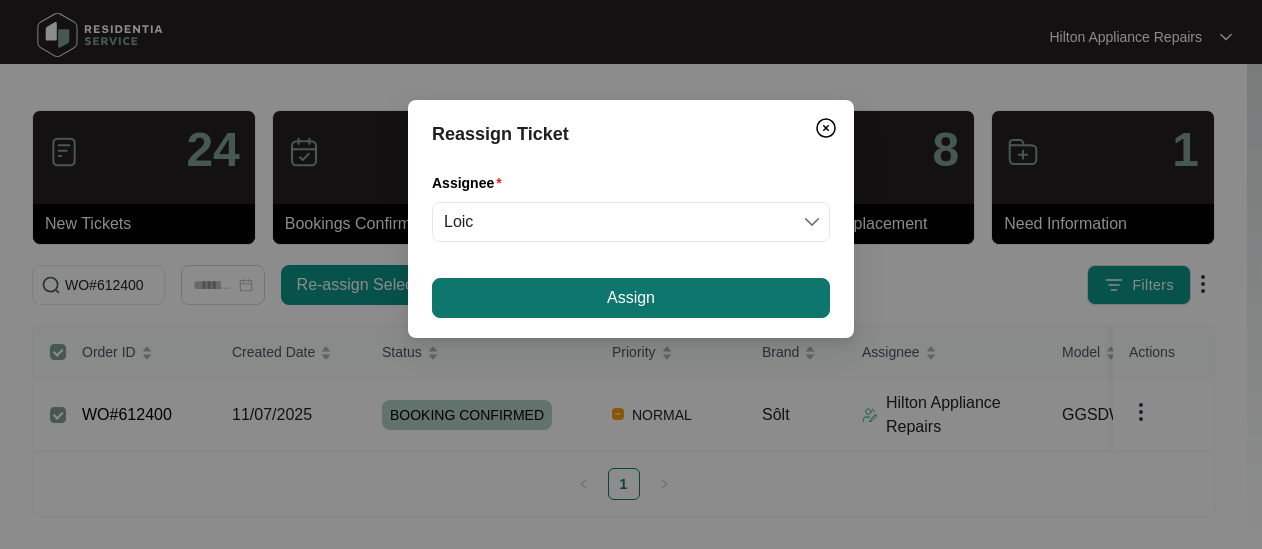 click on "Assign" at bounding box center (631, 298) 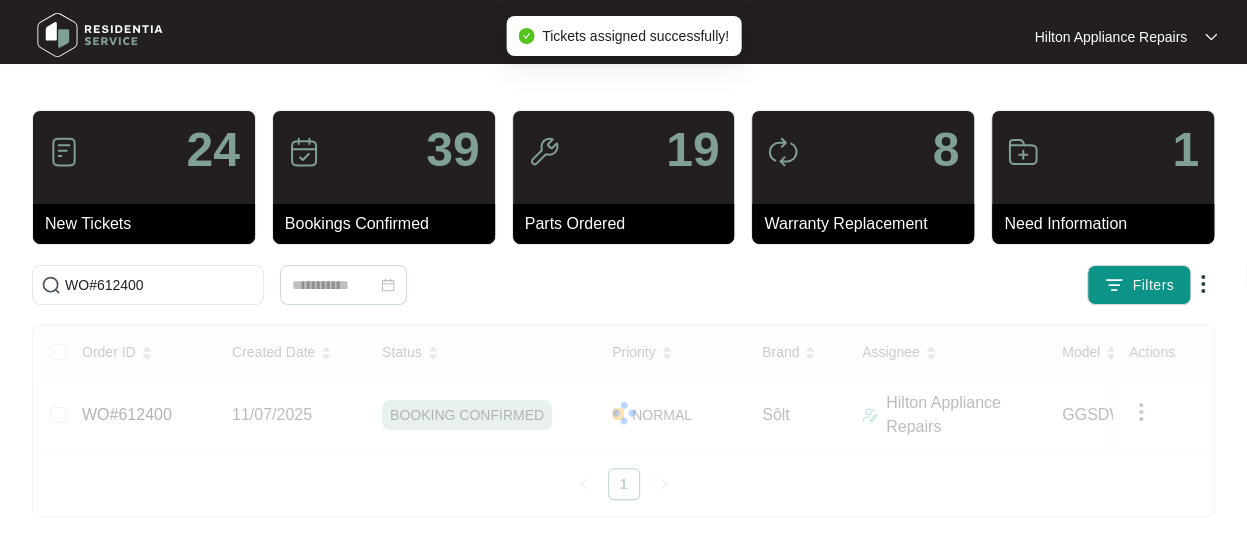 scroll, scrollTop: 0, scrollLeft: 0, axis: both 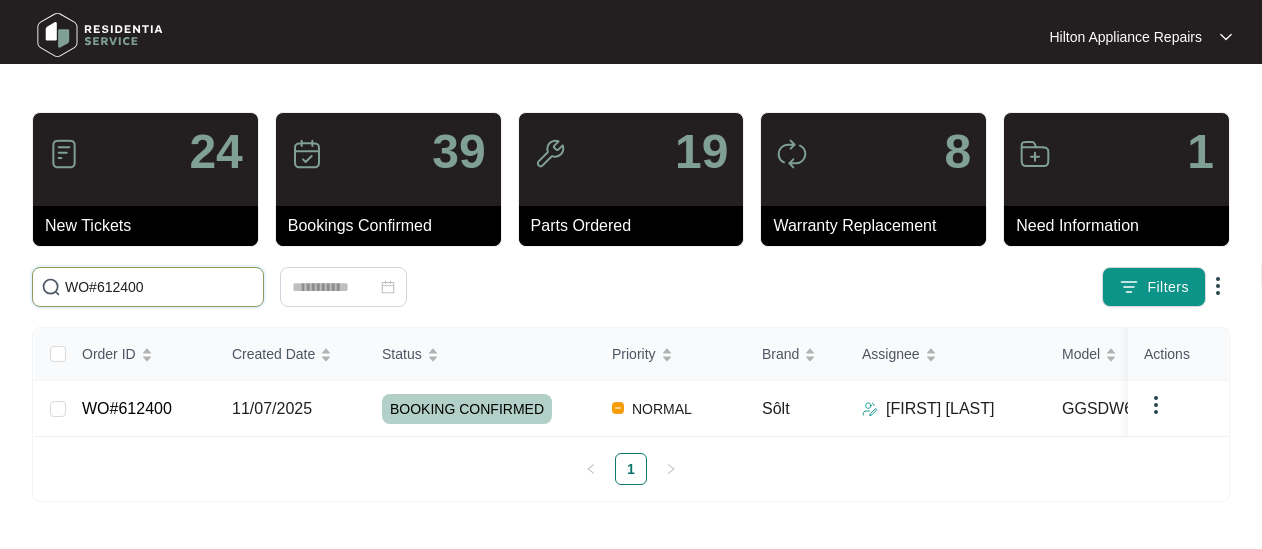 click on "WO#612400" at bounding box center (160, 287) 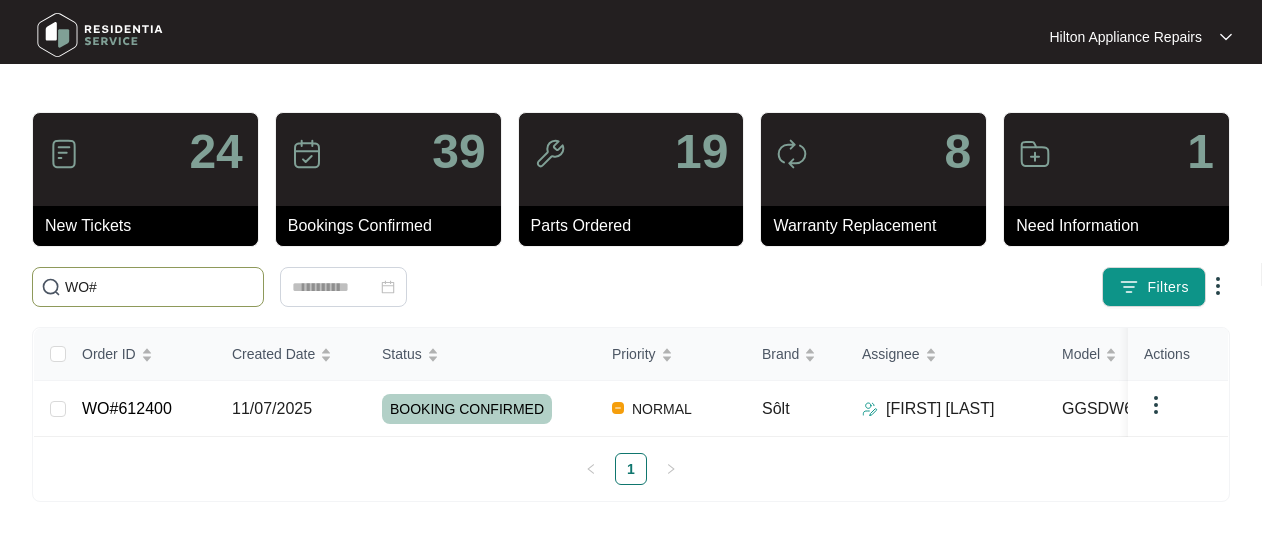 paste on "612402" 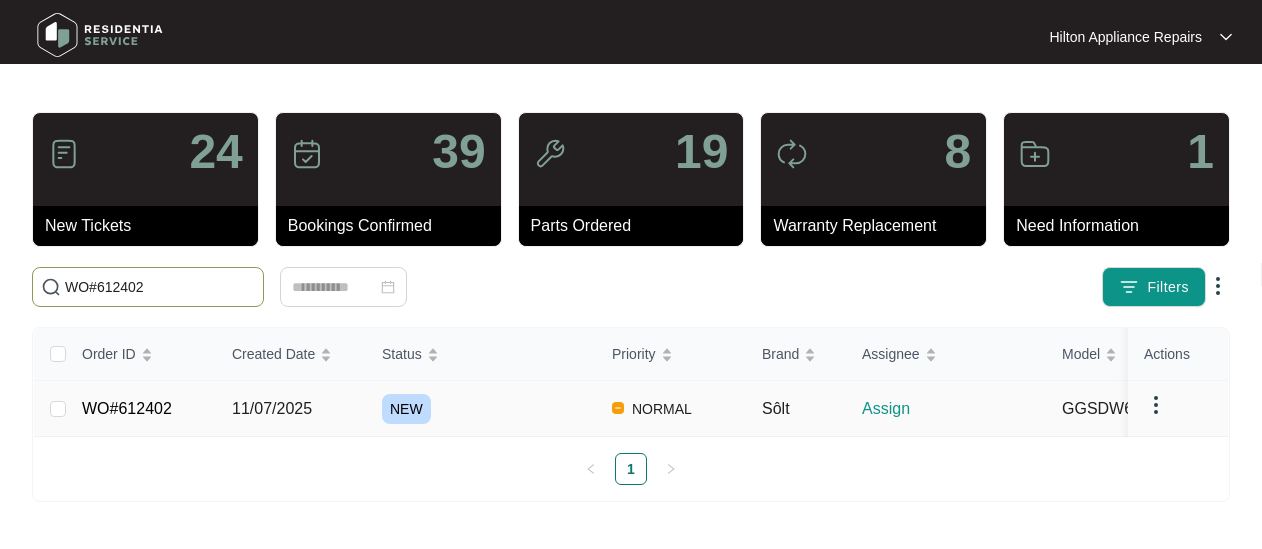 type on "WO#612402" 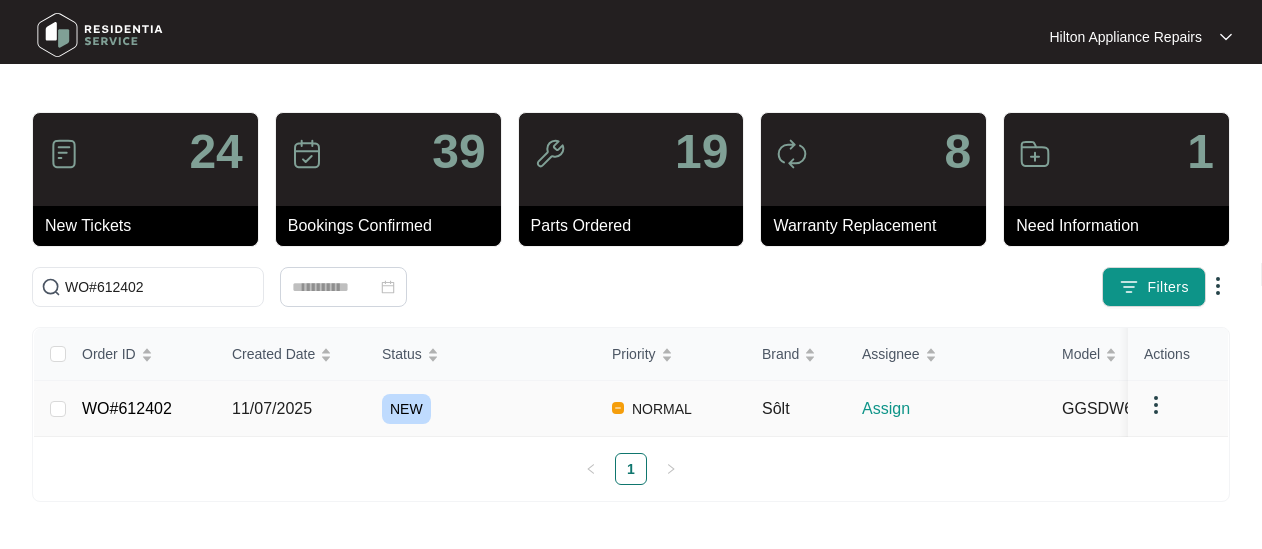 click on "11/07/2025" at bounding box center [272, 408] 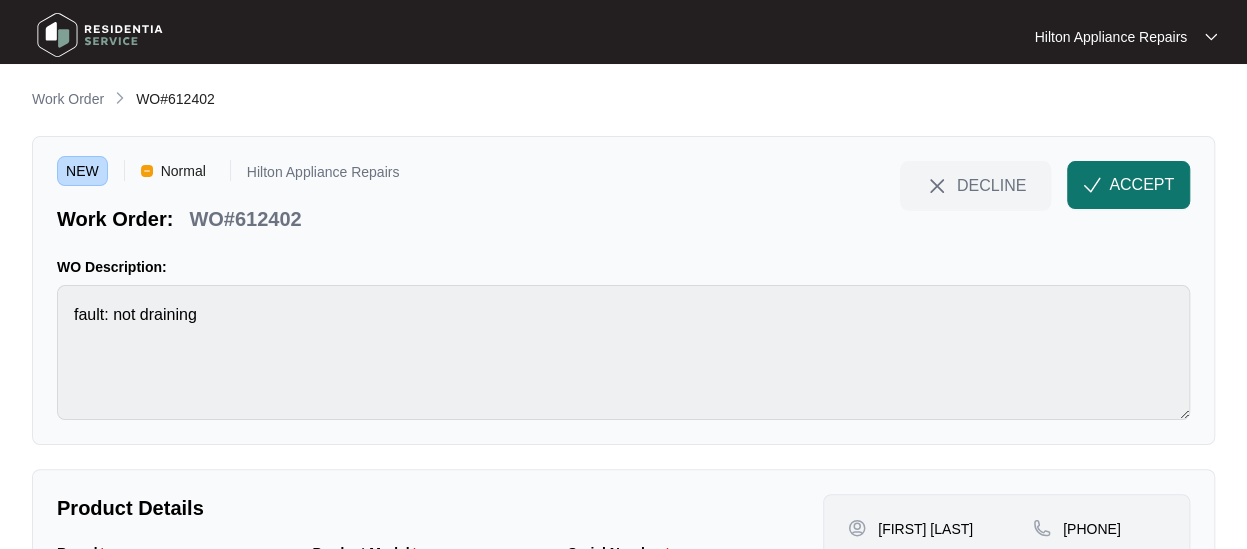 click on "ACCEPT" at bounding box center (1141, 185) 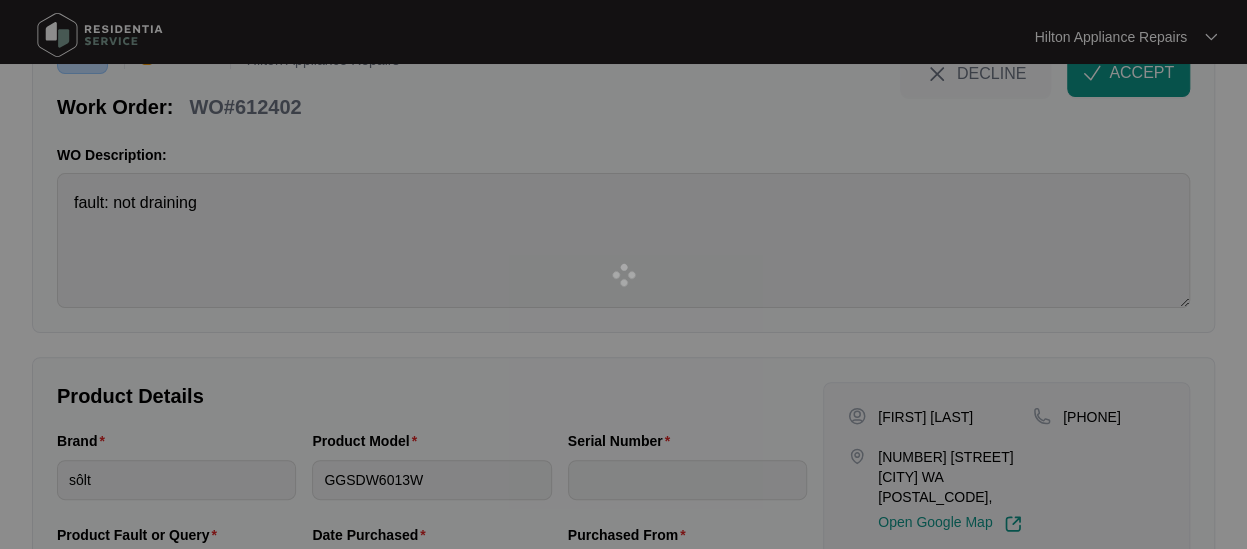 scroll, scrollTop: 235, scrollLeft: 0, axis: vertical 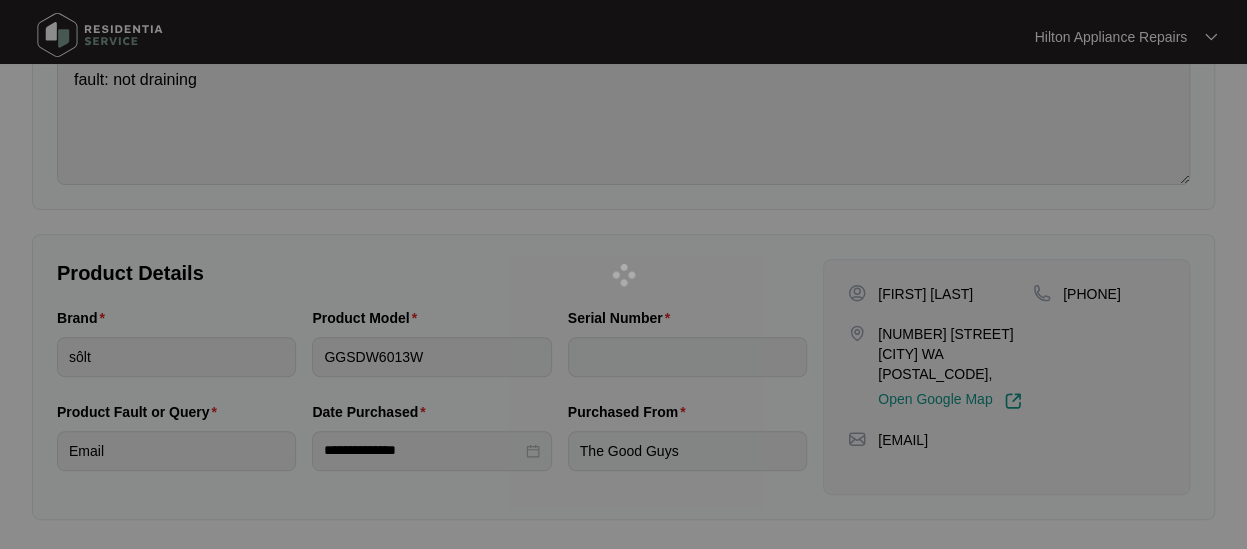 drag, startPoint x: 930, startPoint y: 353, endPoint x: 890, endPoint y: 347, distance: 40.4475 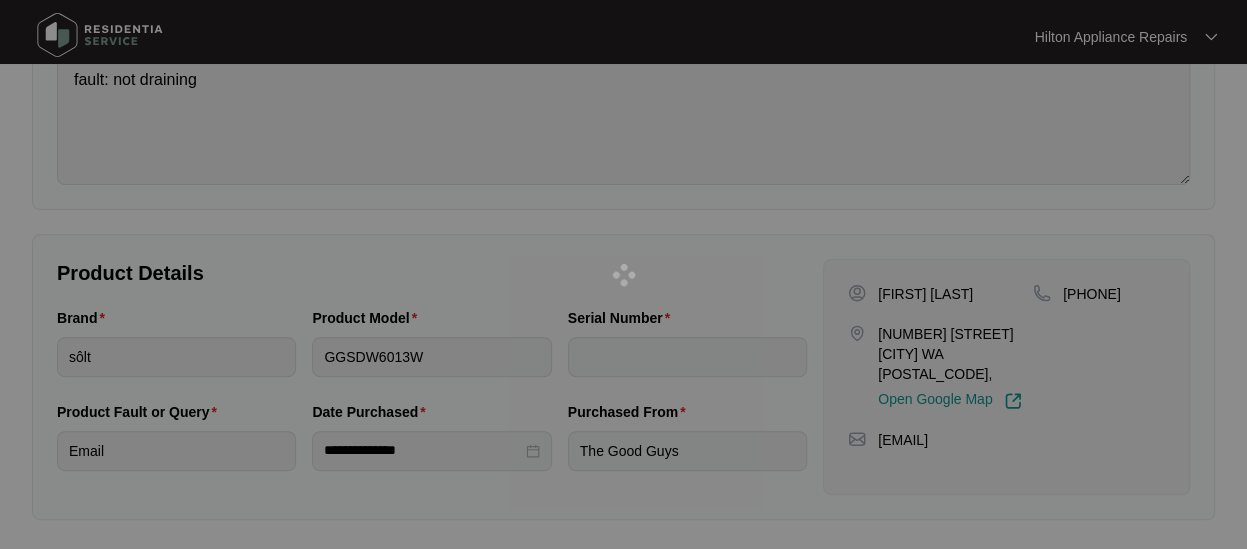 click at bounding box center [623, 274] 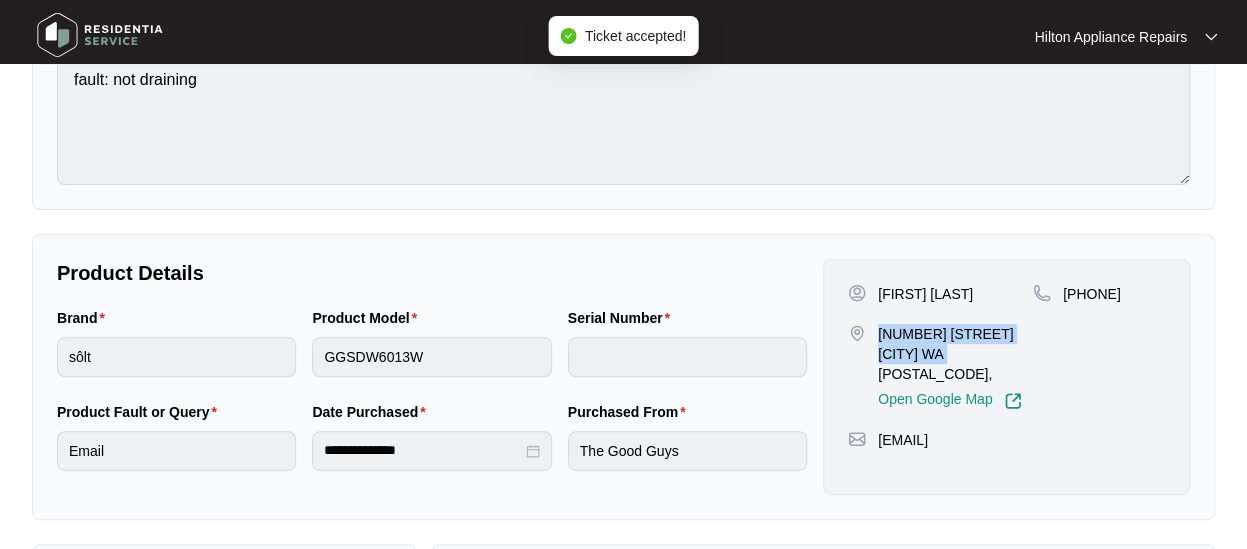 drag, startPoint x: 917, startPoint y: 351, endPoint x: 879, endPoint y: 337, distance: 40.496914 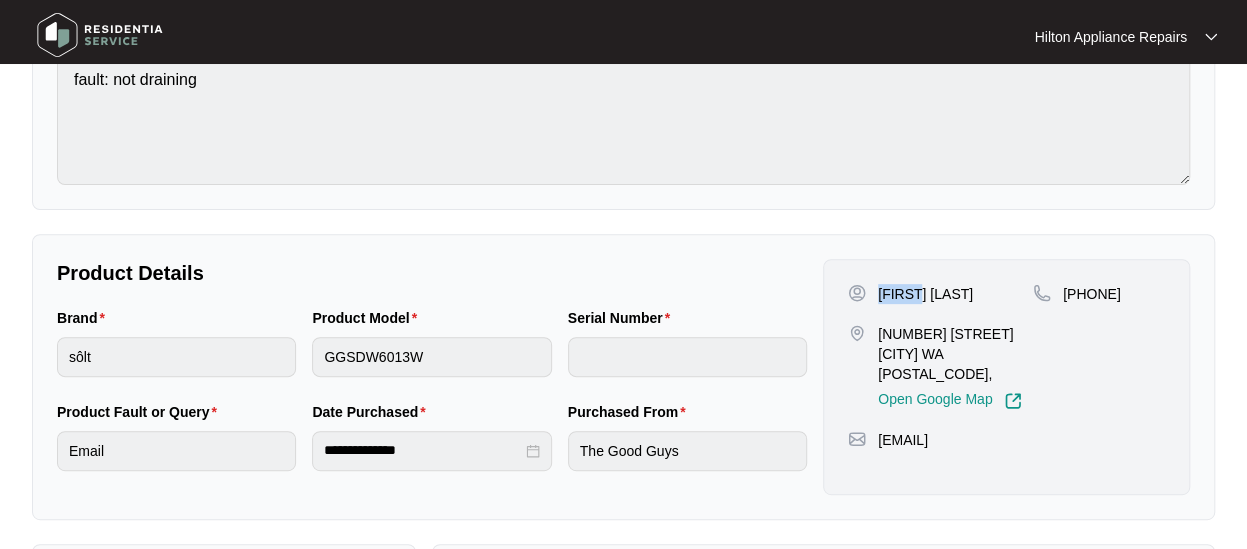 drag, startPoint x: 916, startPoint y: 292, endPoint x: 879, endPoint y: 292, distance: 37 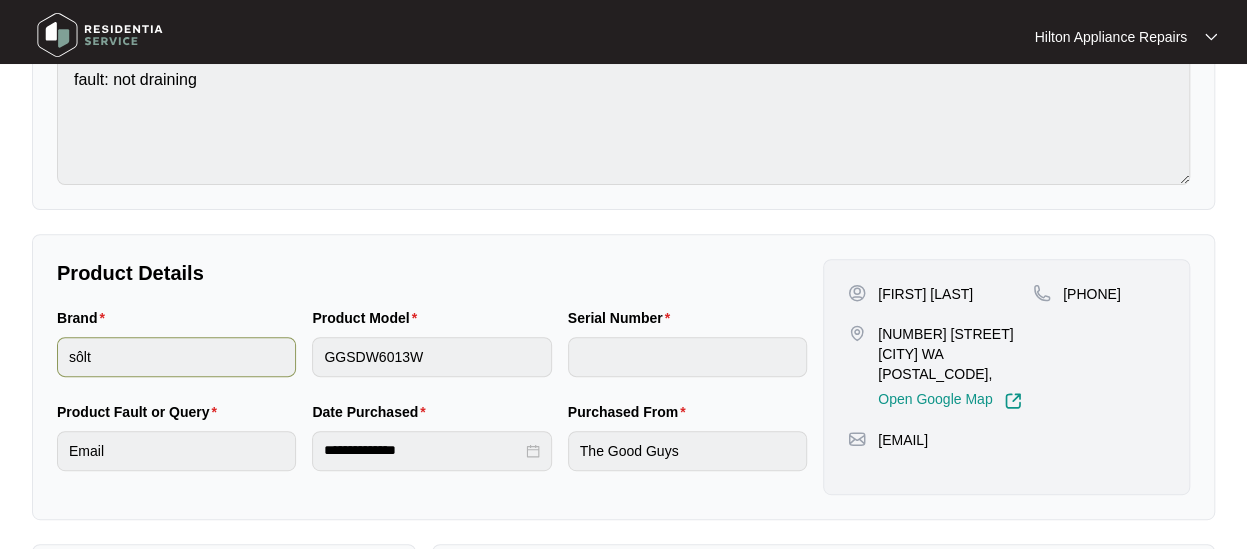 click on "Brand sôlt Product Model GGSDW6013W Serial Number" at bounding box center (432, 354) 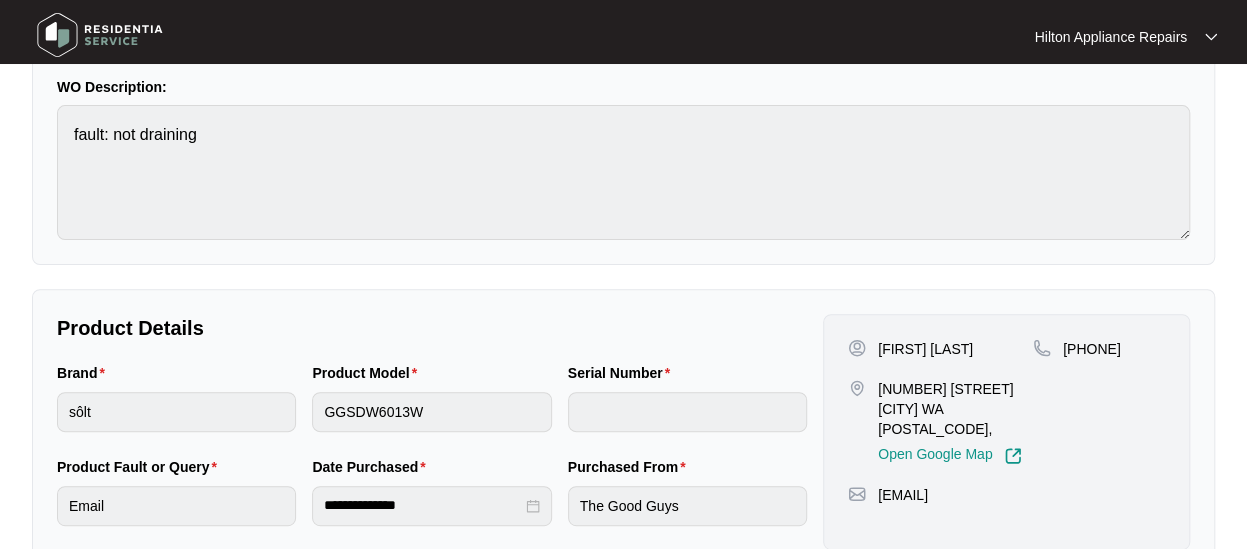 scroll, scrollTop: 435, scrollLeft: 0, axis: vertical 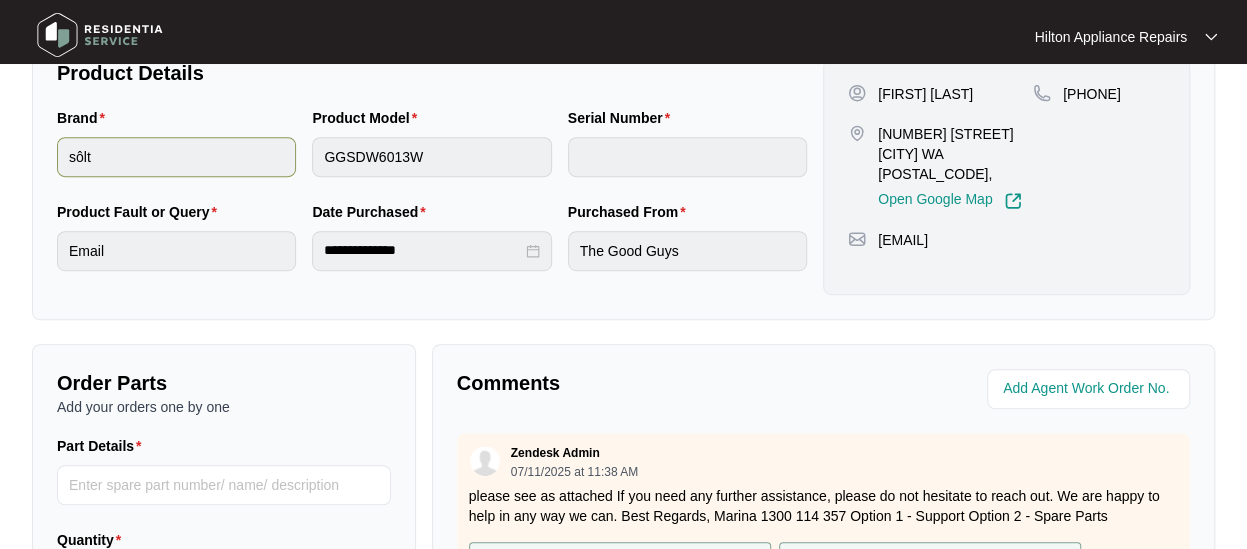click on "Brand sôlt Product Model GGSDW6013W Serial Number" at bounding box center [432, 154] 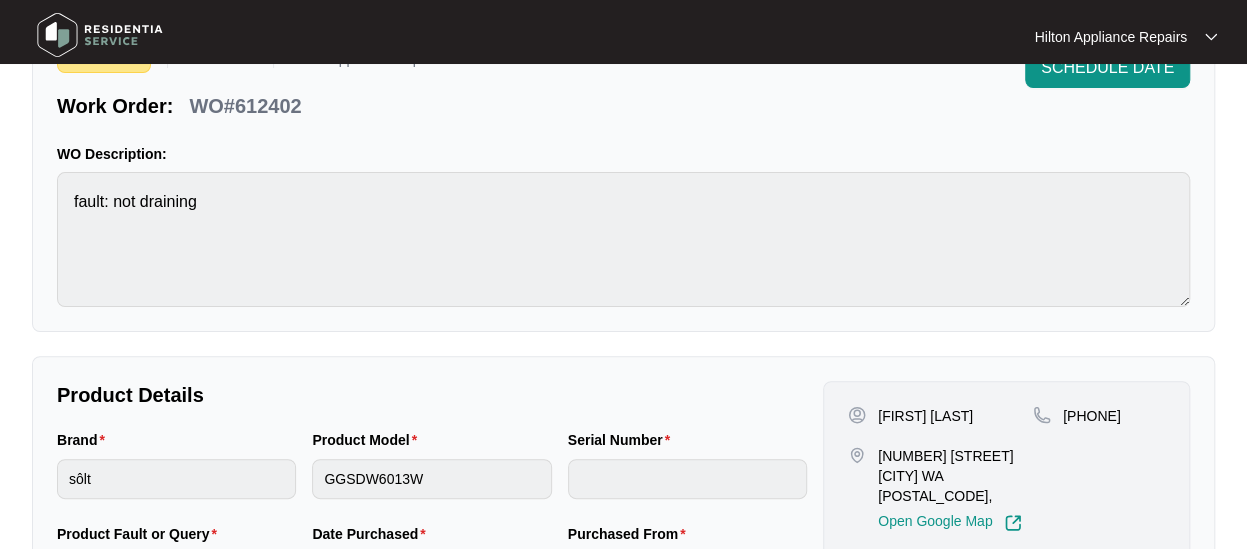 scroll, scrollTop: 0, scrollLeft: 0, axis: both 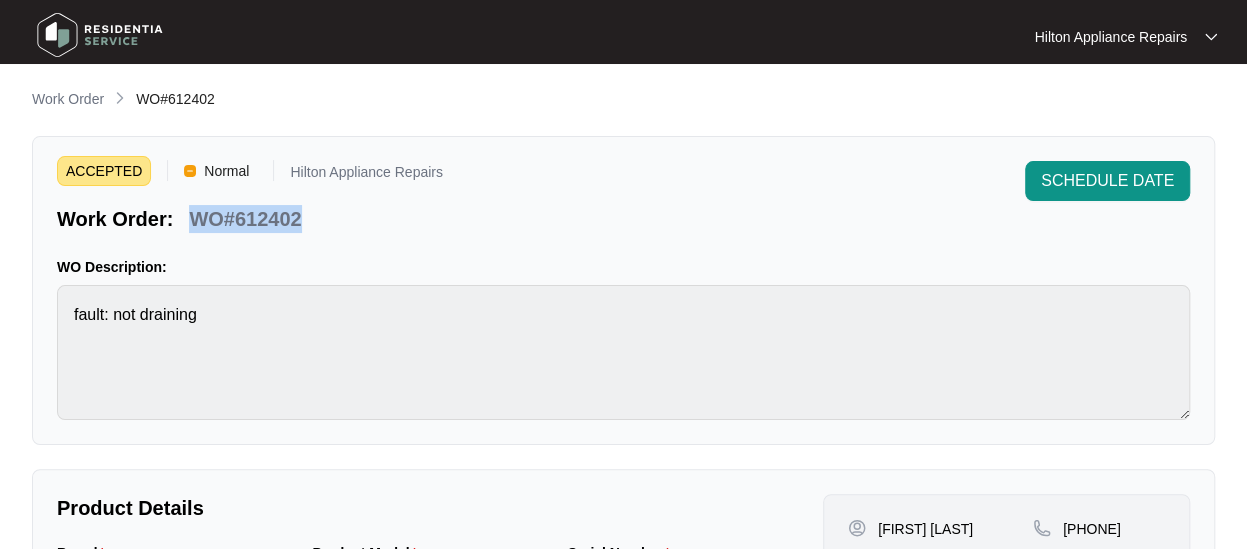 drag, startPoint x: 307, startPoint y: 221, endPoint x: 188, endPoint y: 212, distance: 119.33985 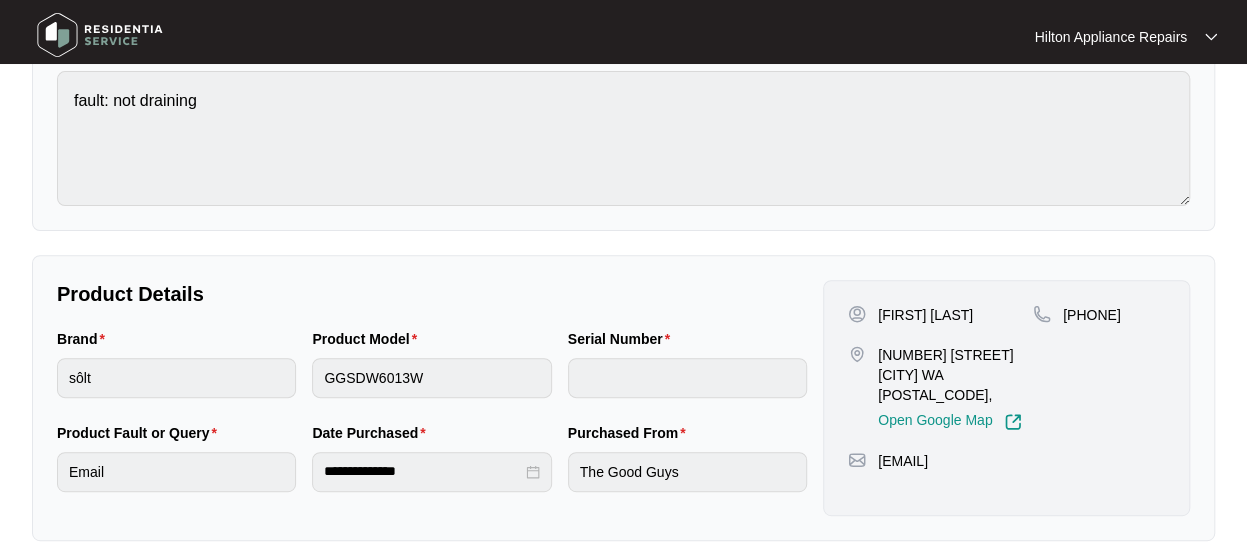scroll, scrollTop: 300, scrollLeft: 0, axis: vertical 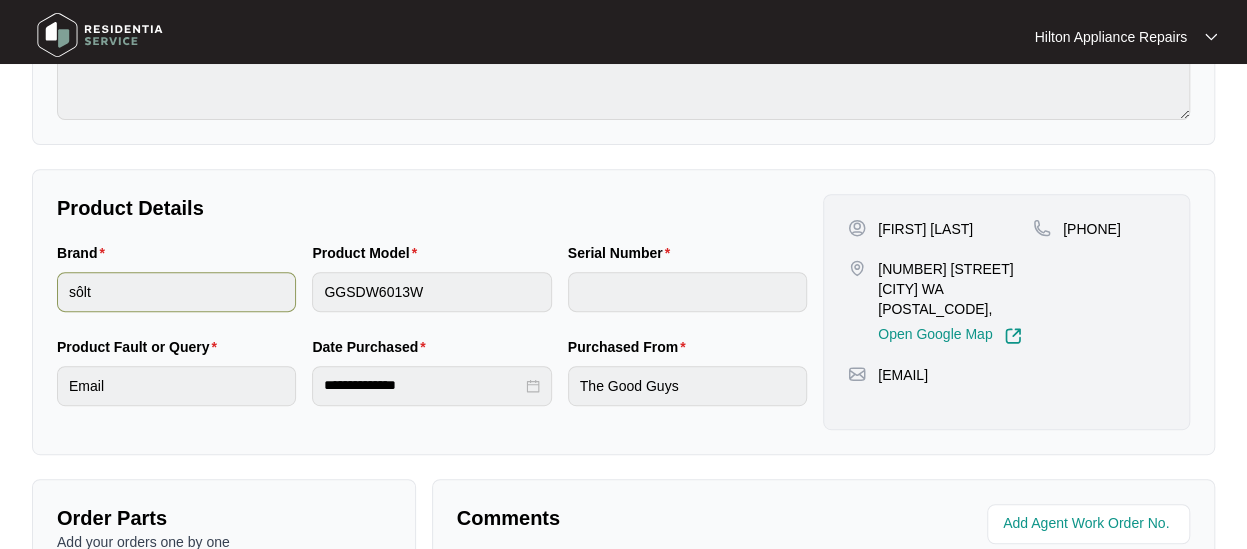 click on "Brand sôlt Product Model GGSDW6013W Serial Number" at bounding box center (432, 289) 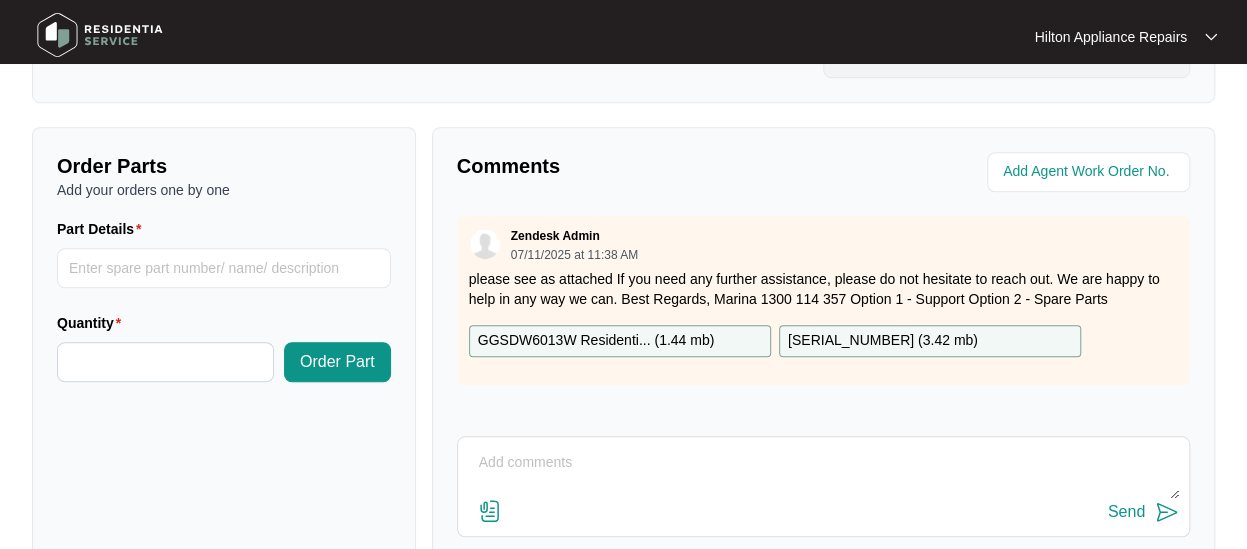scroll, scrollTop: 793, scrollLeft: 0, axis: vertical 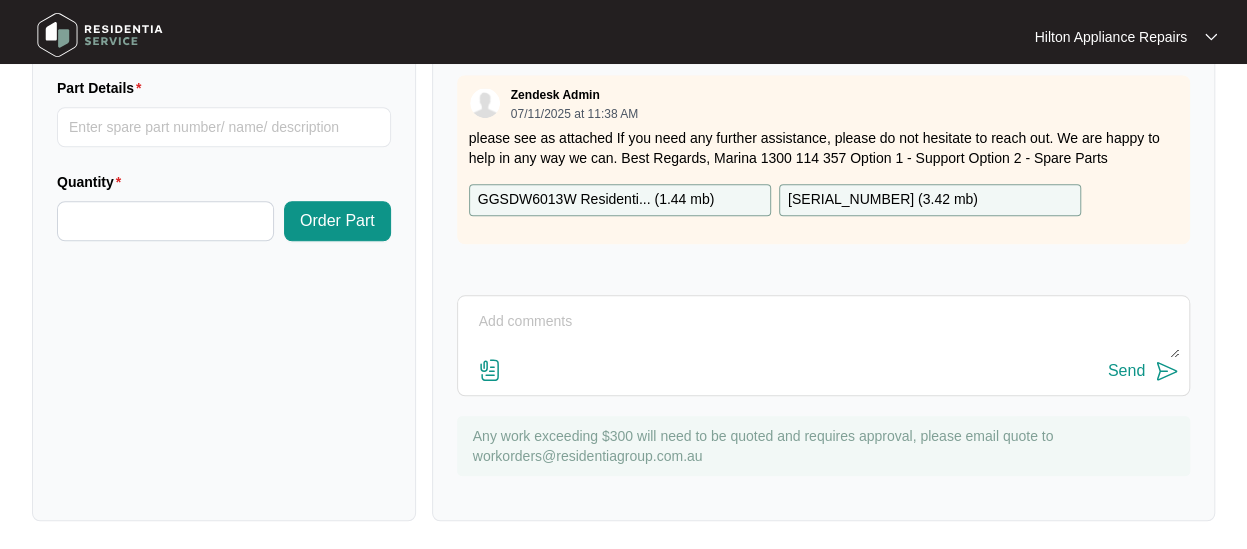 click on "Comments   Zendesk Admin 07/11/2025 at 11:38 AM   please see as attached
If you need any further assistance, please do not hesitate to reach out. We are happy to help in any way we can.
Best Regards,
[FIRST]
[PHONE]
Option 1 - Support
Option 2 - Spare Parts GGSDW6013W Residenti...   ( 1.44 mb ) GGSDW6013W-GGSDW6013...   ( 3.42 mb ) Send Any work exceeding $300 will need to be quoted and requires approval, please email quote to workorders@residentiagroup.com.au" at bounding box center [823, 253] 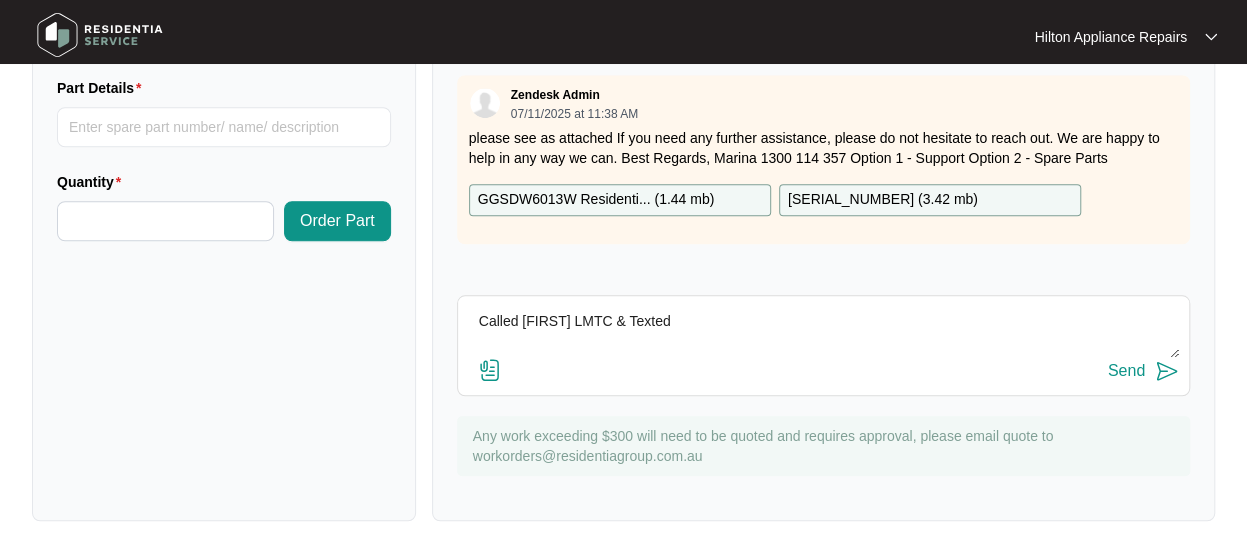 type on "Called [FIRST] LMTC & Texted" 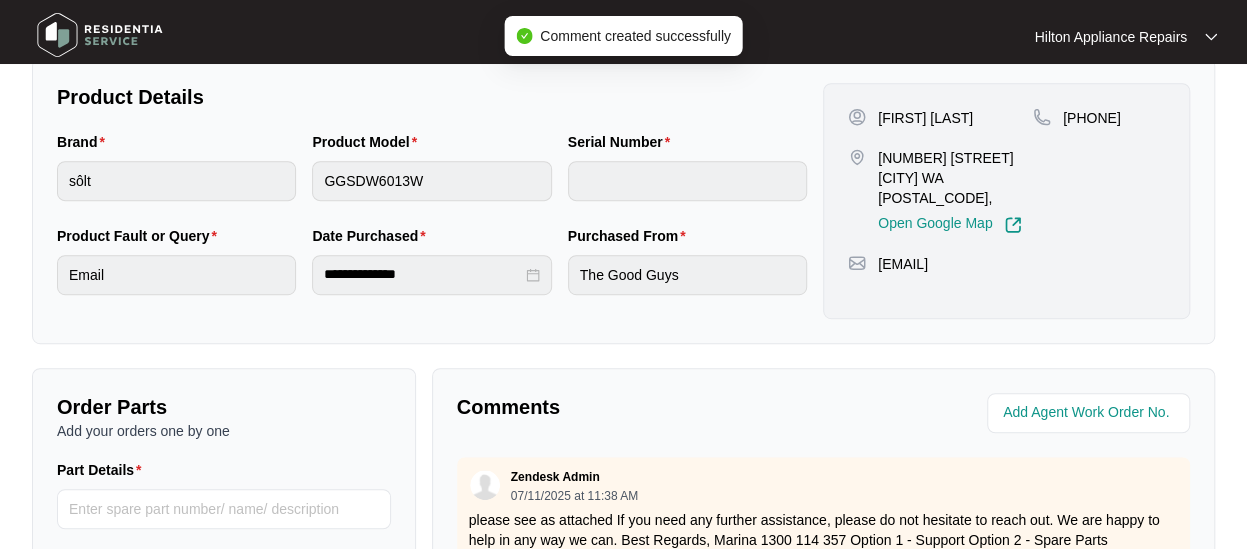 scroll, scrollTop: 593, scrollLeft: 0, axis: vertical 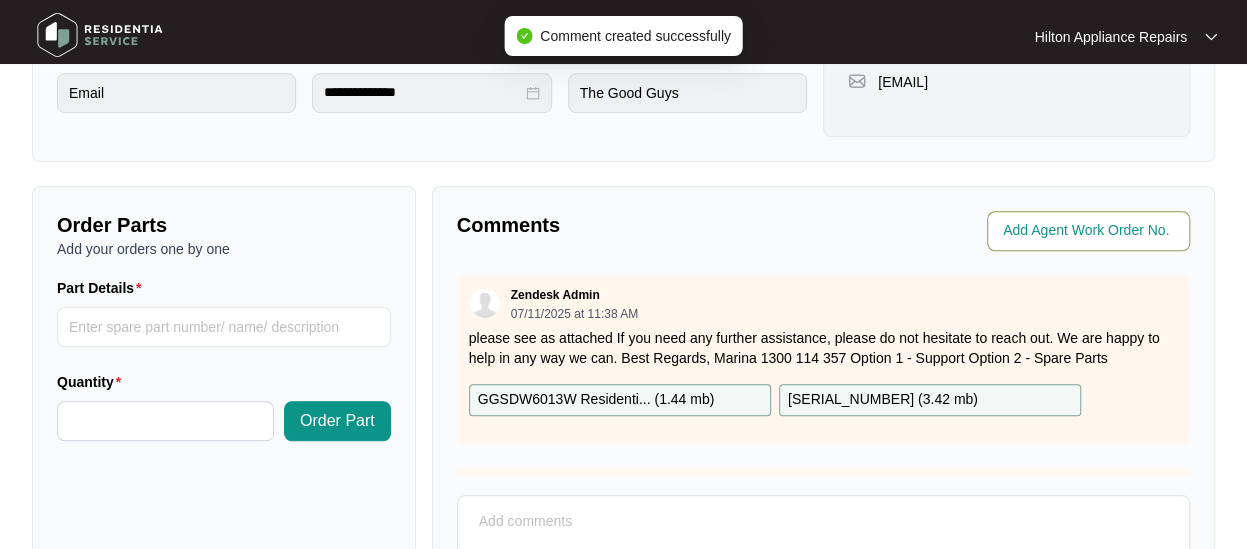 click at bounding box center (1090, 231) 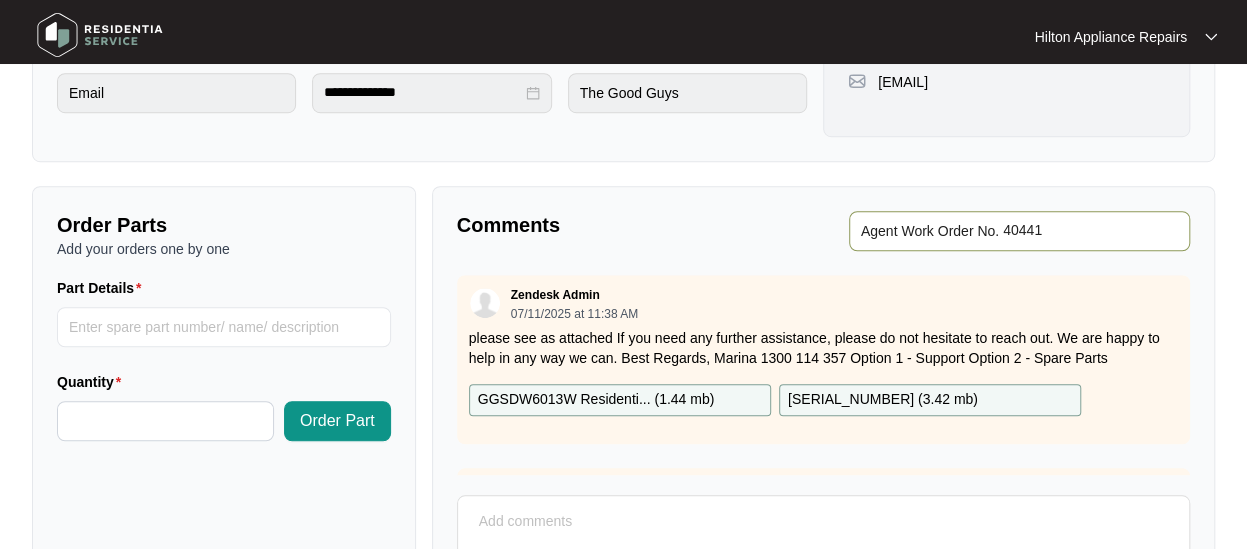 type on "40441" 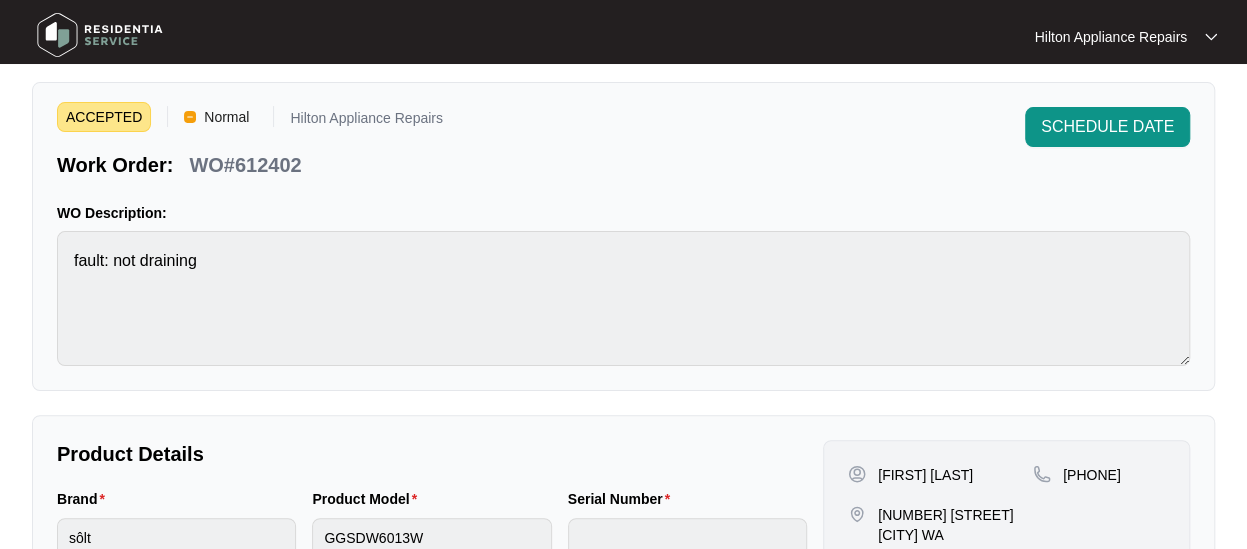 scroll, scrollTop: 0, scrollLeft: 0, axis: both 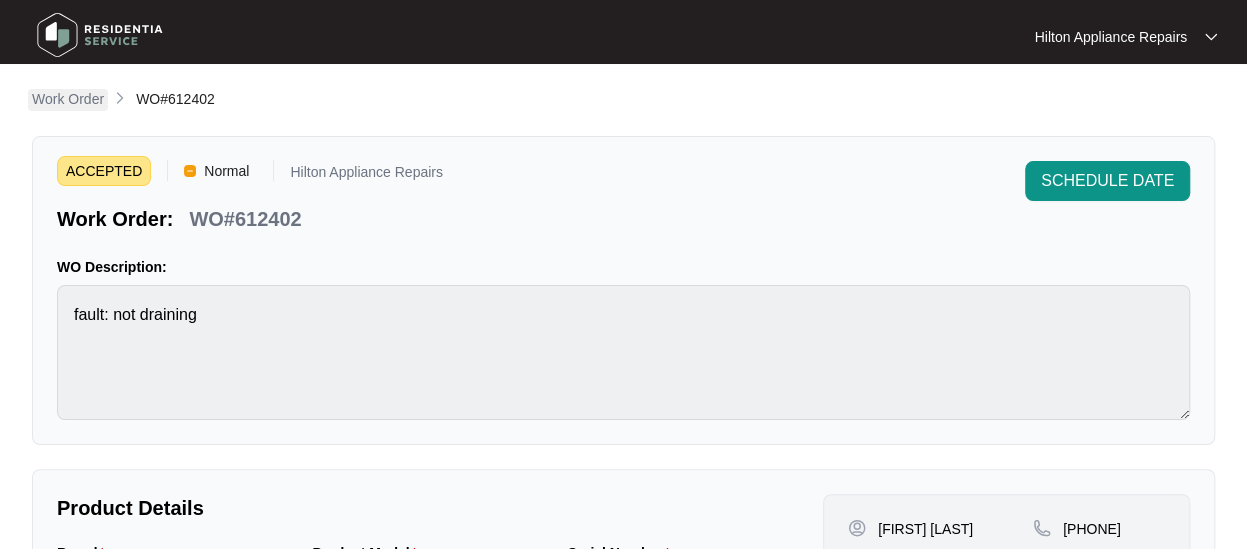 click on "Work Order" at bounding box center [68, 99] 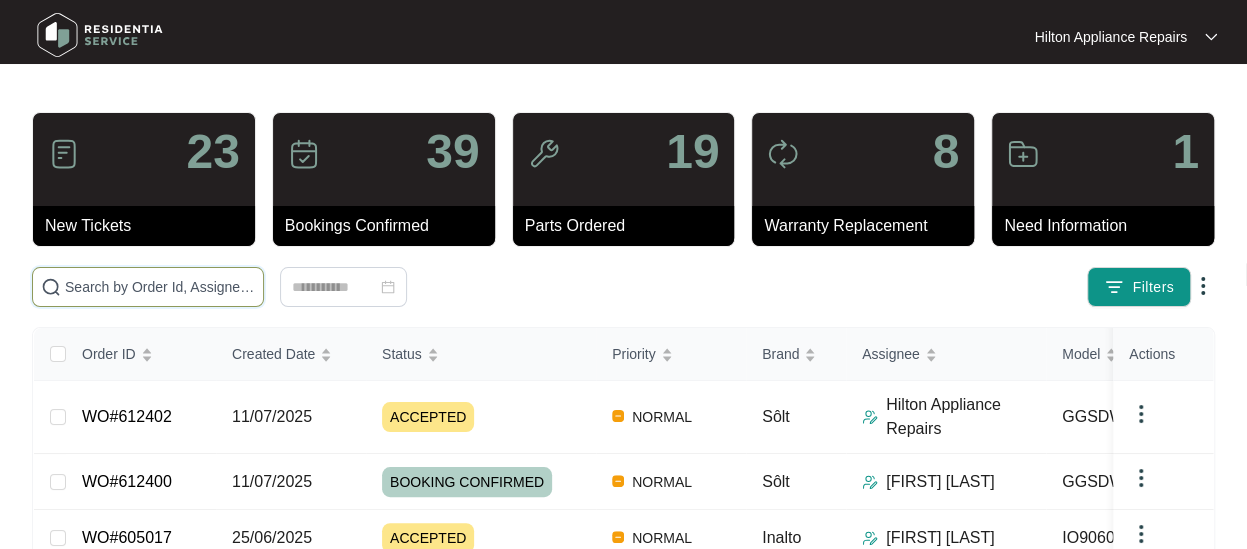 click at bounding box center [160, 287] 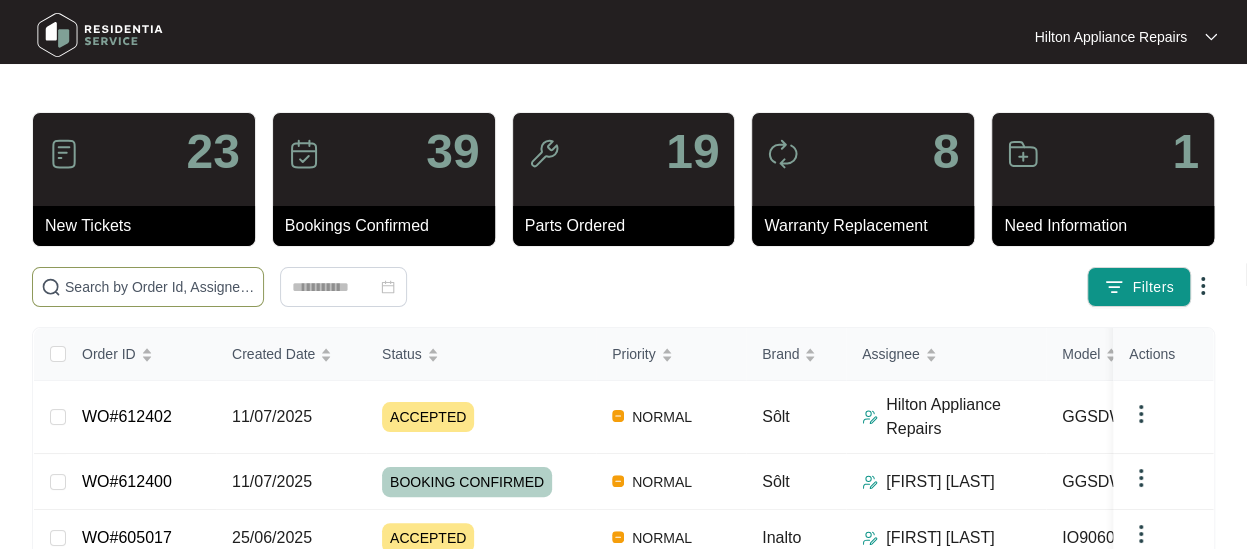 paste on "WO#612400" 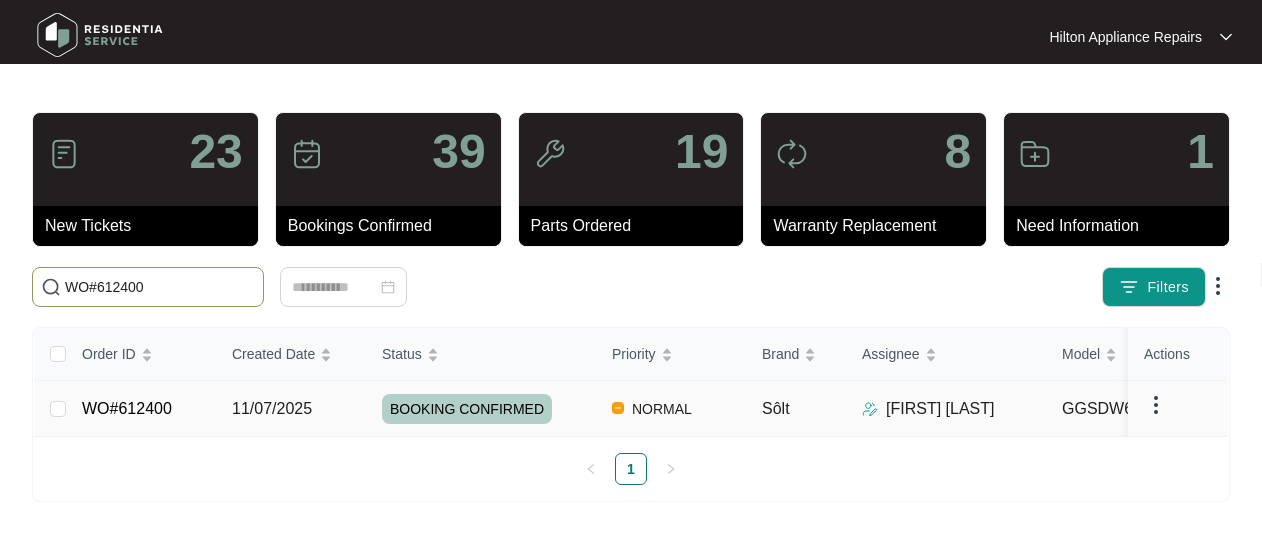 type on "WO#612400" 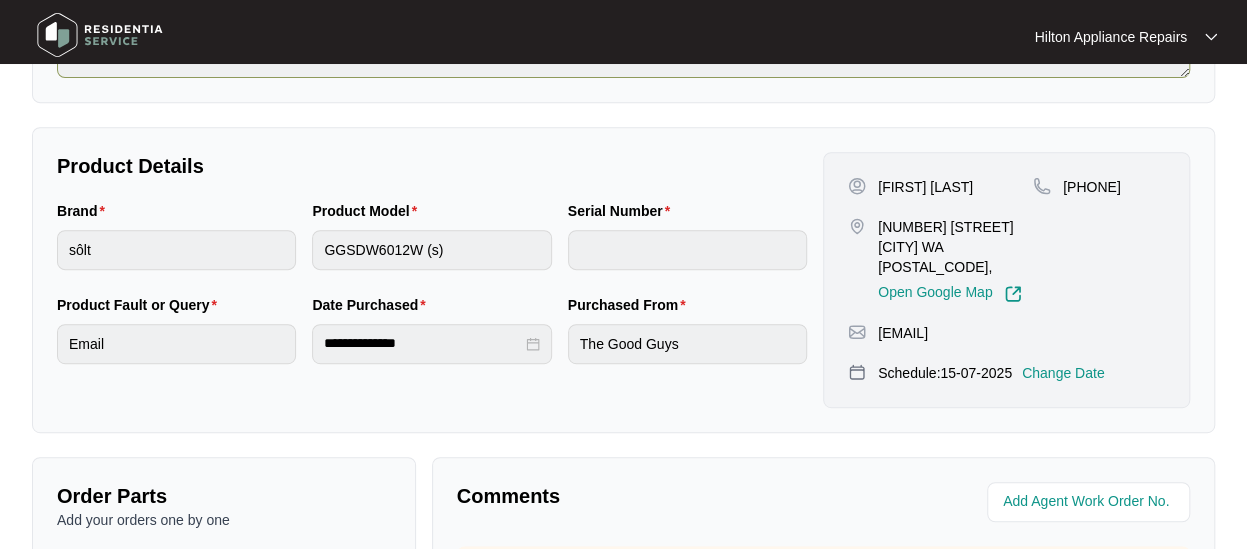 scroll, scrollTop: 400, scrollLeft: 0, axis: vertical 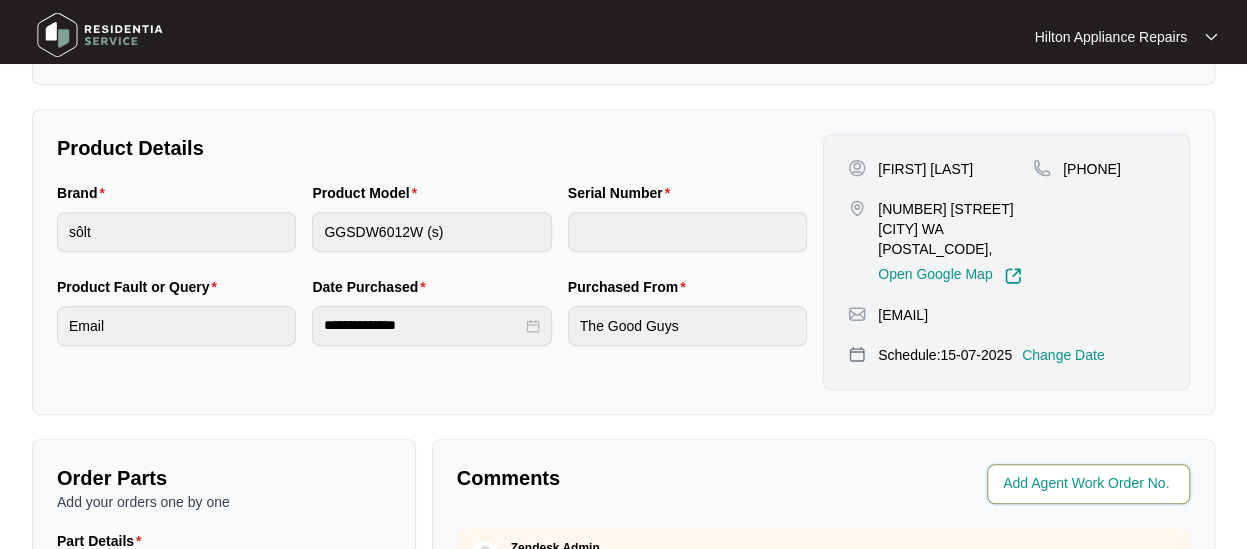 click at bounding box center (1090, 484) 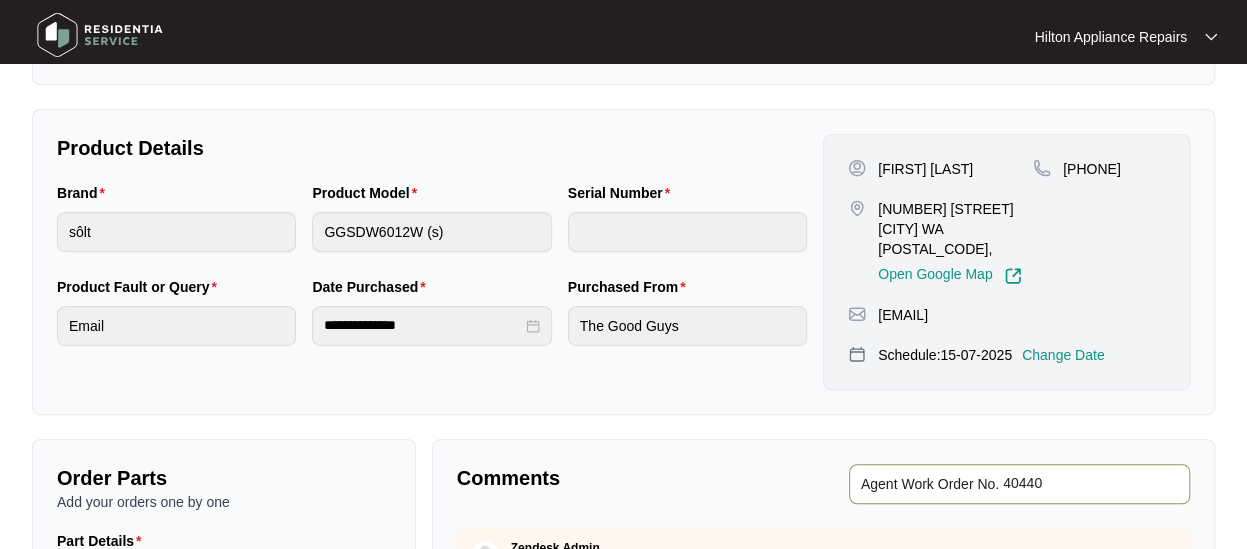 type on "40440" 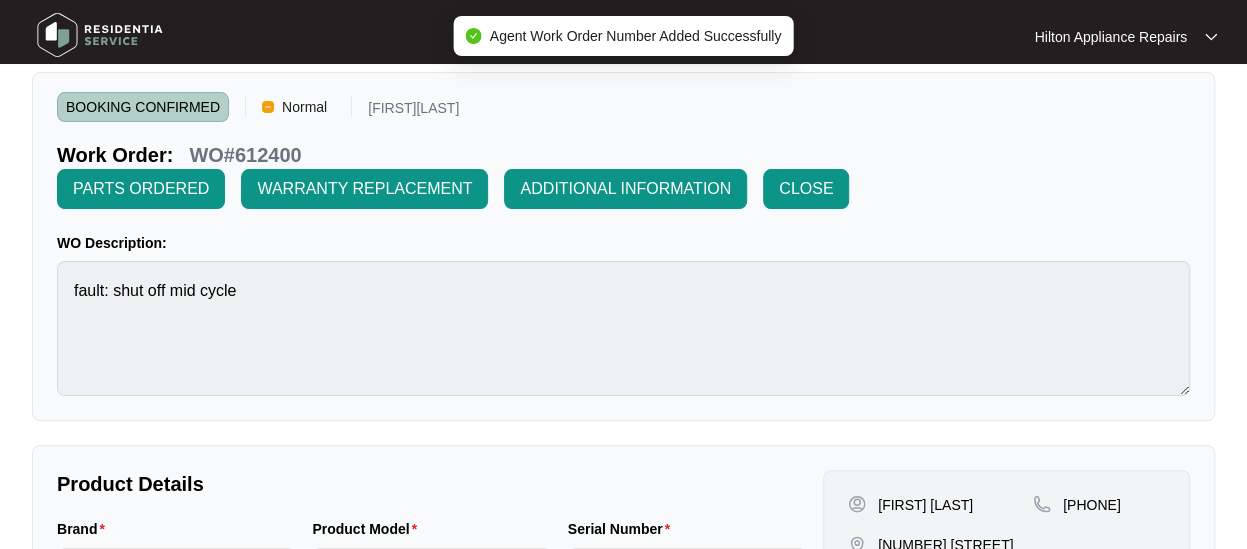 scroll, scrollTop: 0, scrollLeft: 0, axis: both 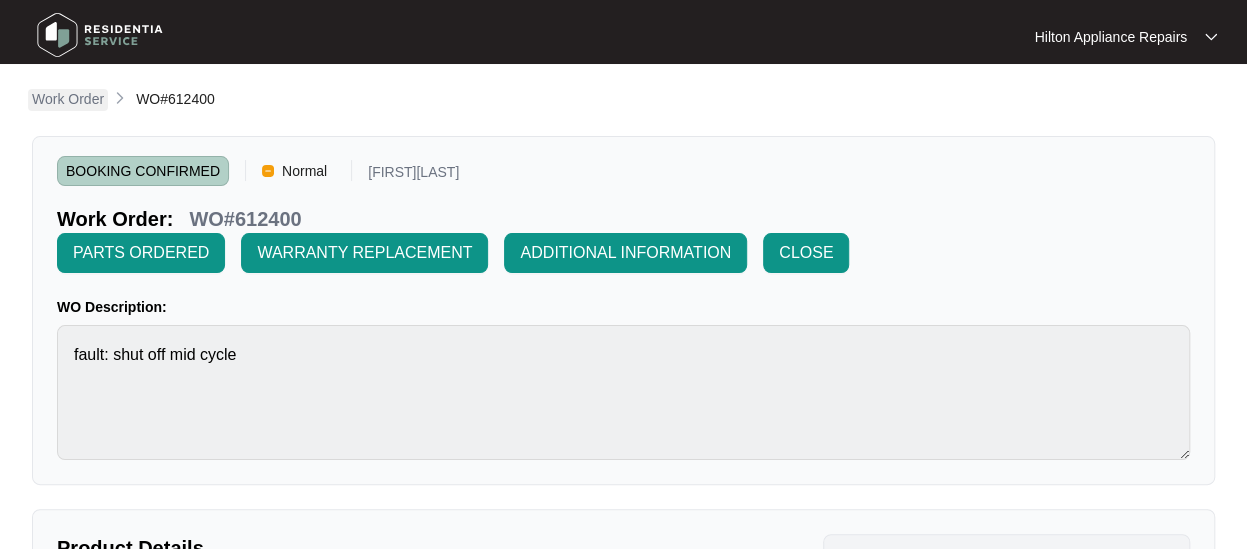 click on "Work Order" at bounding box center [68, 99] 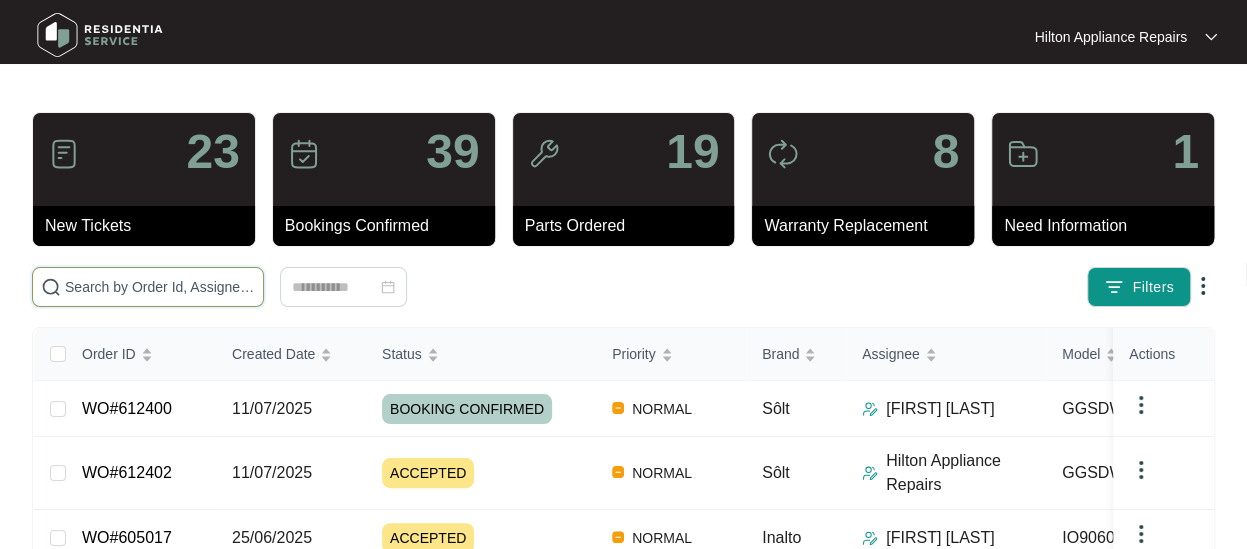 click at bounding box center (160, 287) 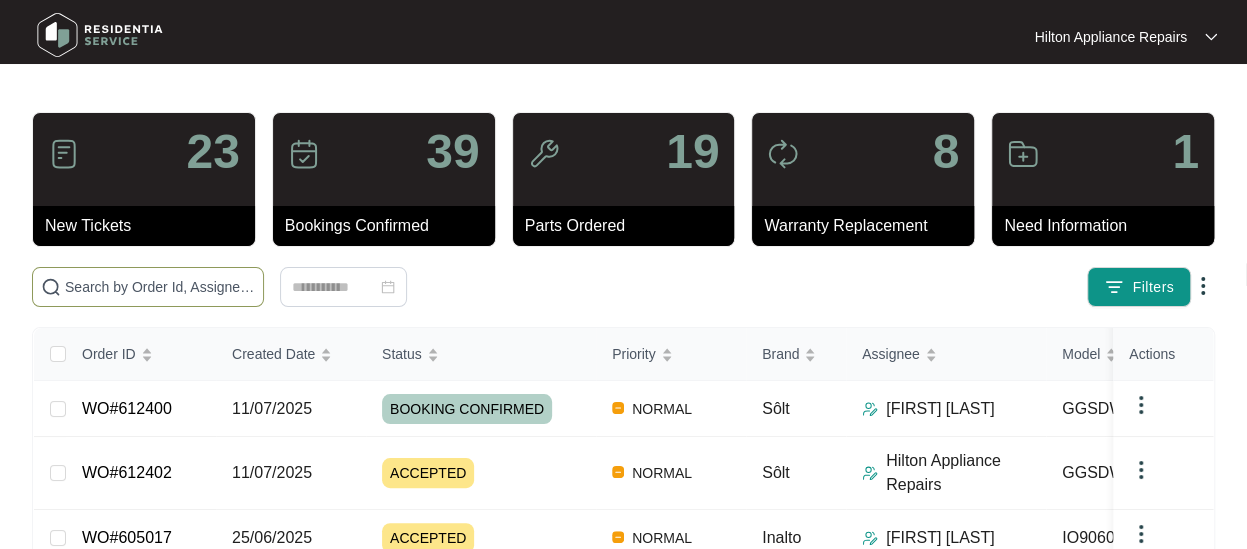 paste on "WO#612167" 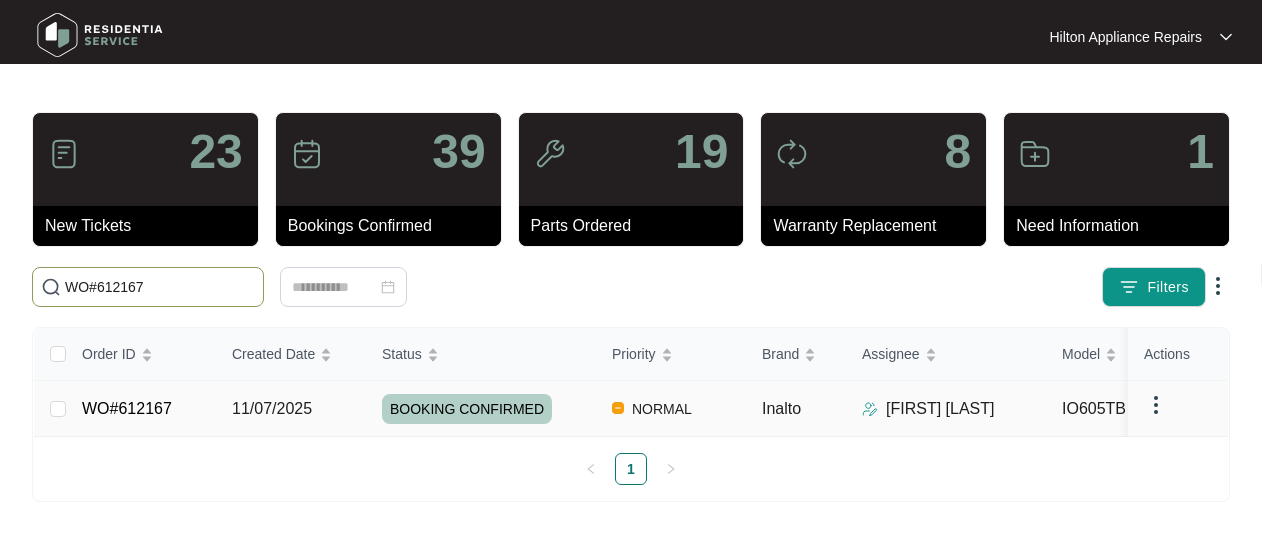 type on "WO#612167" 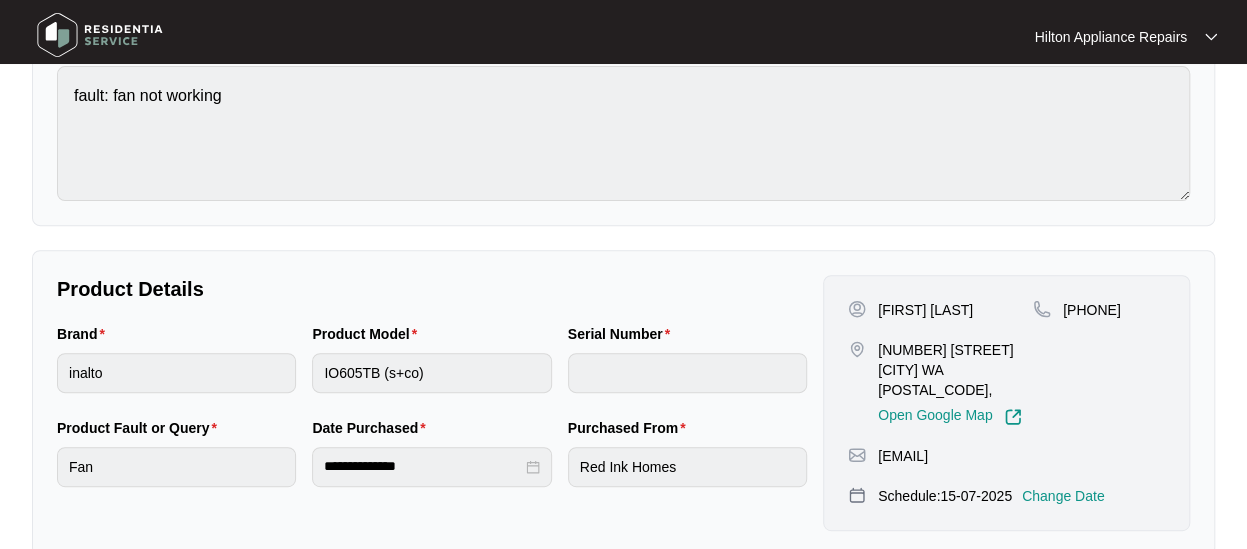 scroll, scrollTop: 400, scrollLeft: 0, axis: vertical 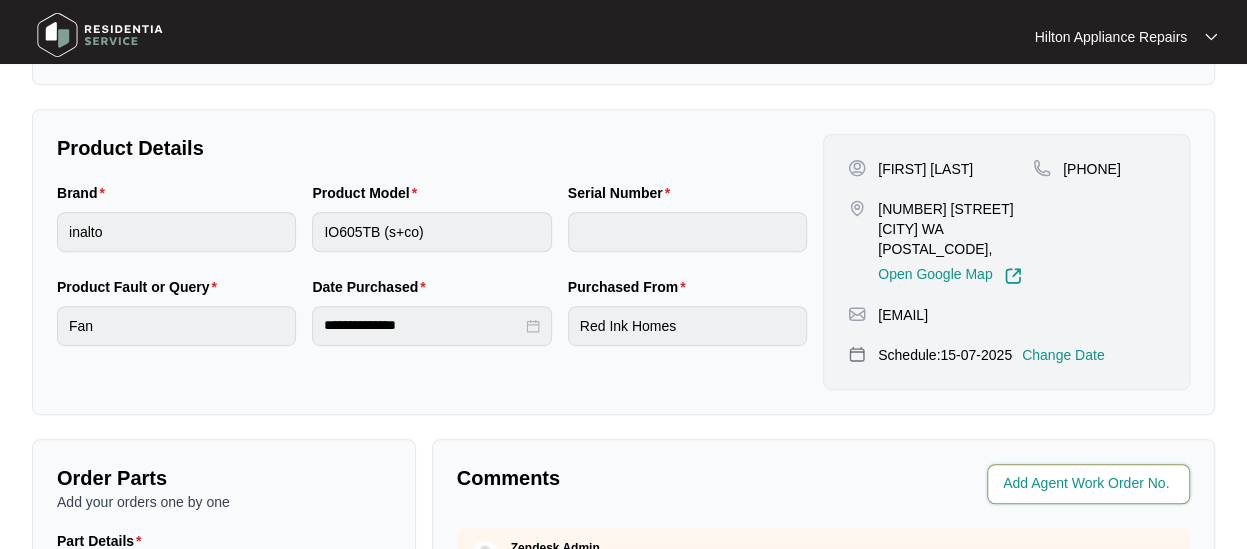 click at bounding box center [1090, 484] 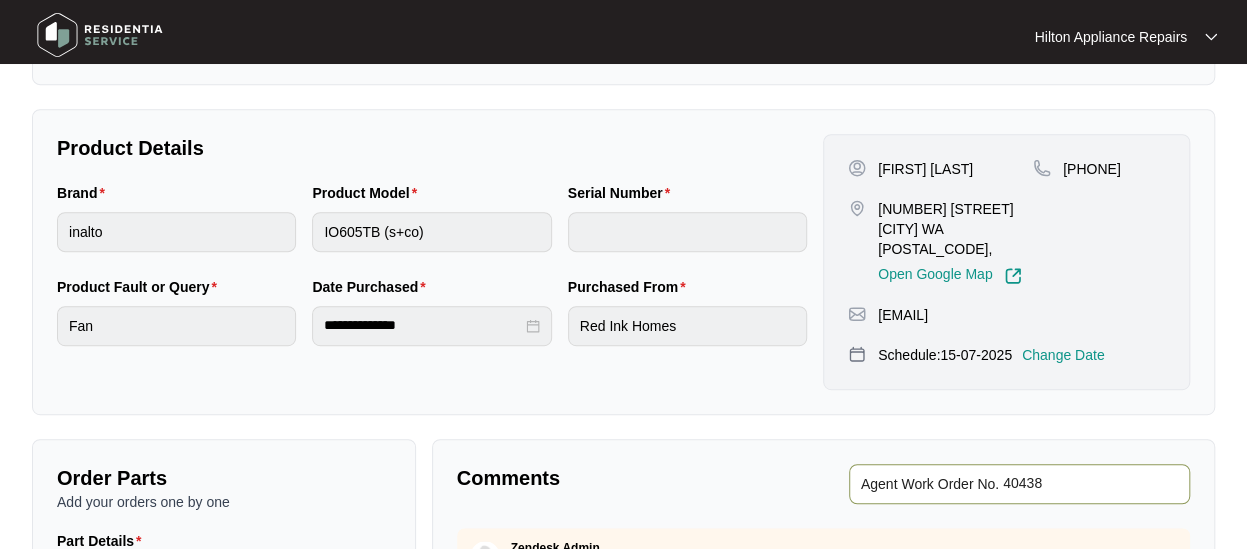 type on "40438" 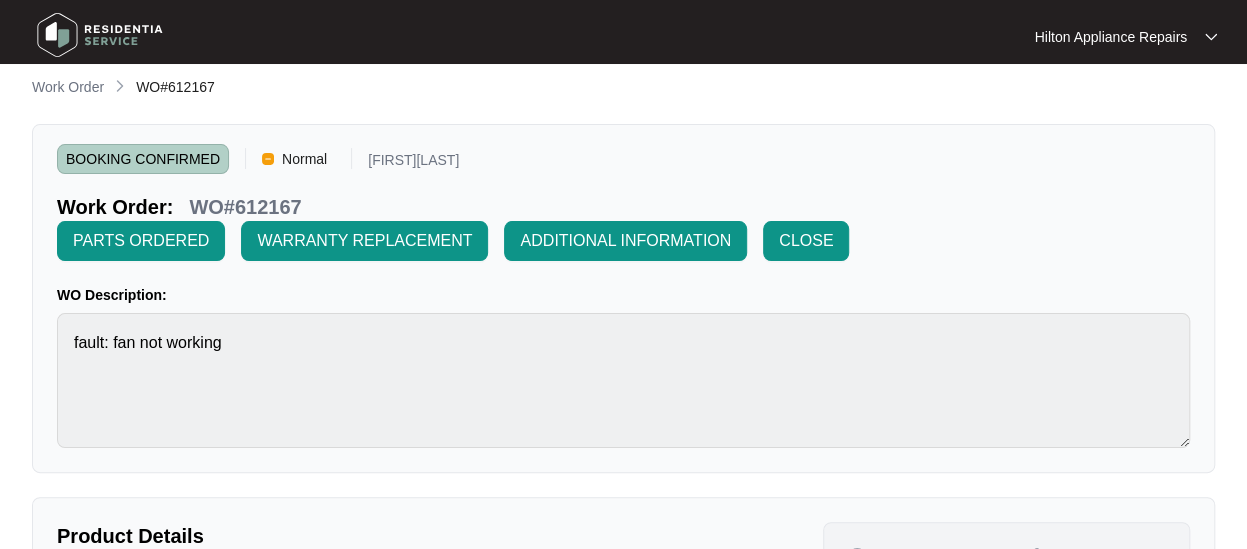 scroll, scrollTop: 0, scrollLeft: 0, axis: both 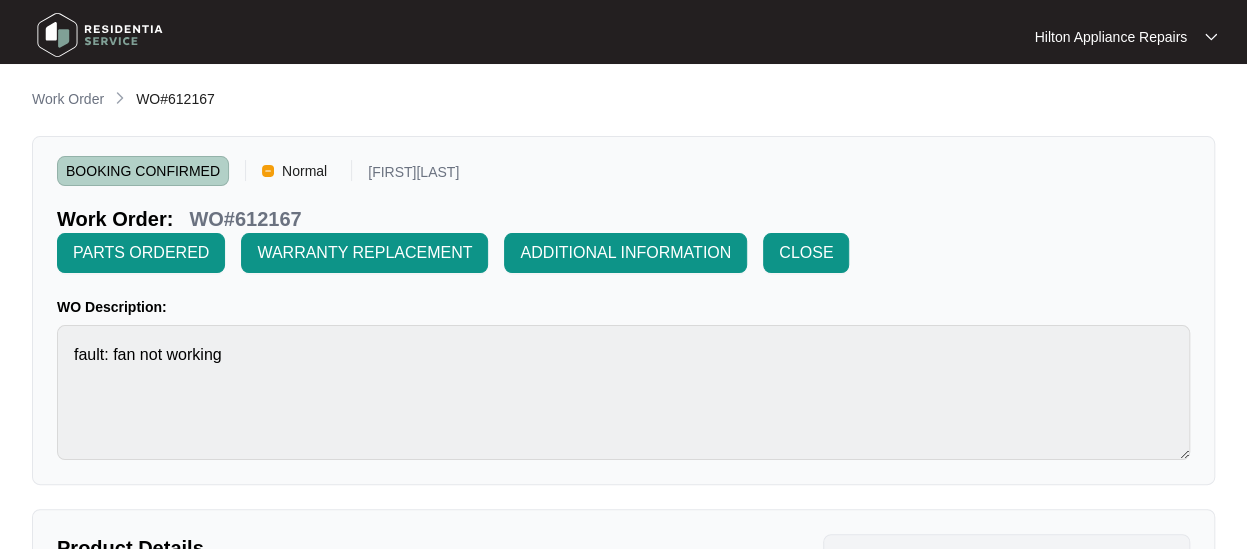 click on "Work Order" at bounding box center (68, 99) 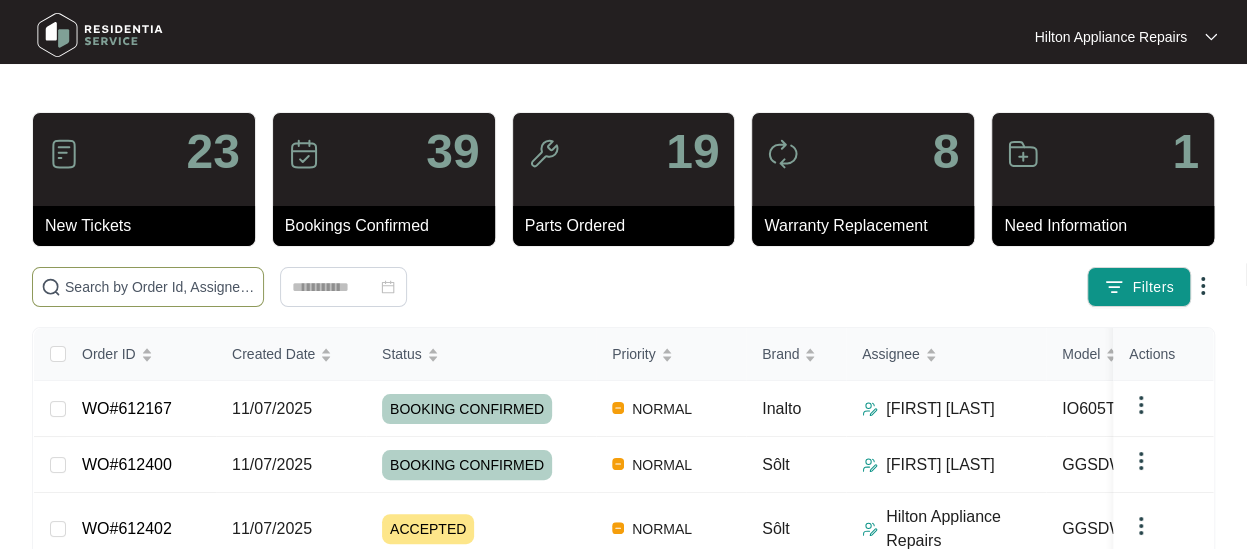 click at bounding box center [160, 287] 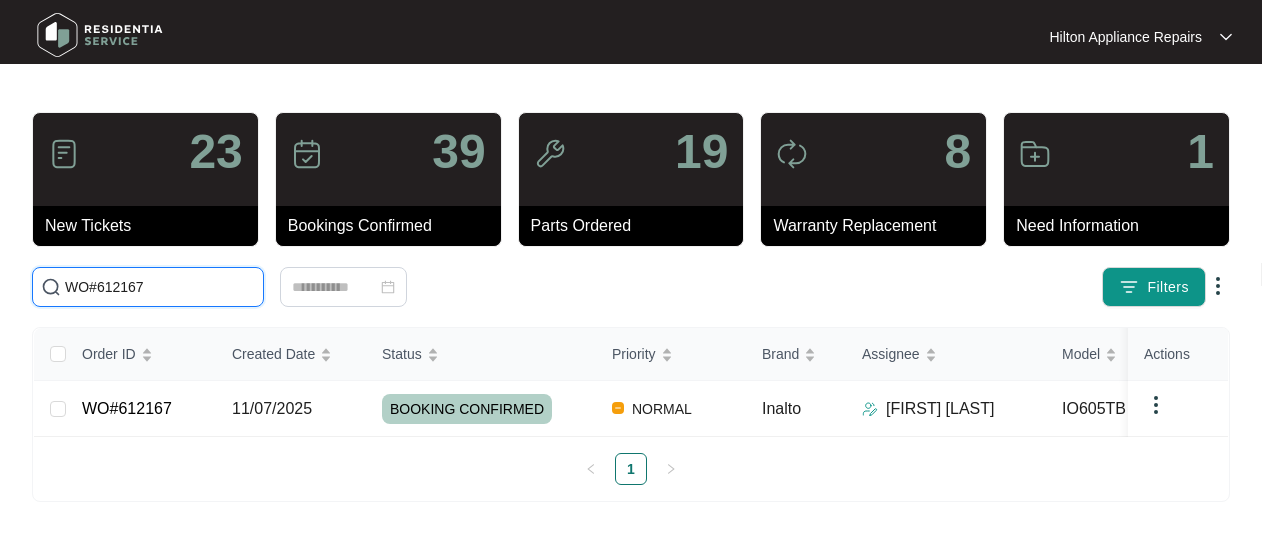 drag, startPoint x: 48, startPoint y: 290, endPoint x: -52, endPoint y: 291, distance: 100.005 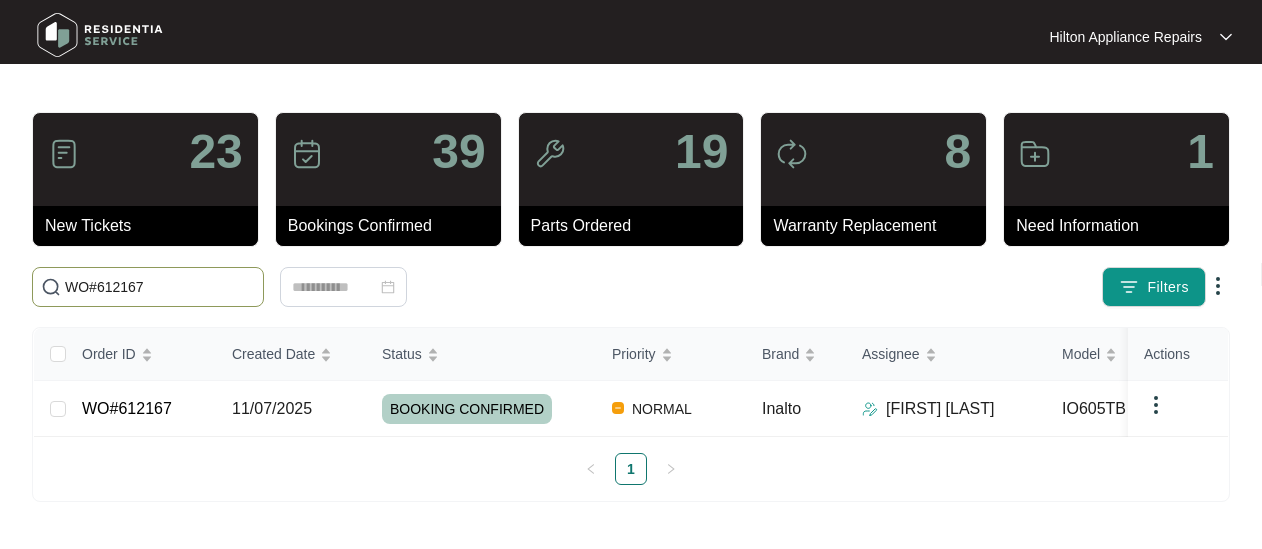 paste on "400" 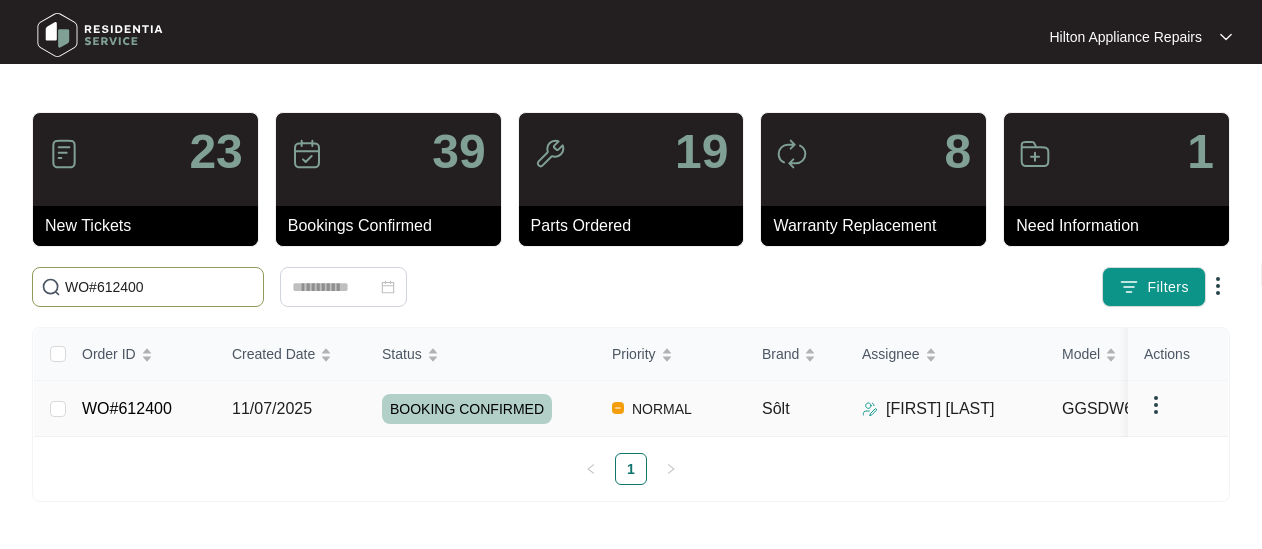type on "WO#612400" 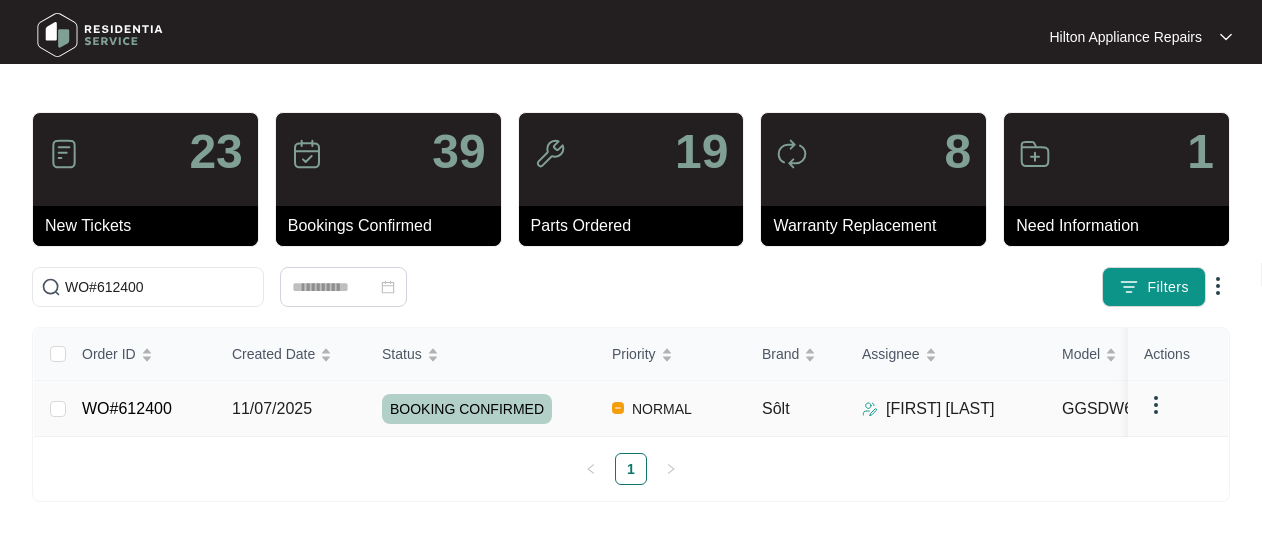 click on "11/07/2025" at bounding box center [272, 408] 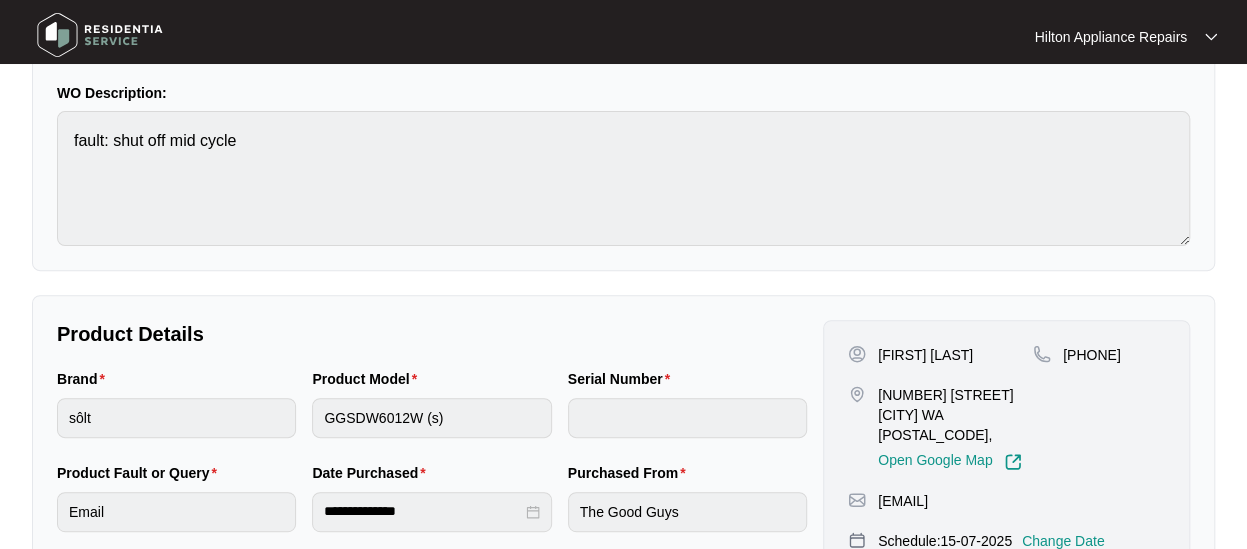 scroll, scrollTop: 0, scrollLeft: 0, axis: both 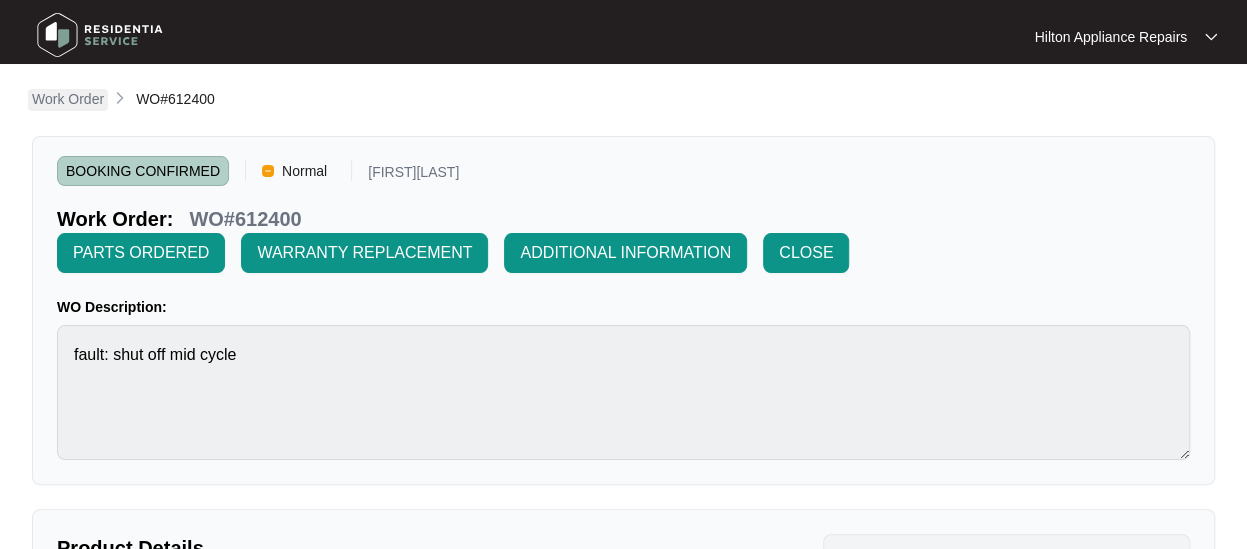 click on "Work Order" at bounding box center (68, 99) 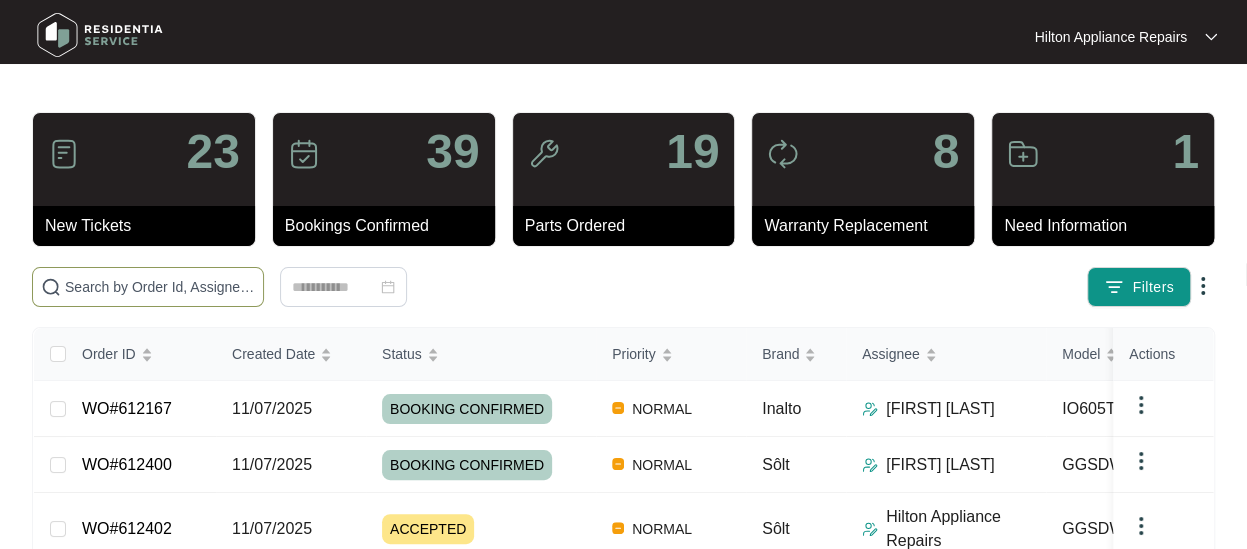 click at bounding box center (160, 287) 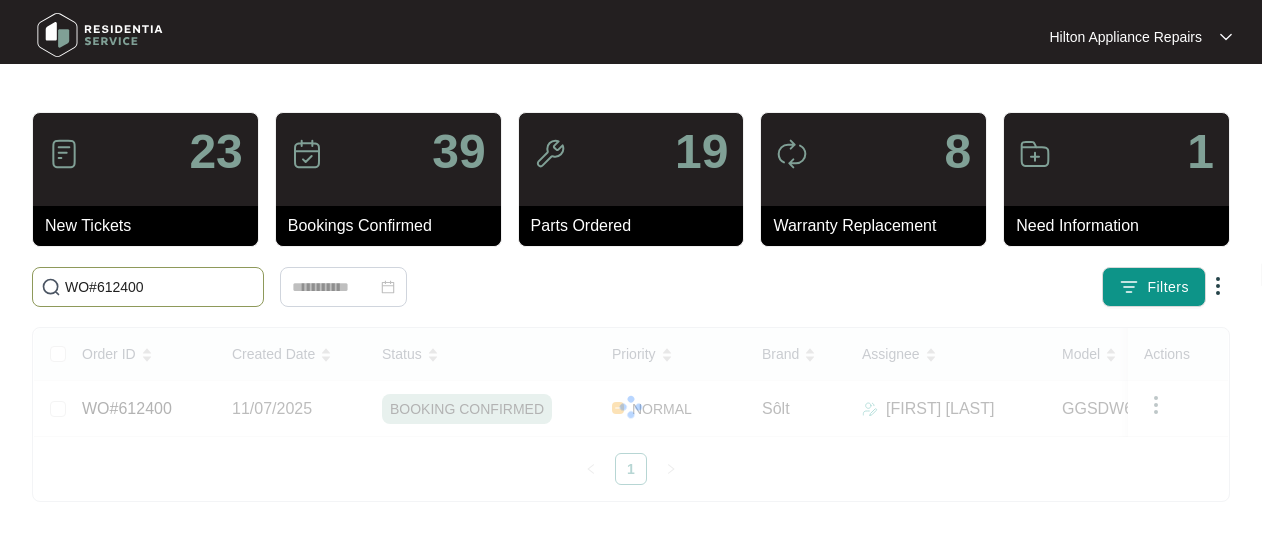 drag, startPoint x: 142, startPoint y: 291, endPoint x: 128, endPoint y: 291, distance: 14 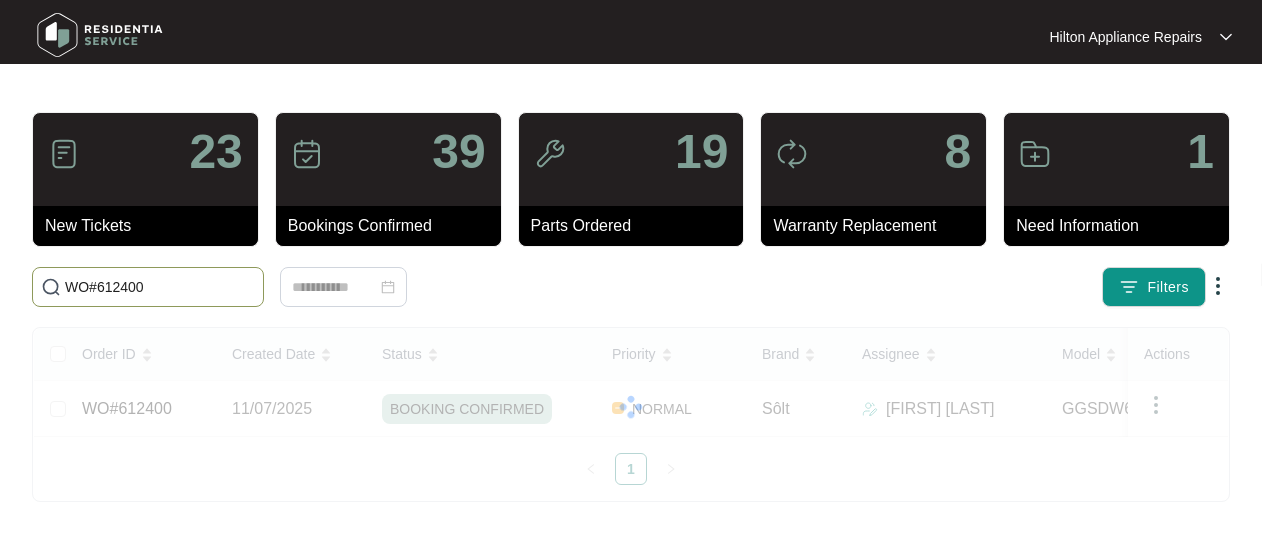 click on "WO#612400" at bounding box center (160, 287) 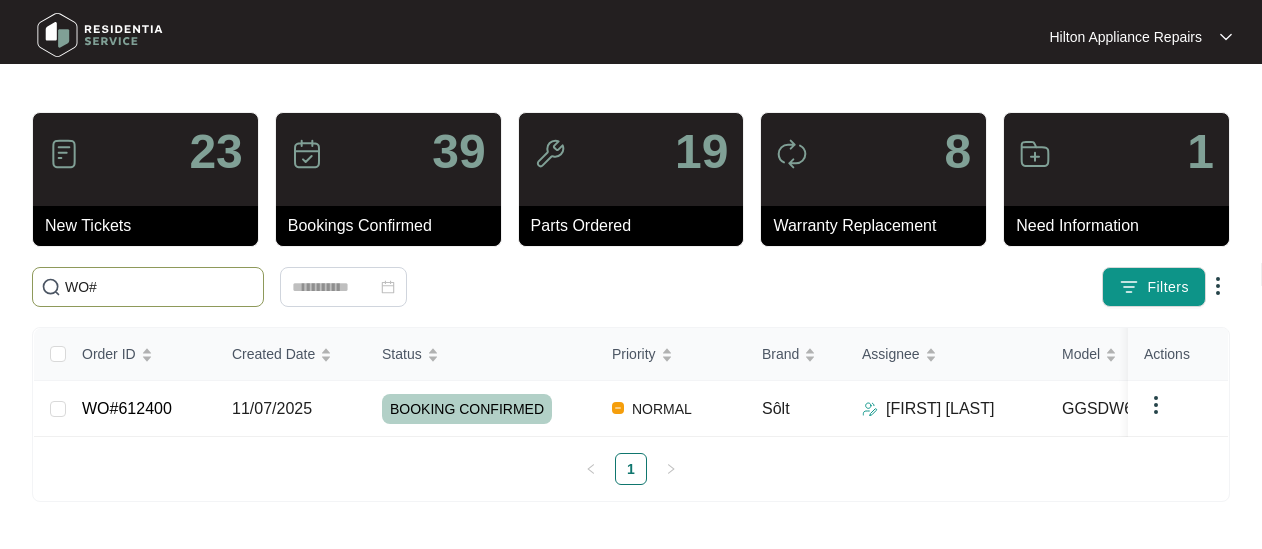 paste on "612470" 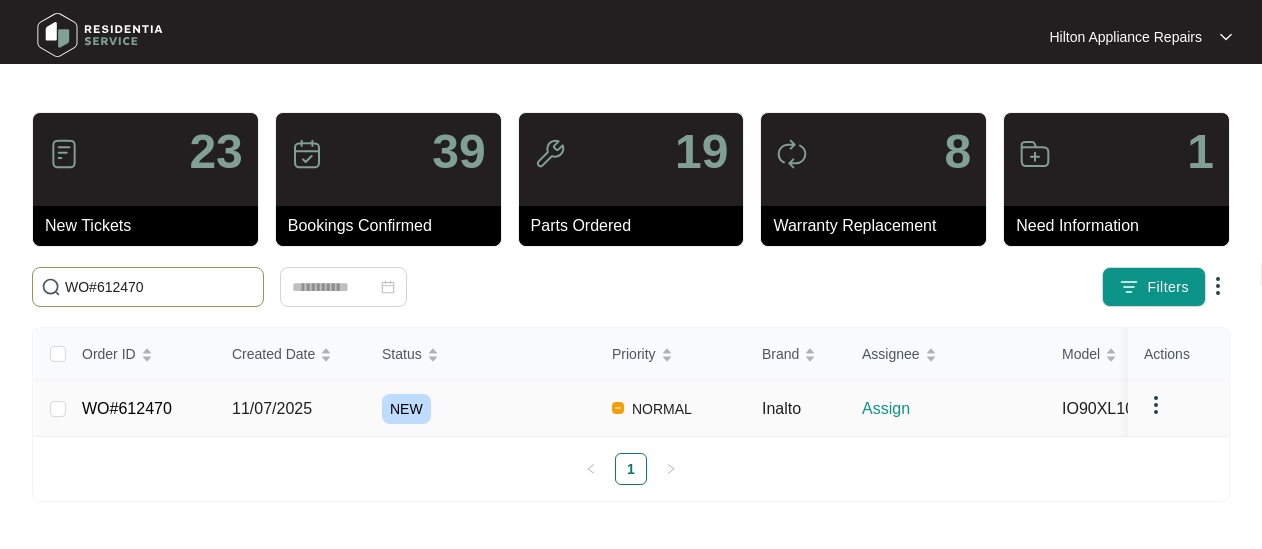 type on "WO#612470" 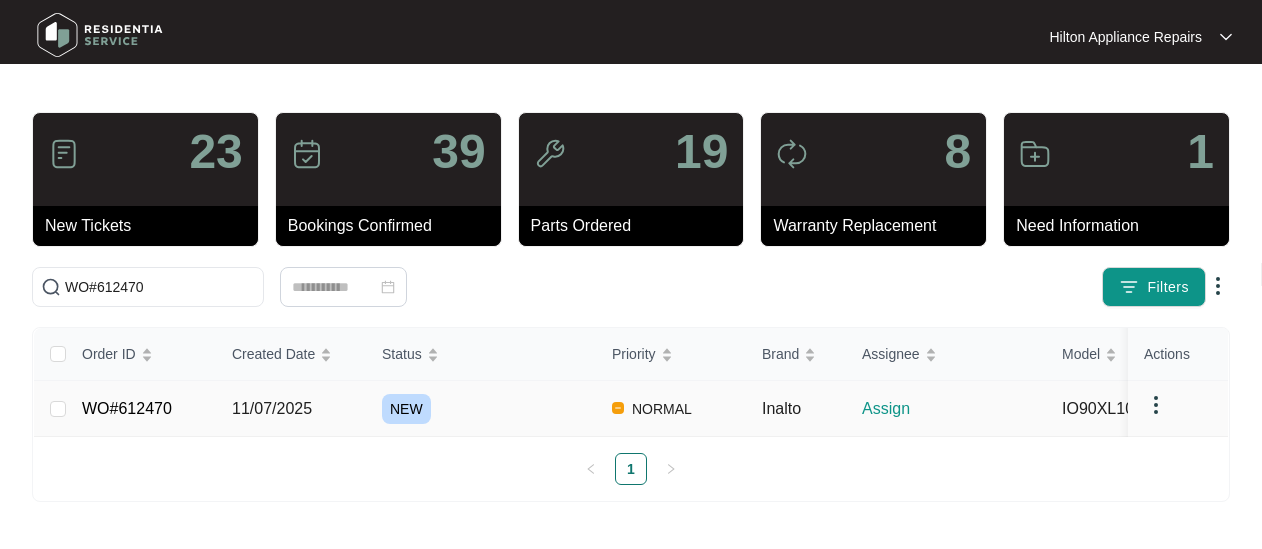 drag, startPoint x: 270, startPoint y: 410, endPoint x: 296, endPoint y: 401, distance: 27.513634 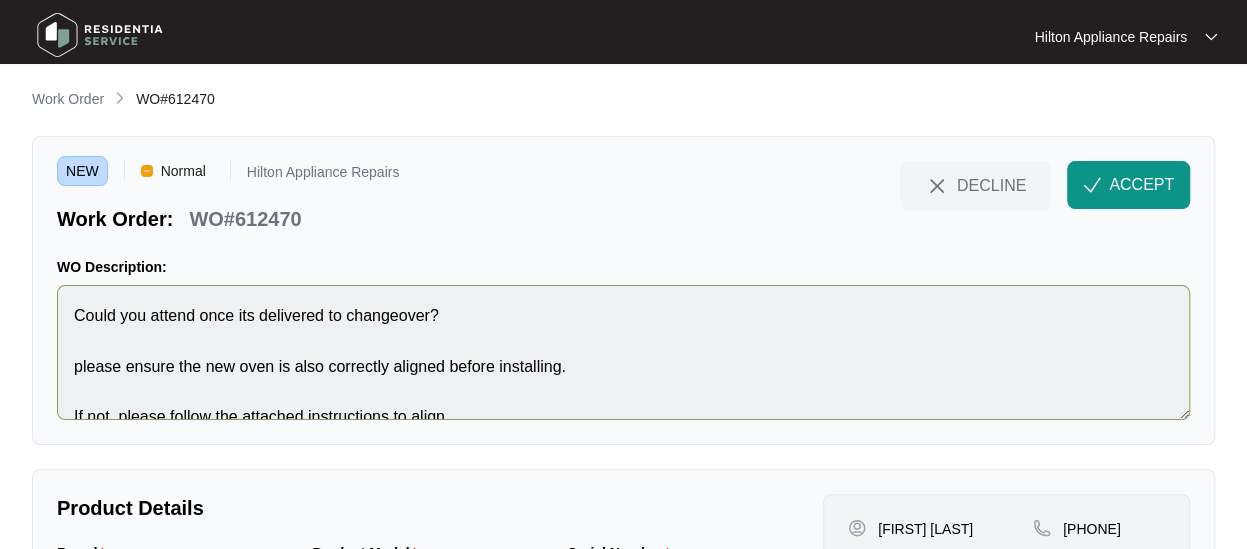 scroll, scrollTop: 75, scrollLeft: 0, axis: vertical 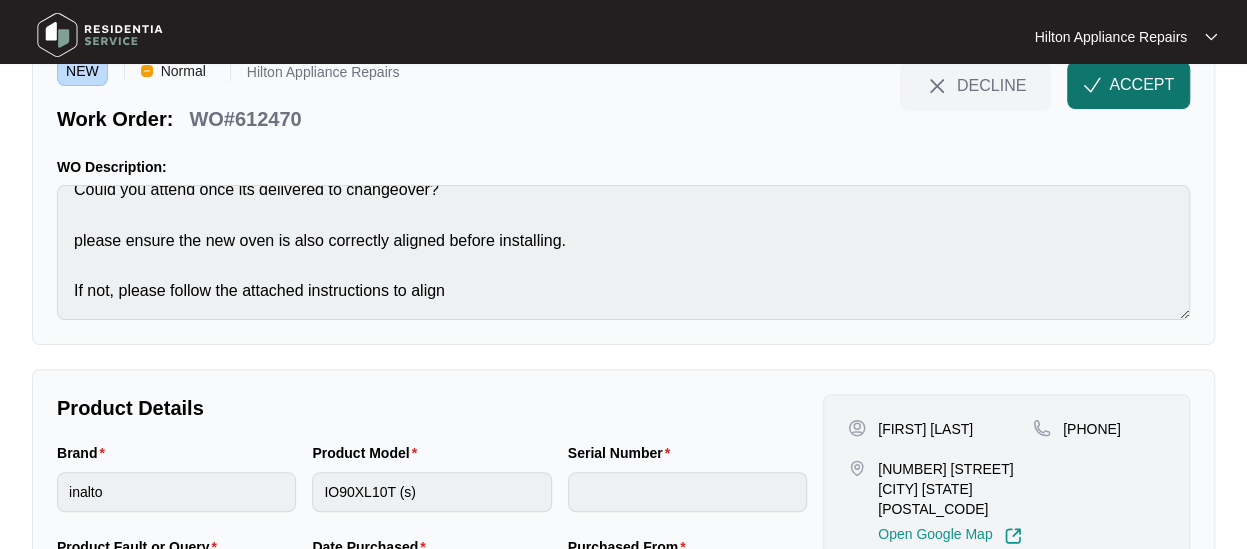 click on "ACCEPT" at bounding box center [1141, 85] 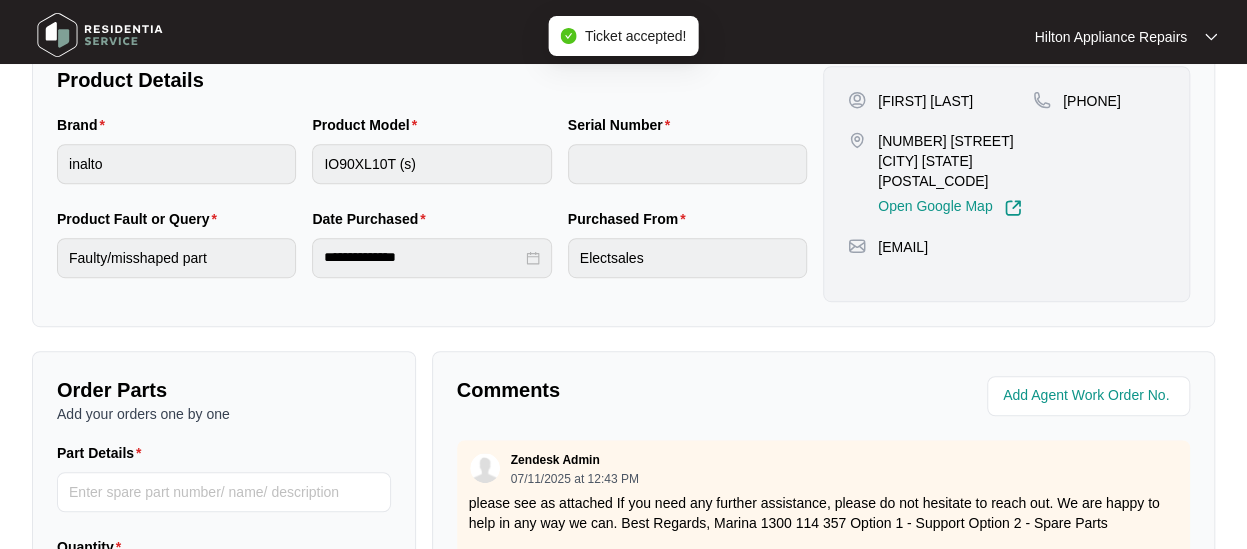 scroll, scrollTop: 300, scrollLeft: 0, axis: vertical 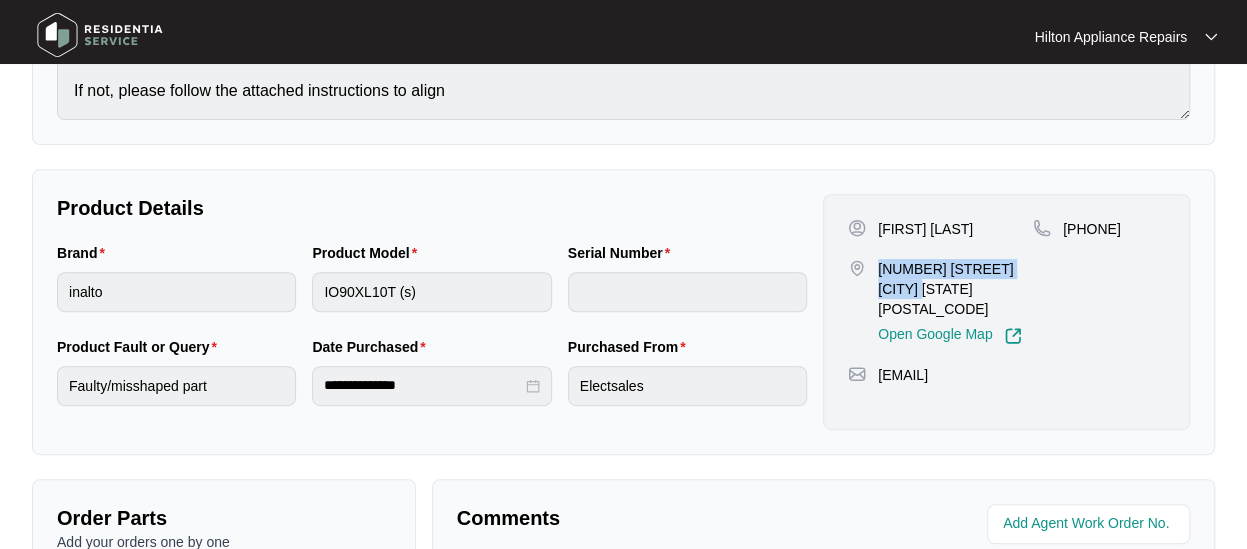 drag, startPoint x: 944, startPoint y: 288, endPoint x: 876, endPoint y: 265, distance: 71.7844 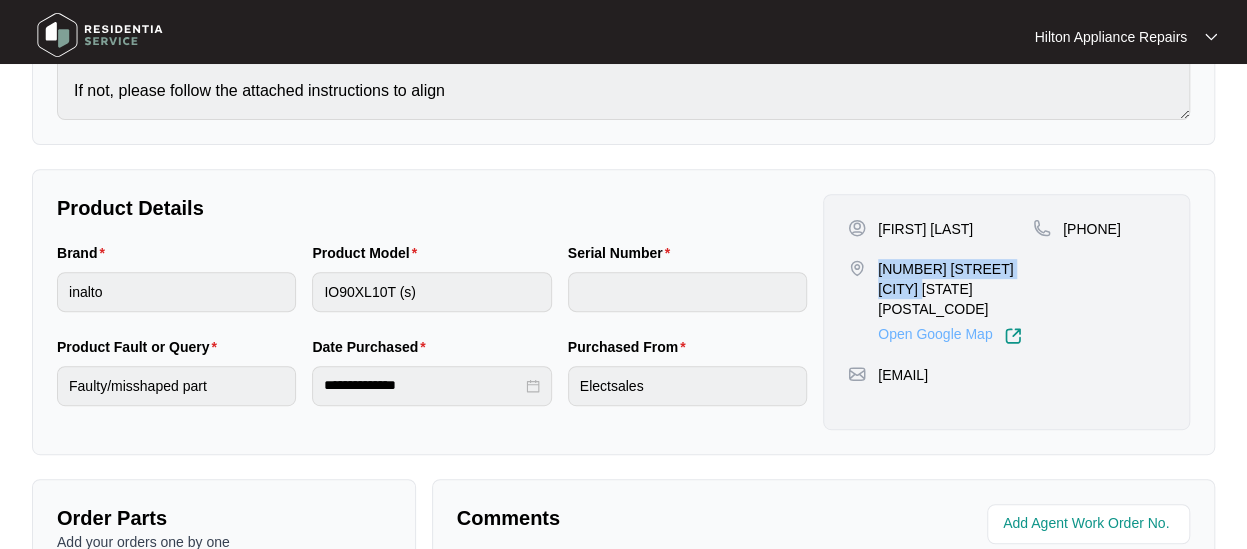 click on "Open Google Map" at bounding box center (950, 336) 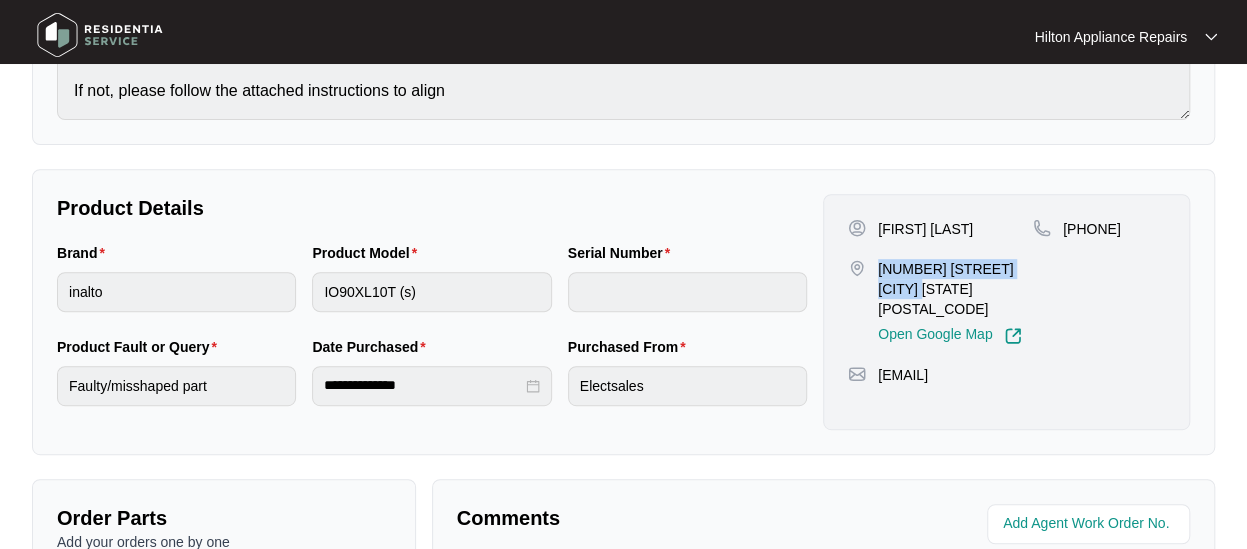 click on "[NUMBER] [STREET] [CITY] [STATE] [POSTAL_CODE]" at bounding box center [955, 289] 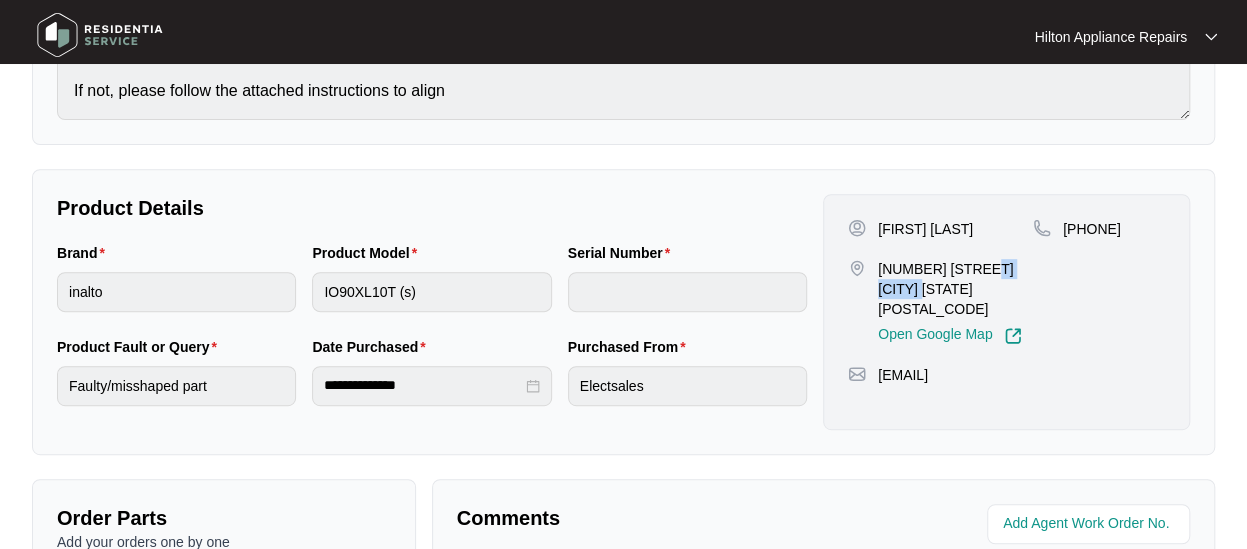 drag, startPoint x: 942, startPoint y: 288, endPoint x: 880, endPoint y: 282, distance: 62.289646 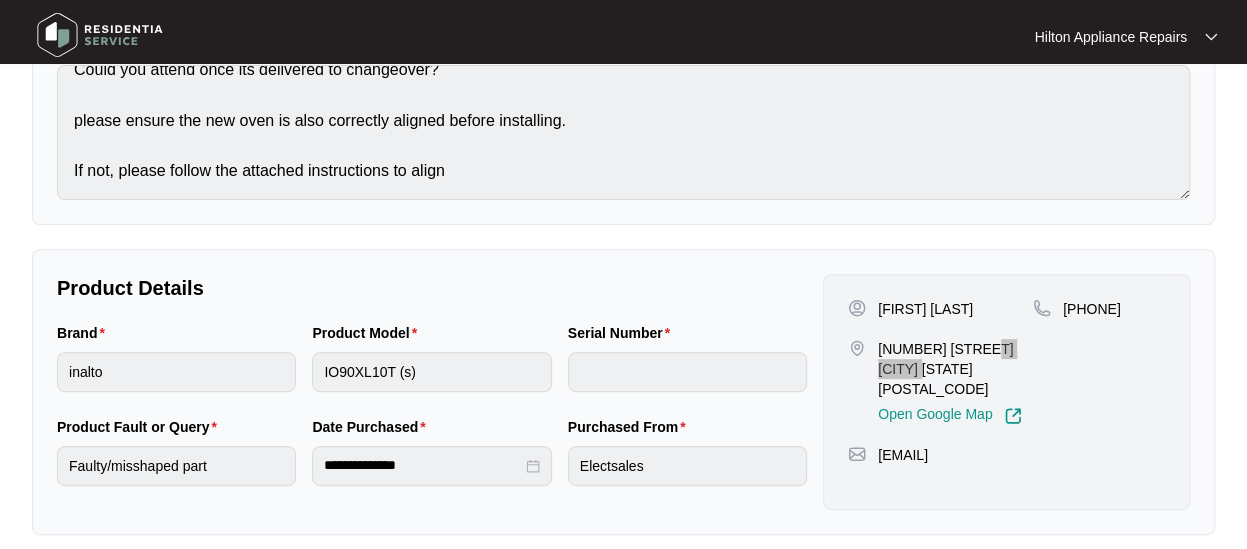 scroll, scrollTop: 100, scrollLeft: 0, axis: vertical 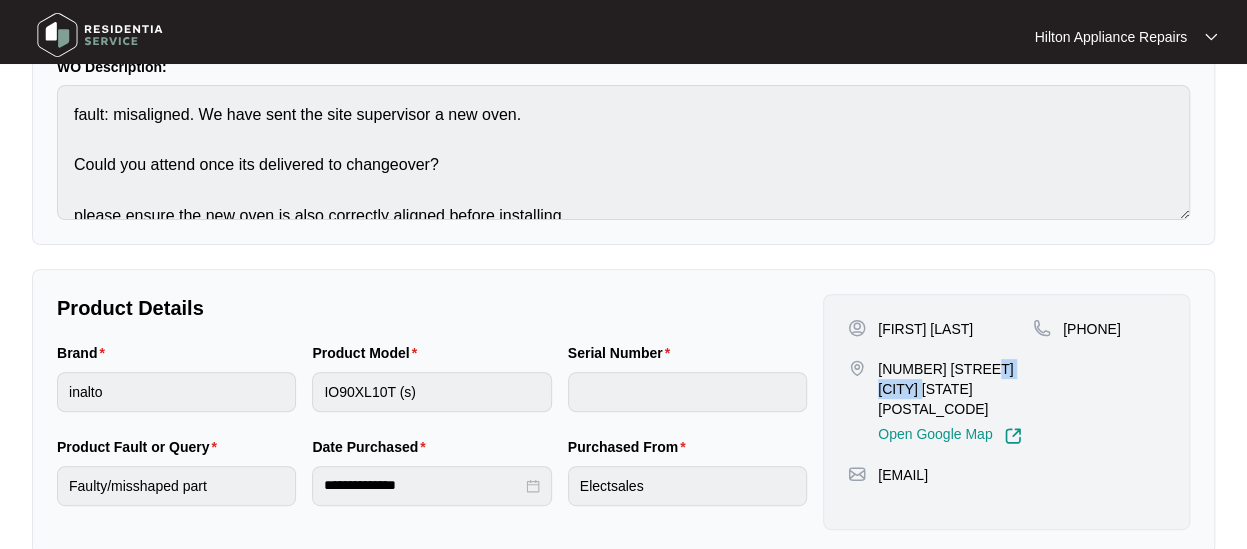 drag, startPoint x: 1157, startPoint y: 329, endPoint x: 1090, endPoint y: 333, distance: 67.11929 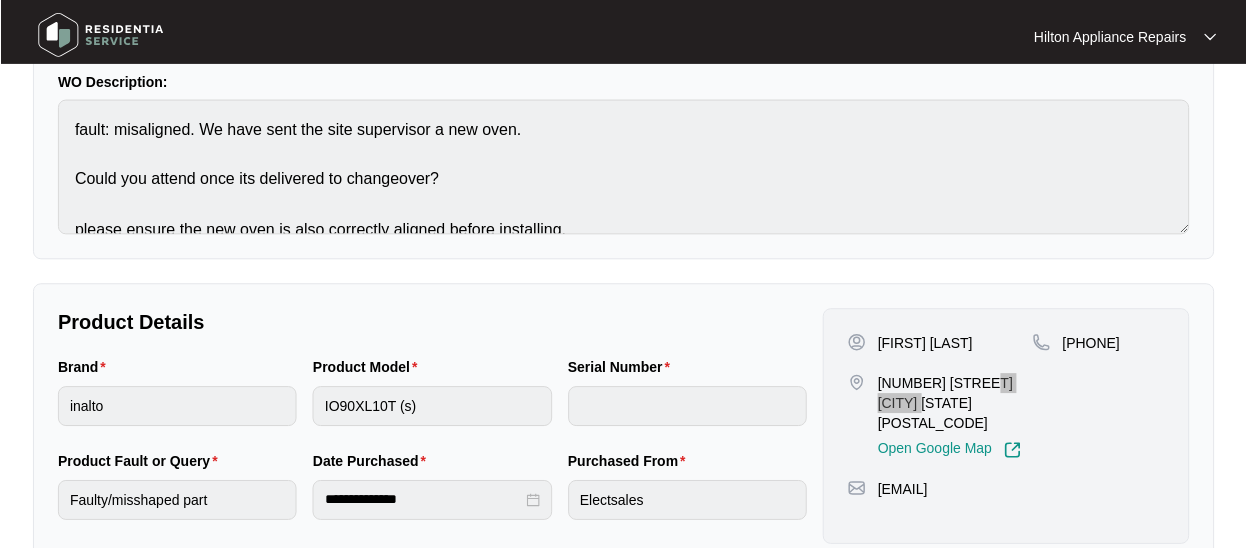 scroll, scrollTop: 293, scrollLeft: 0, axis: vertical 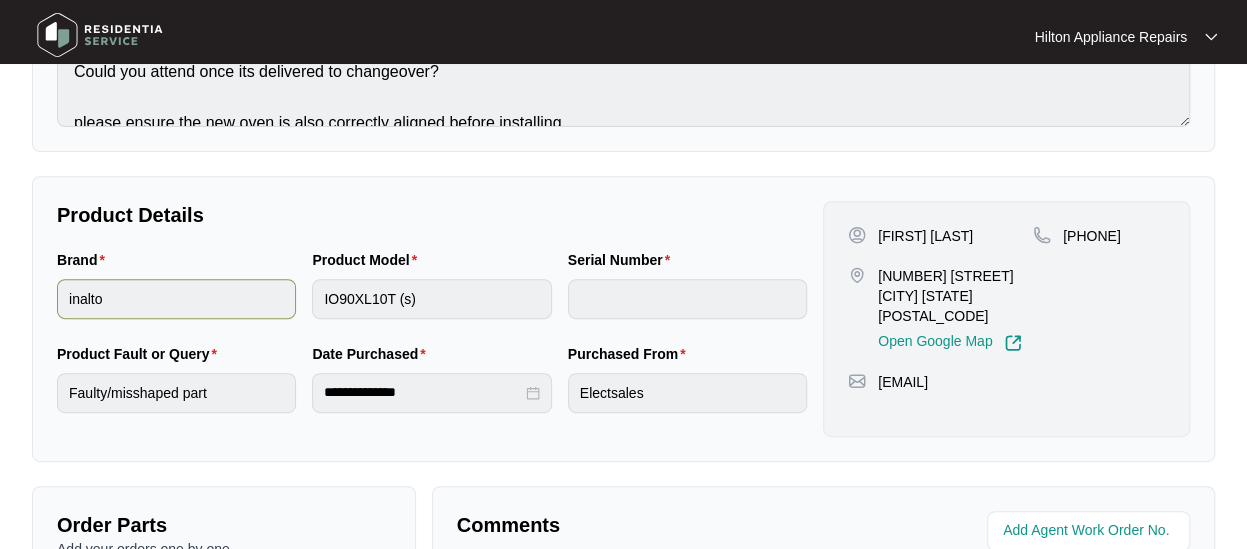 click on "Brand inalto Product Model IO90XL10T (s) Serial Number" at bounding box center [432, 296] 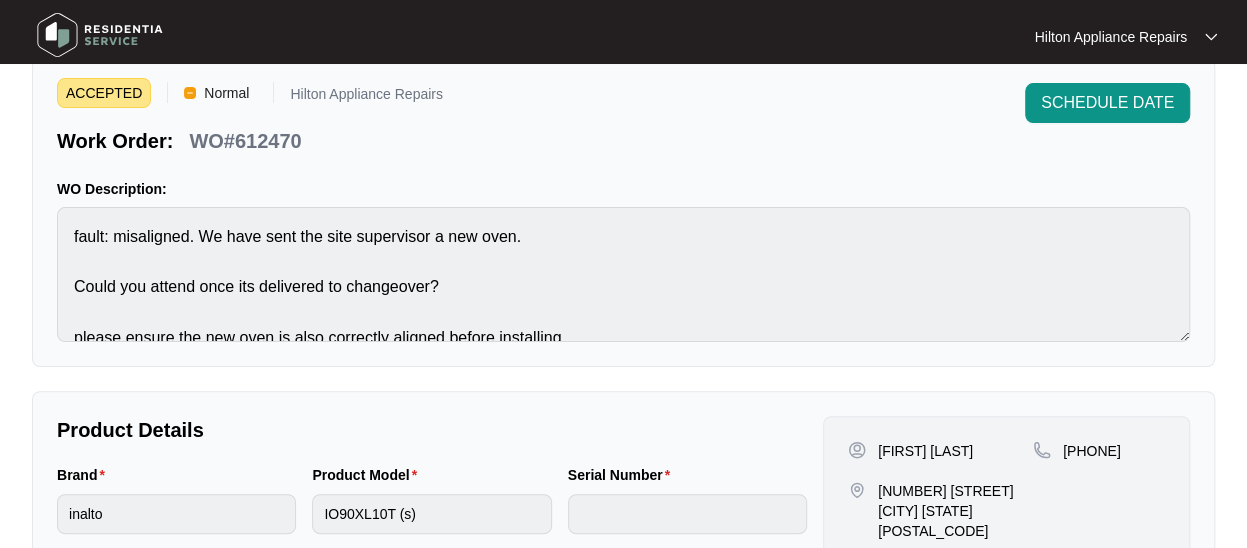 scroll, scrollTop: 0, scrollLeft: 0, axis: both 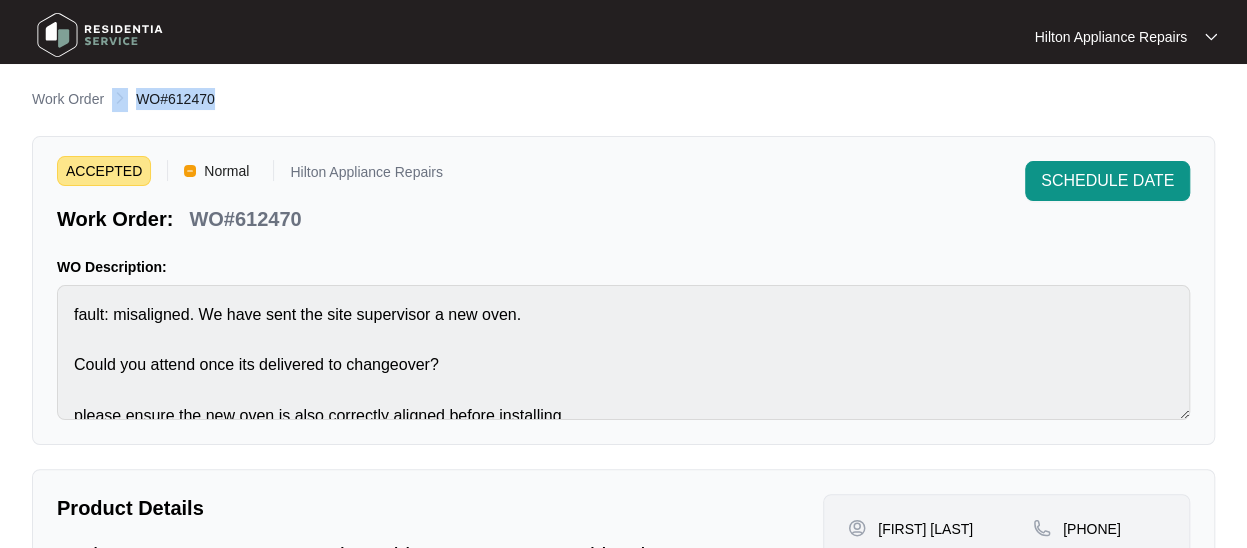 drag, startPoint x: 230, startPoint y: 97, endPoint x: 127, endPoint y: 104, distance: 103.23759 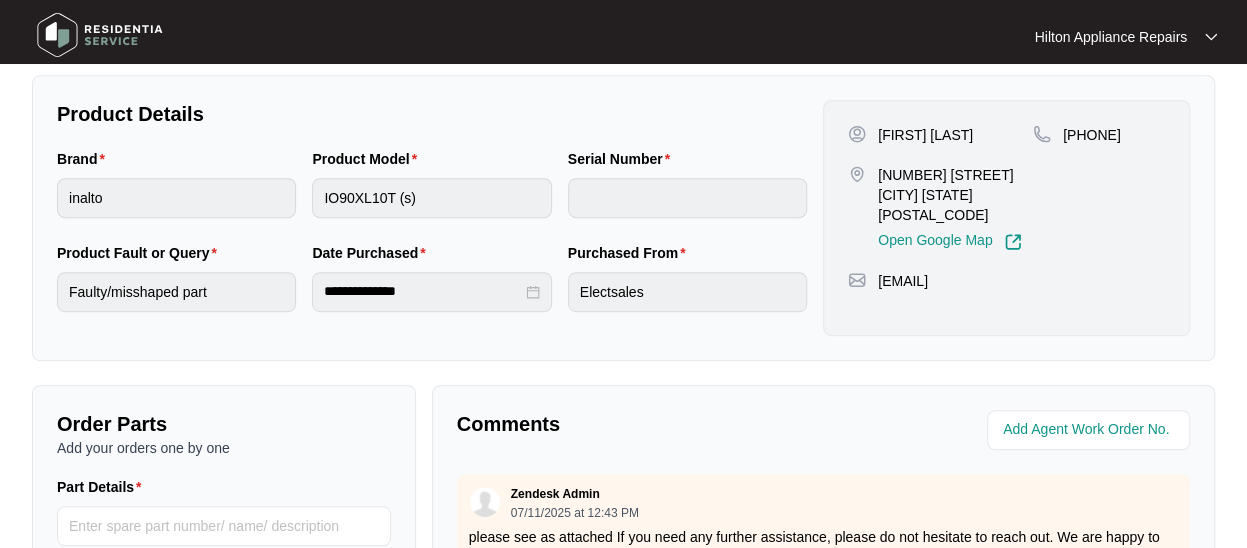 scroll, scrollTop: 600, scrollLeft: 0, axis: vertical 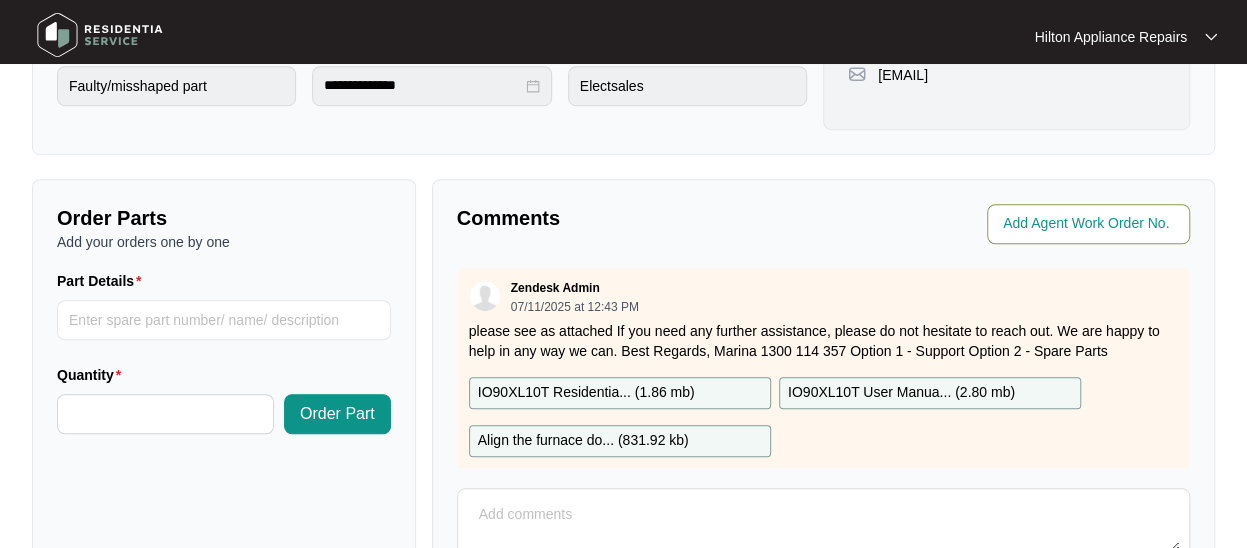 drag, startPoint x: 1032, startPoint y: 222, endPoint x: 1060, endPoint y: 233, distance: 30.083218 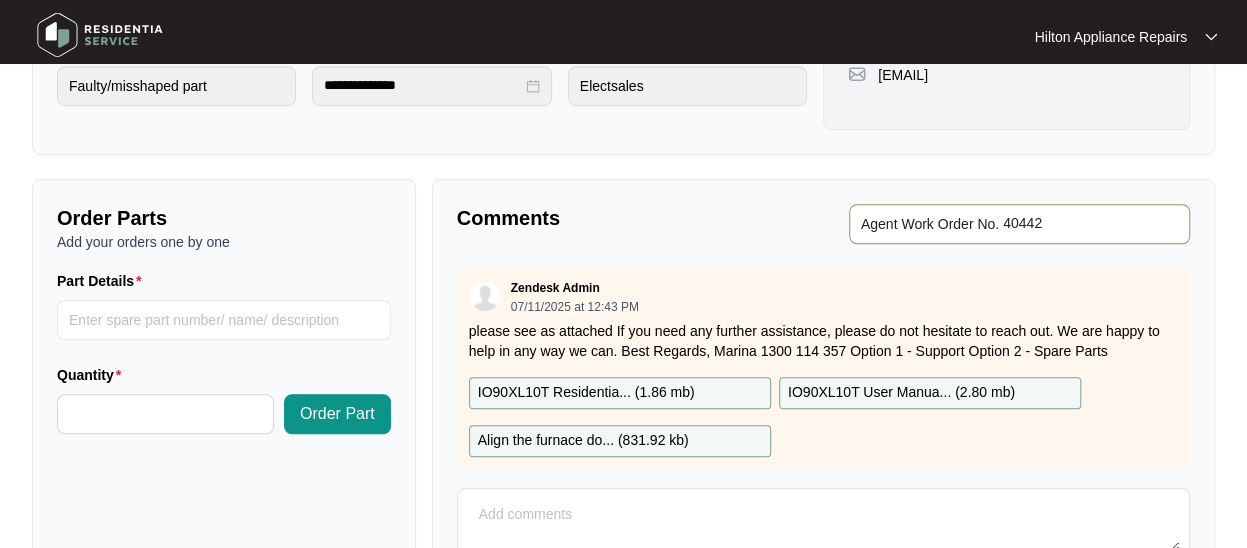 type on "40442" 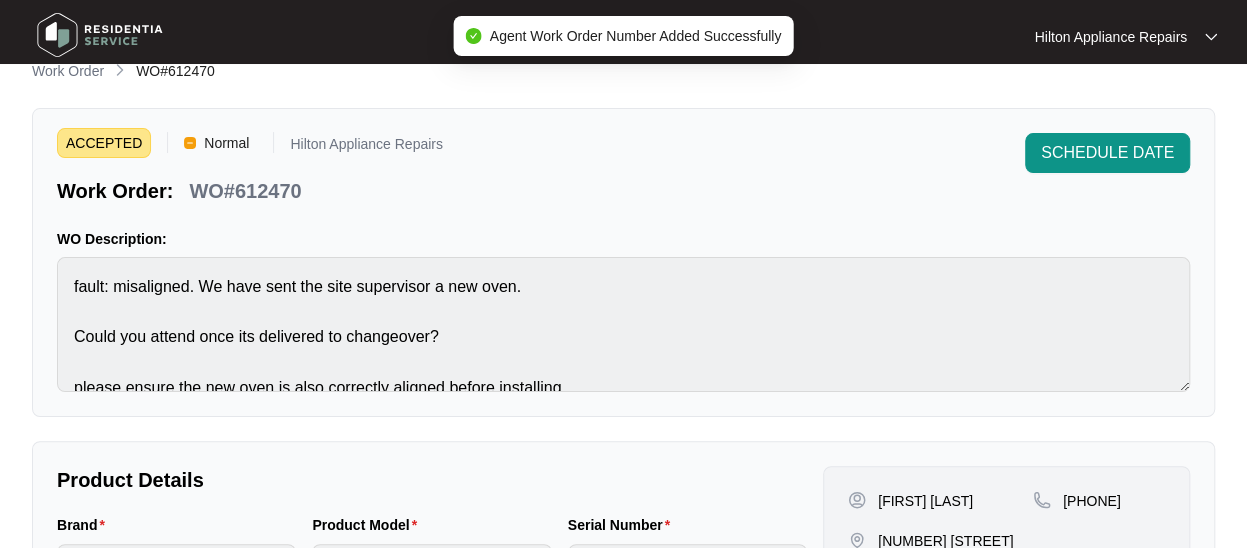 scroll, scrollTop: 0, scrollLeft: 0, axis: both 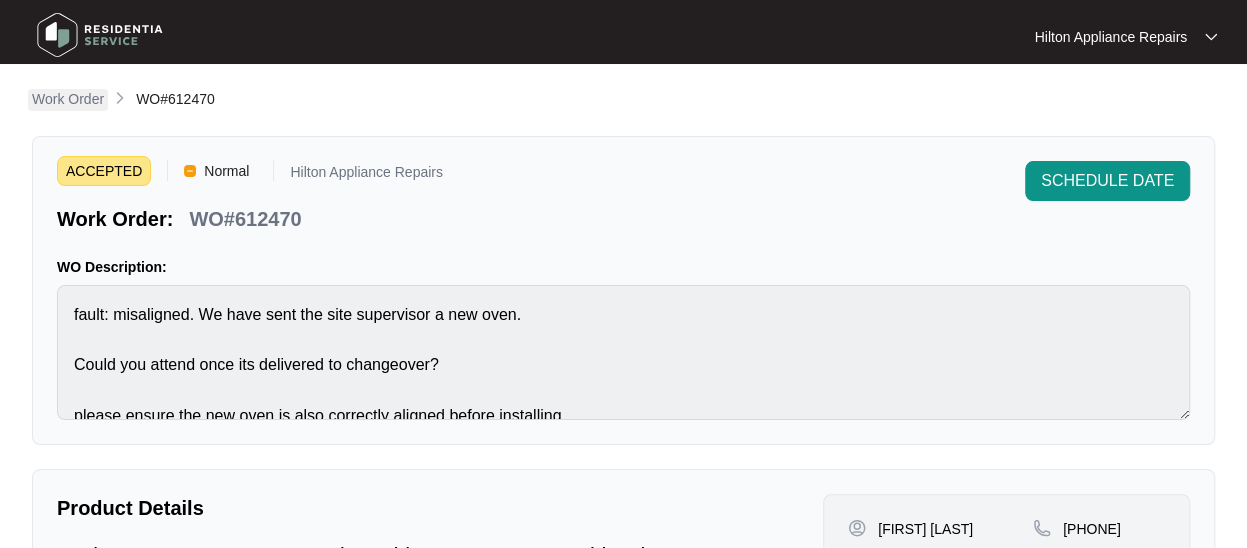 click on "Work Order" at bounding box center [68, 99] 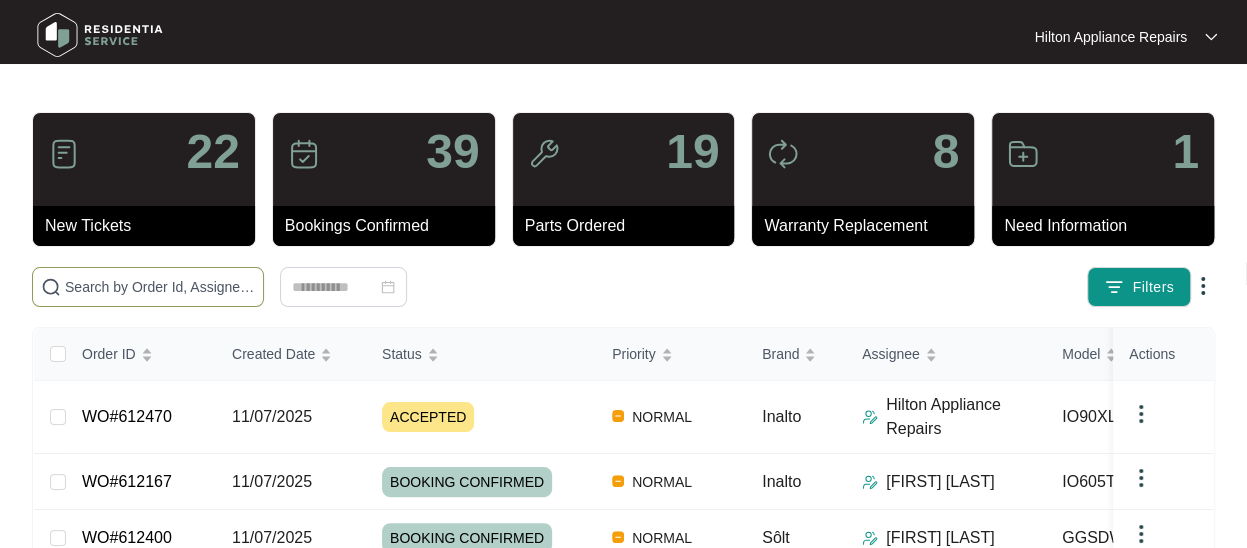 click at bounding box center [160, 287] 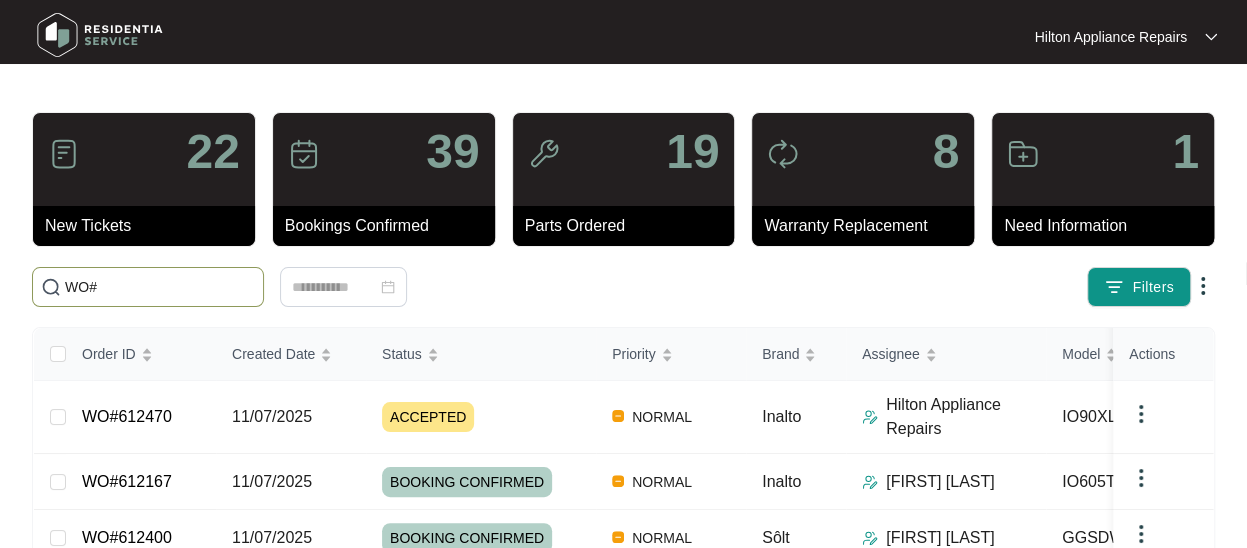 paste on "598151" 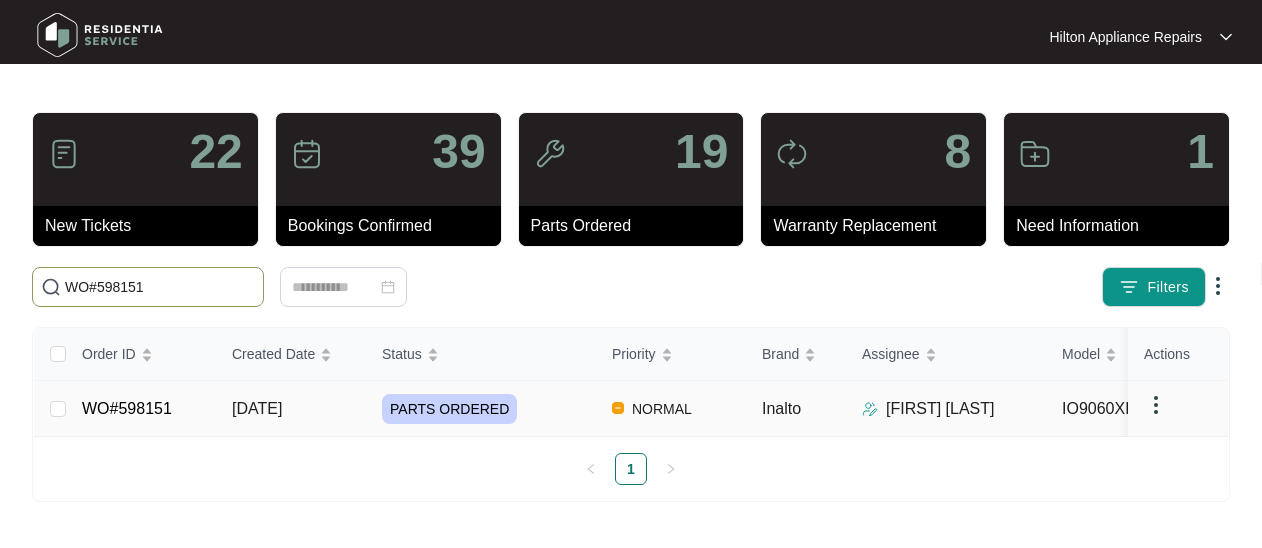 type on "WO#598151" 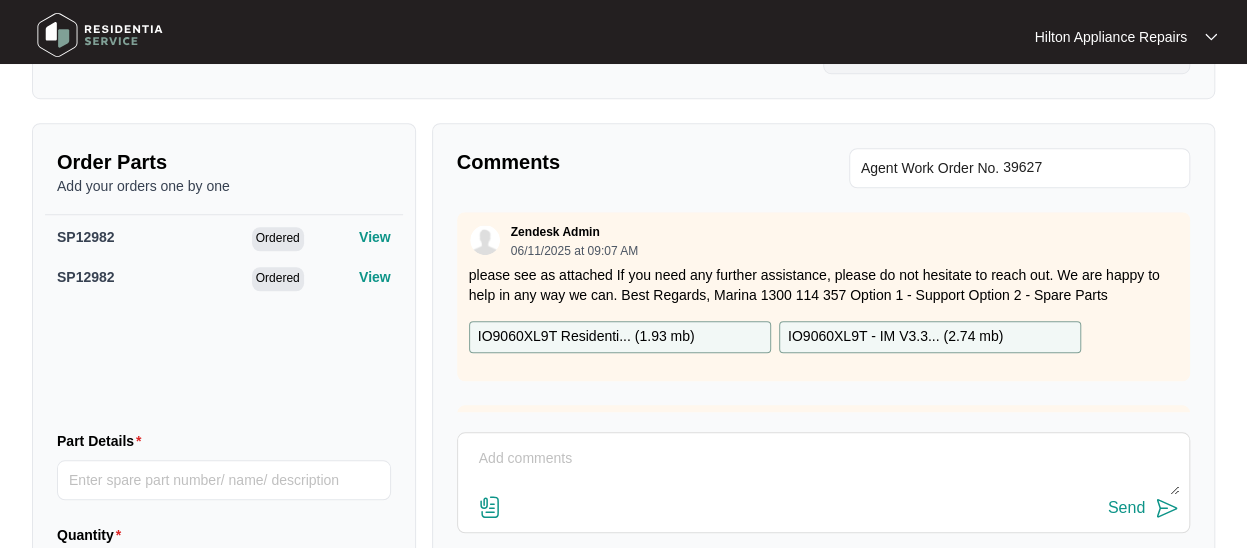 scroll, scrollTop: 700, scrollLeft: 0, axis: vertical 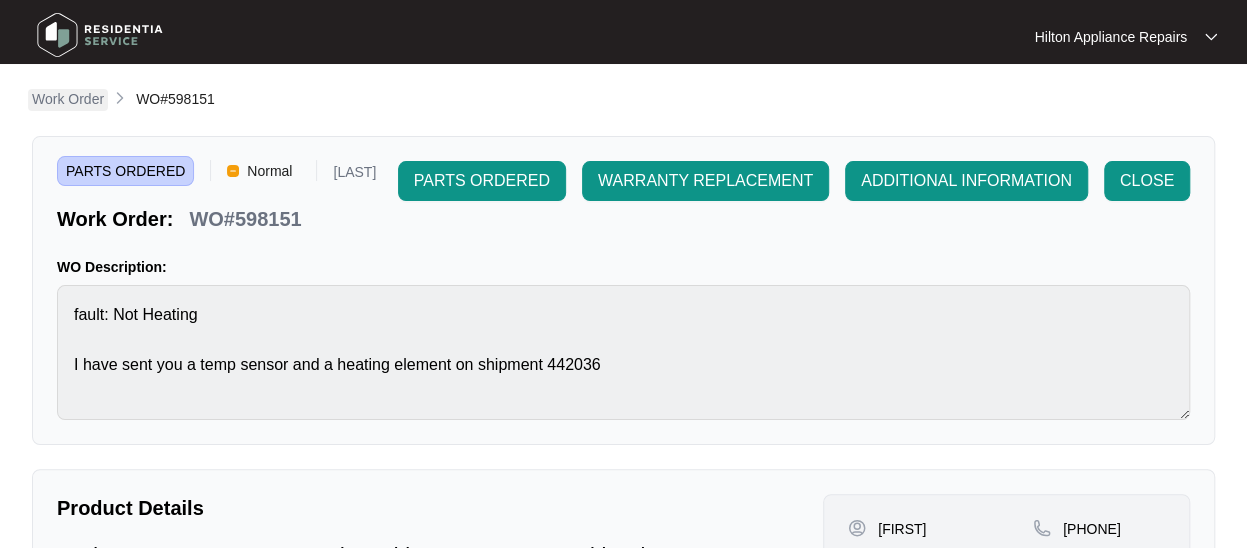 click on "Work Order" at bounding box center [68, 99] 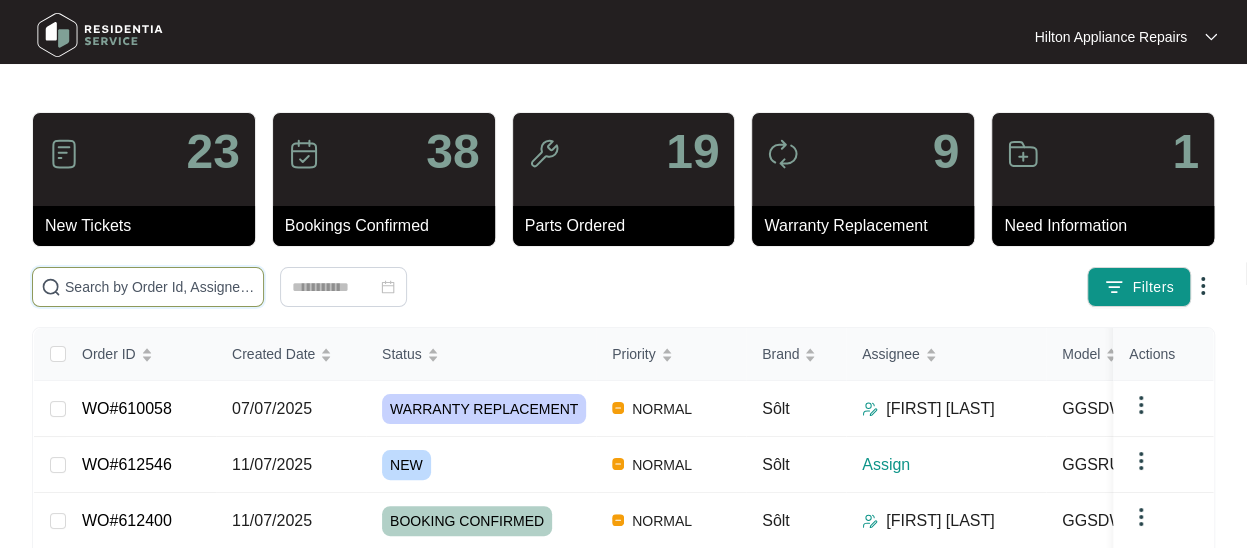 click at bounding box center (160, 287) 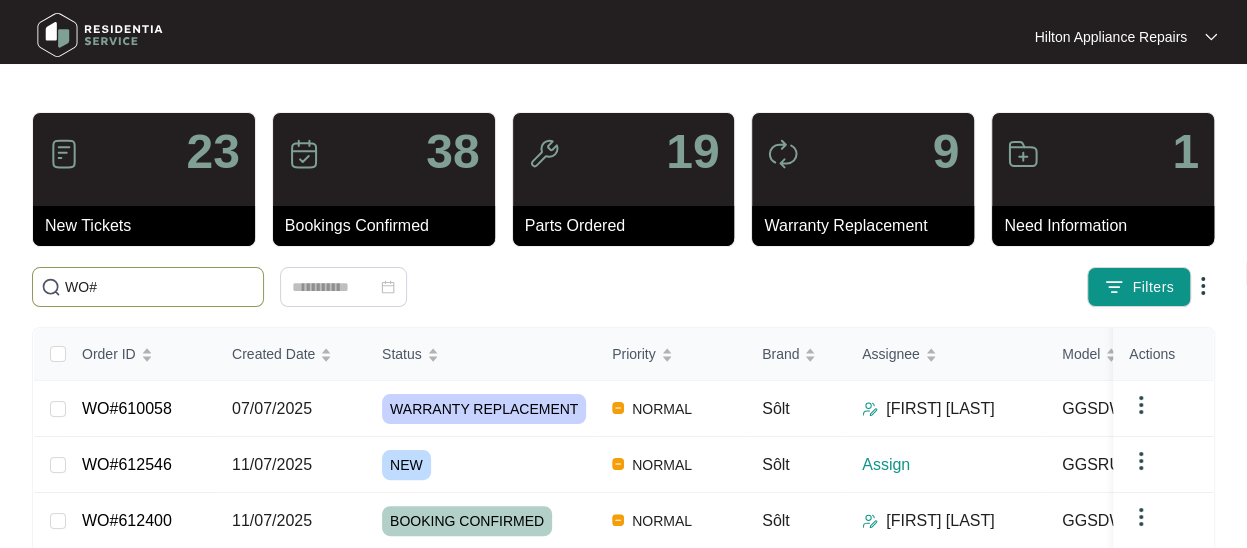paste on "606125" 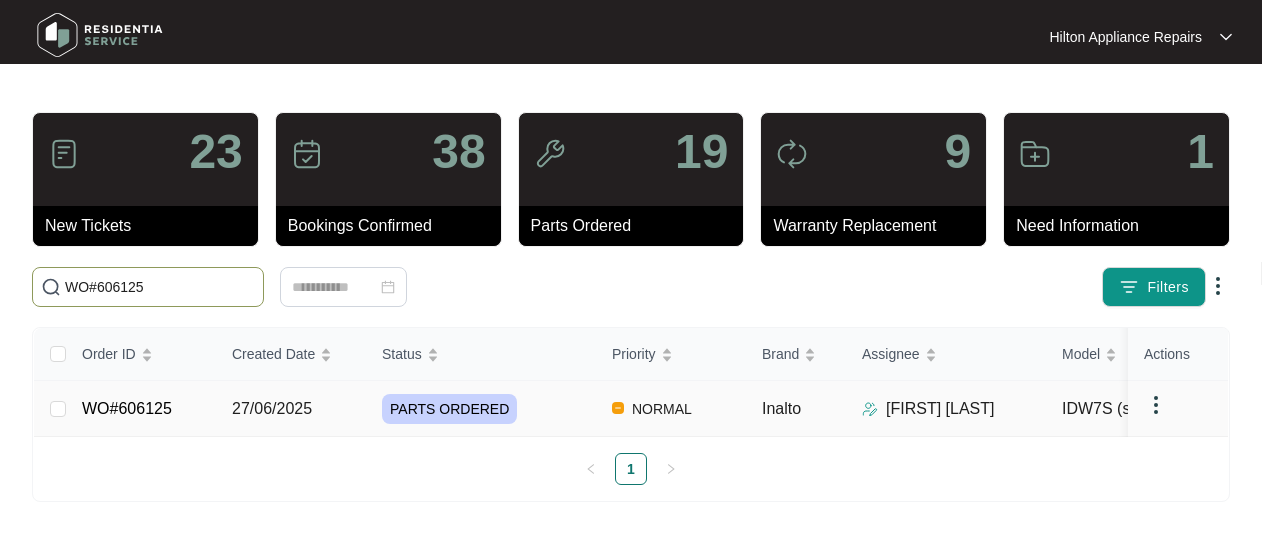 type on "WO#606125" 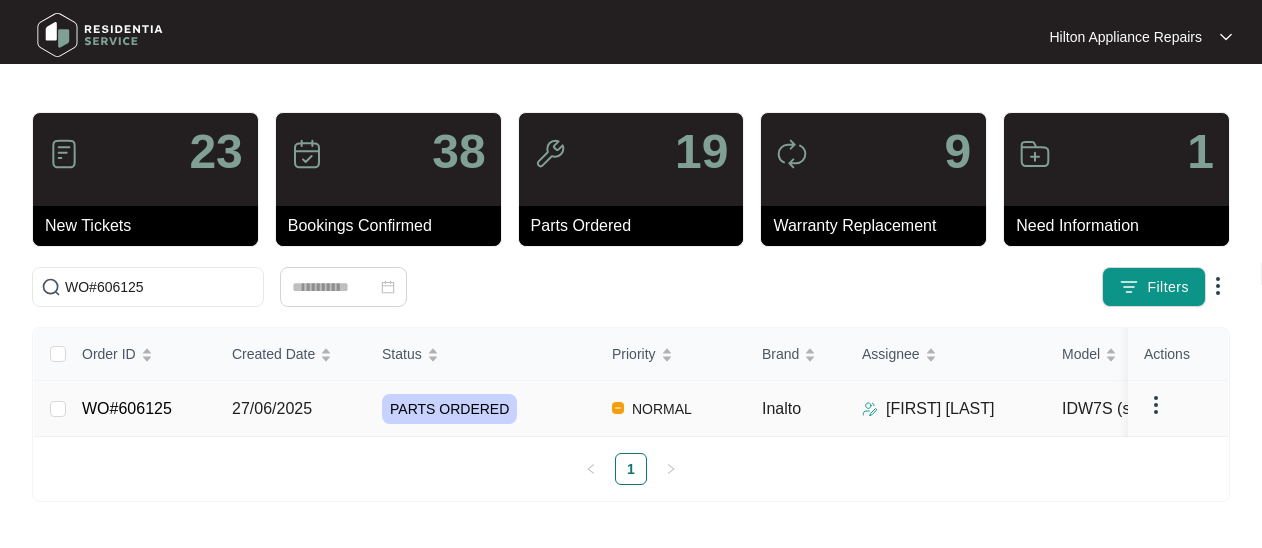 click on "27/06/2025" at bounding box center (272, 408) 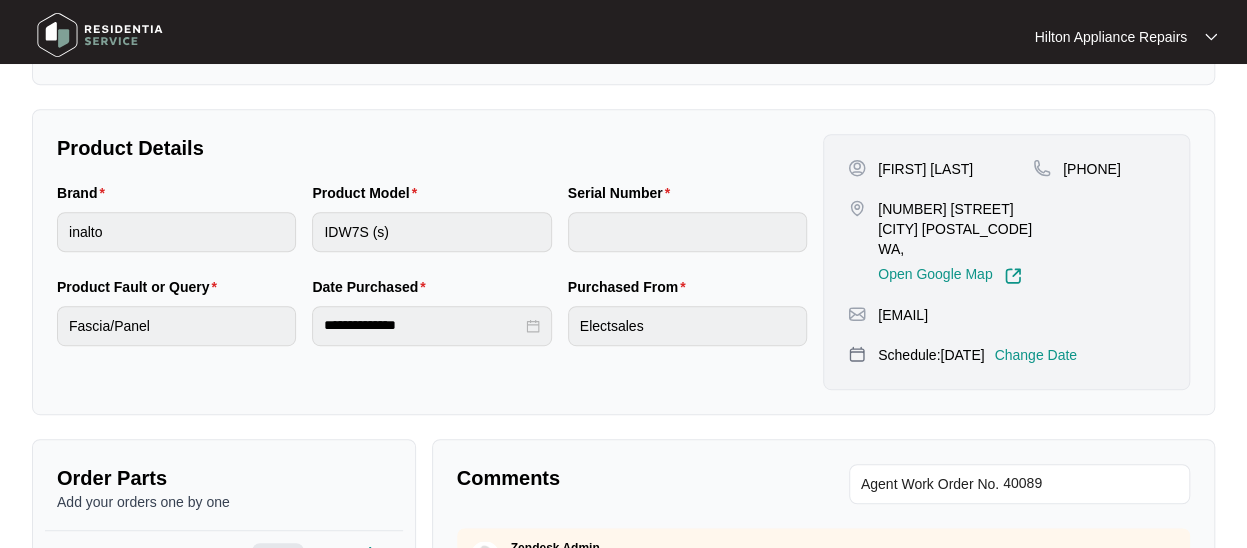 scroll, scrollTop: 600, scrollLeft: 0, axis: vertical 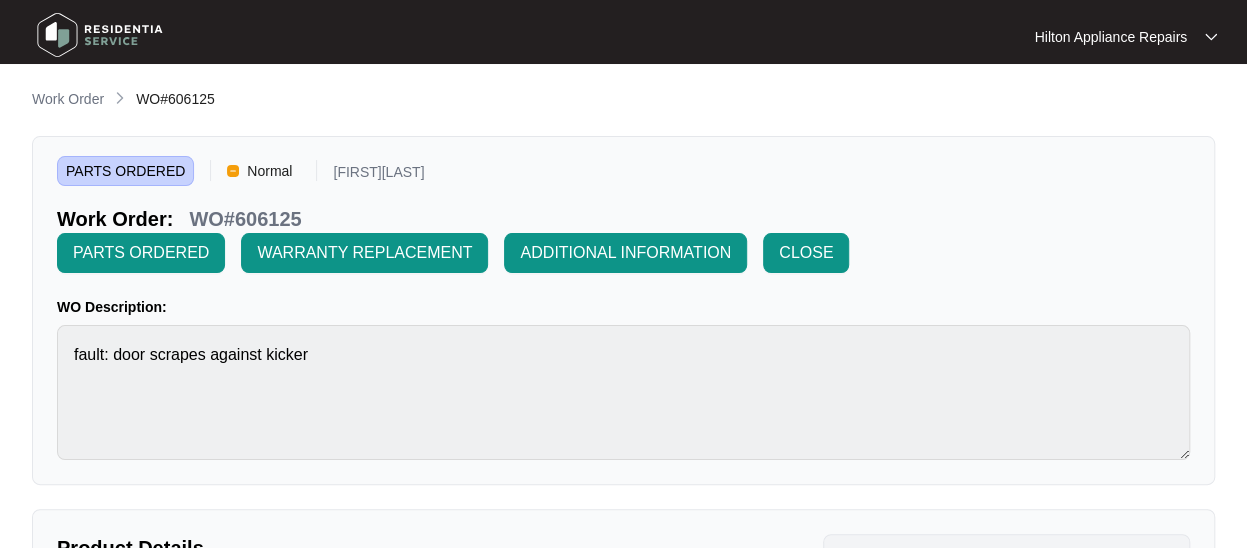 drag, startPoint x: 64, startPoint y: 90, endPoint x: 91, endPoint y: 107, distance: 31.906113 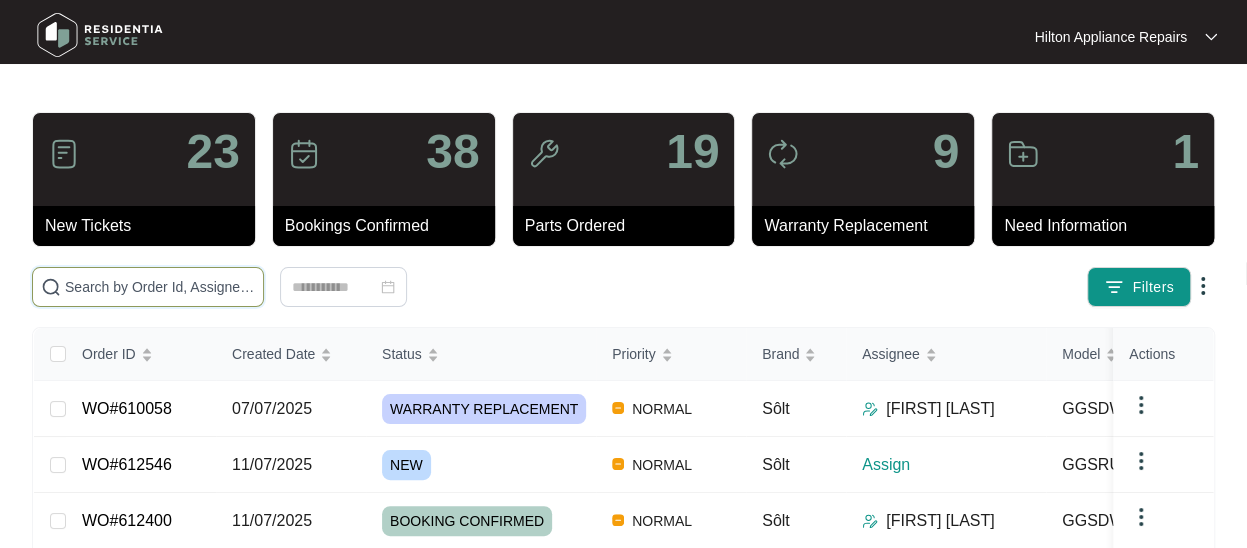 click at bounding box center [160, 287] 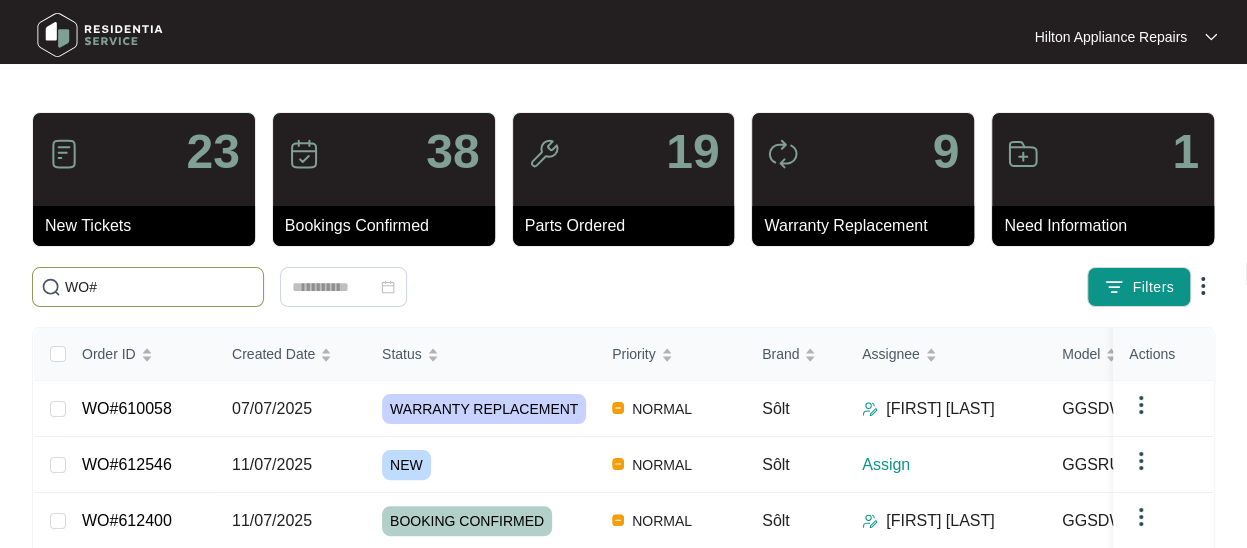 paste on "604232" 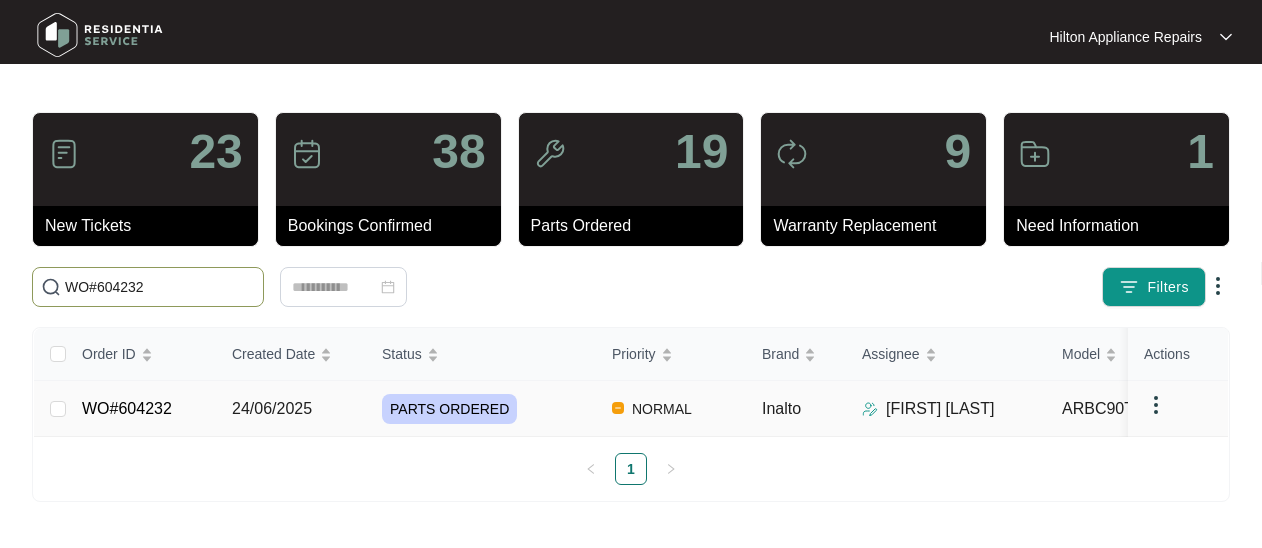 type on "WO#604232" 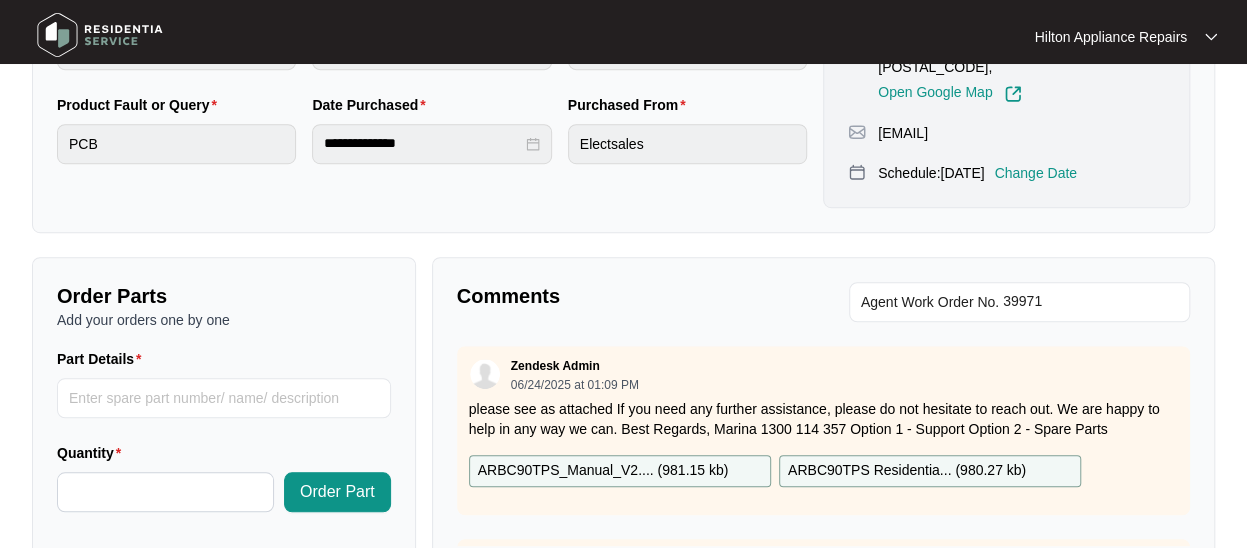 scroll, scrollTop: 600, scrollLeft: 0, axis: vertical 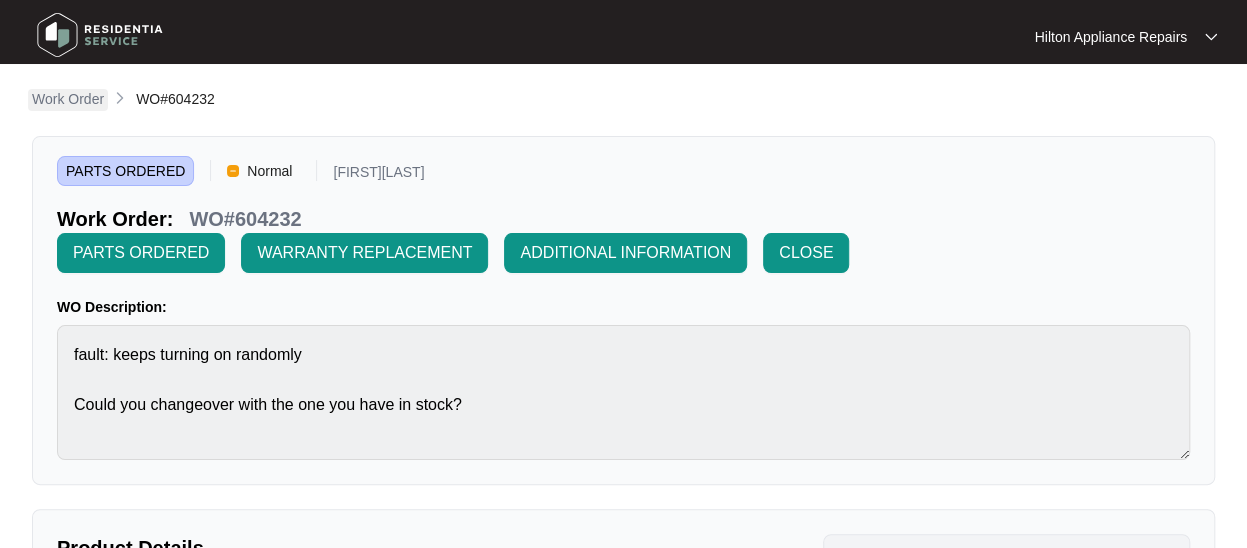 click on "Work Order" at bounding box center (68, 99) 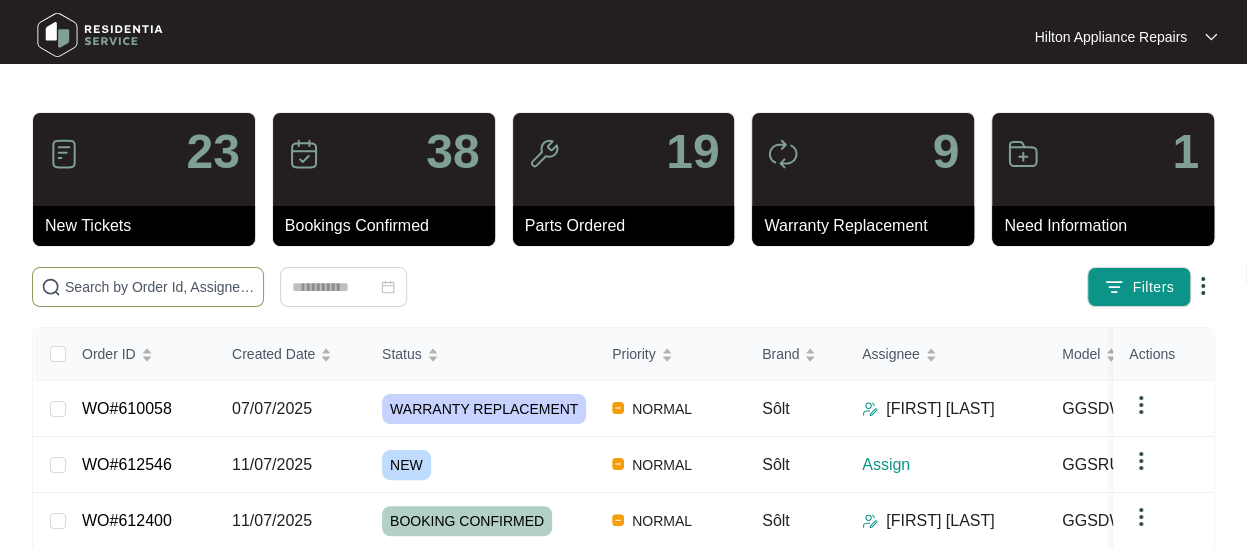 drag, startPoint x: 86, startPoint y: 261, endPoint x: 86, endPoint y: 279, distance: 18 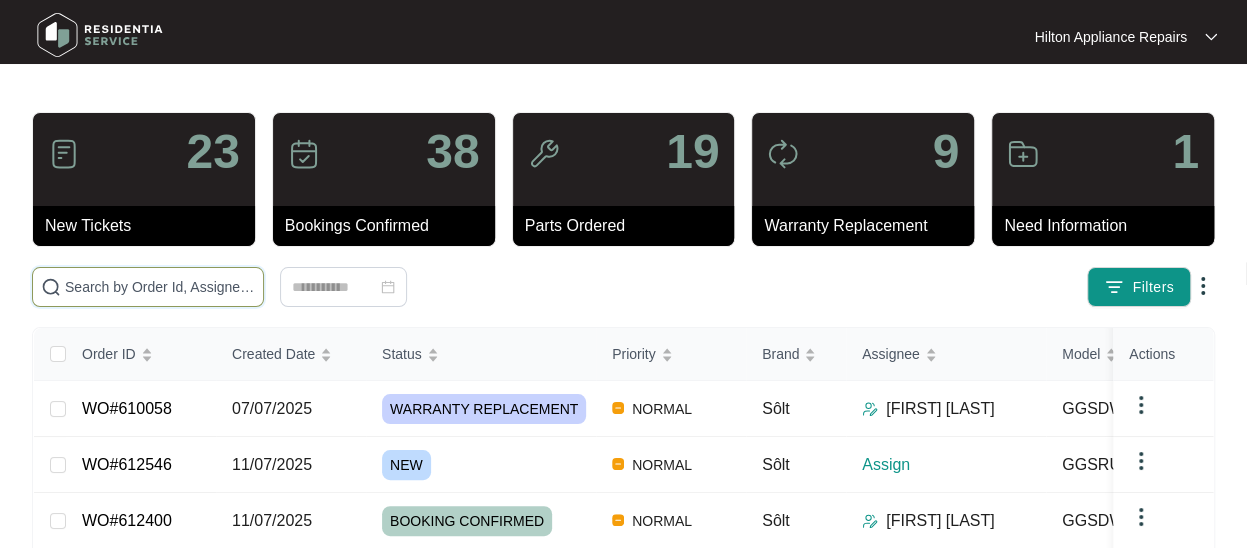 click at bounding box center (160, 287) 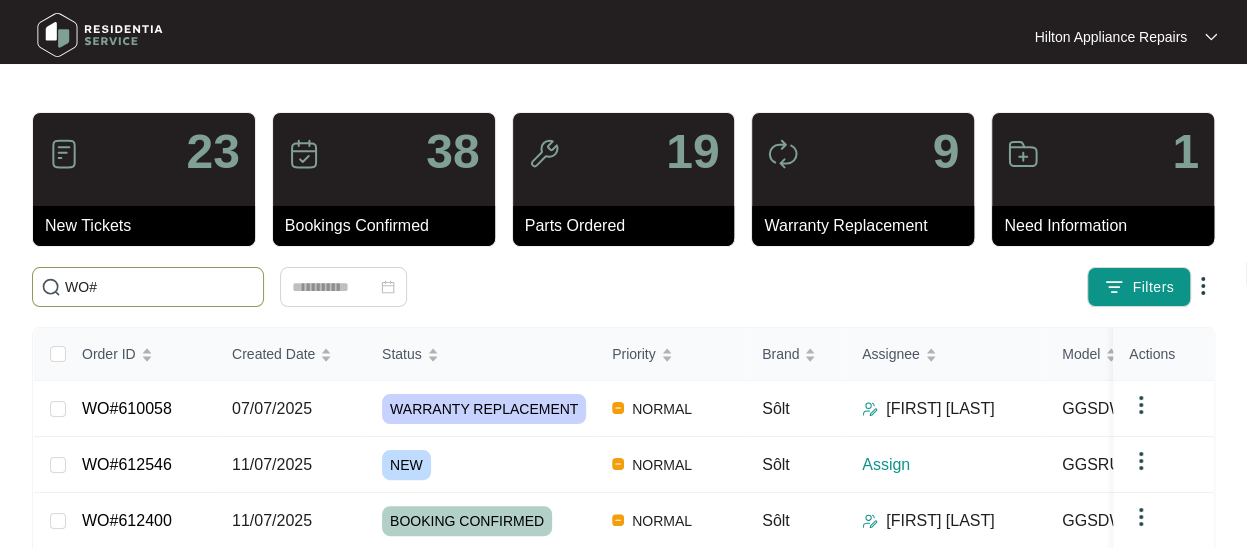 paste on "598151" 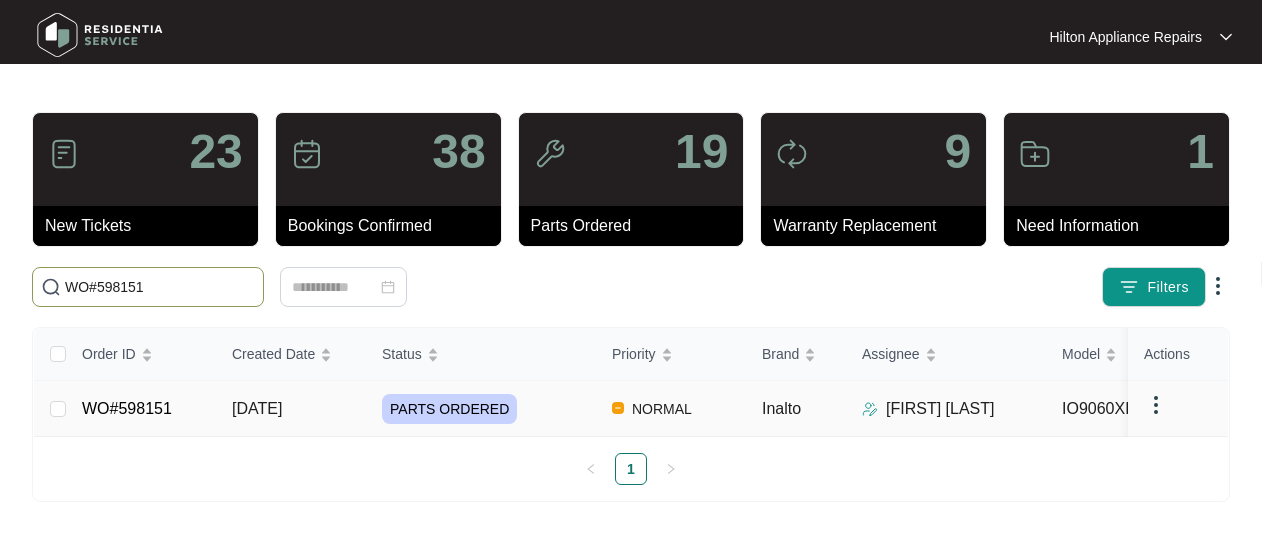 type on "WO#598151" 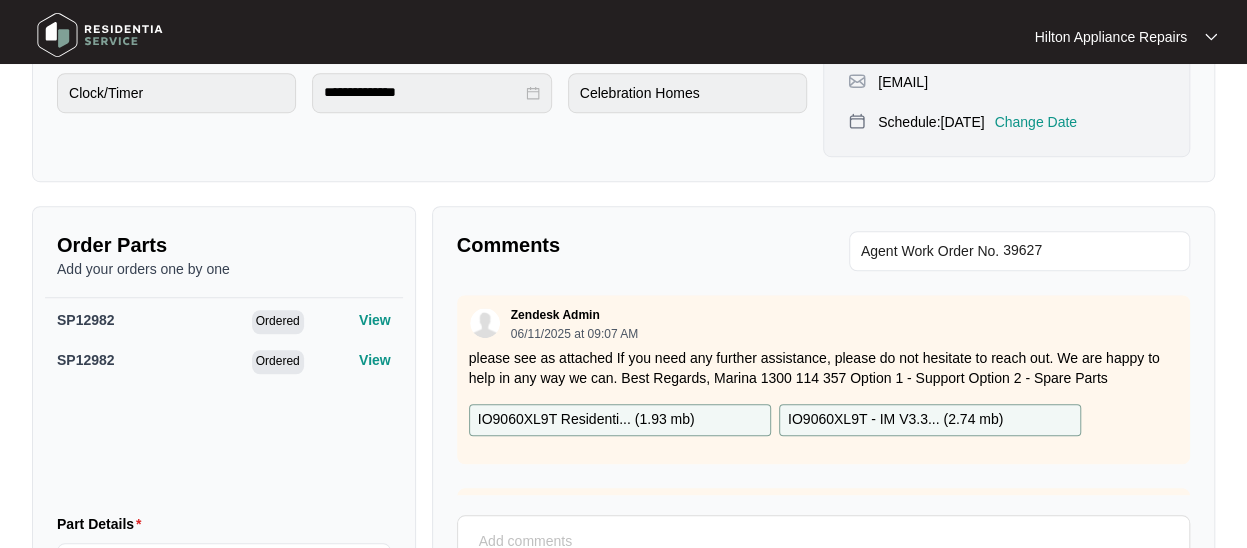 scroll, scrollTop: 700, scrollLeft: 0, axis: vertical 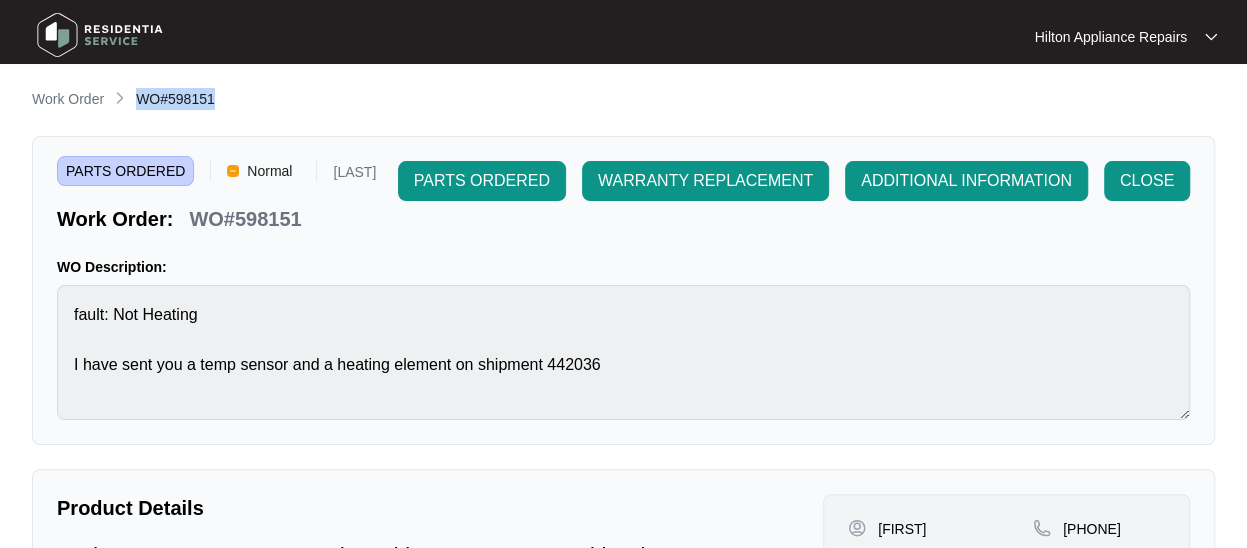 drag, startPoint x: 218, startPoint y: 95, endPoint x: 136, endPoint y: 90, distance: 82.1523 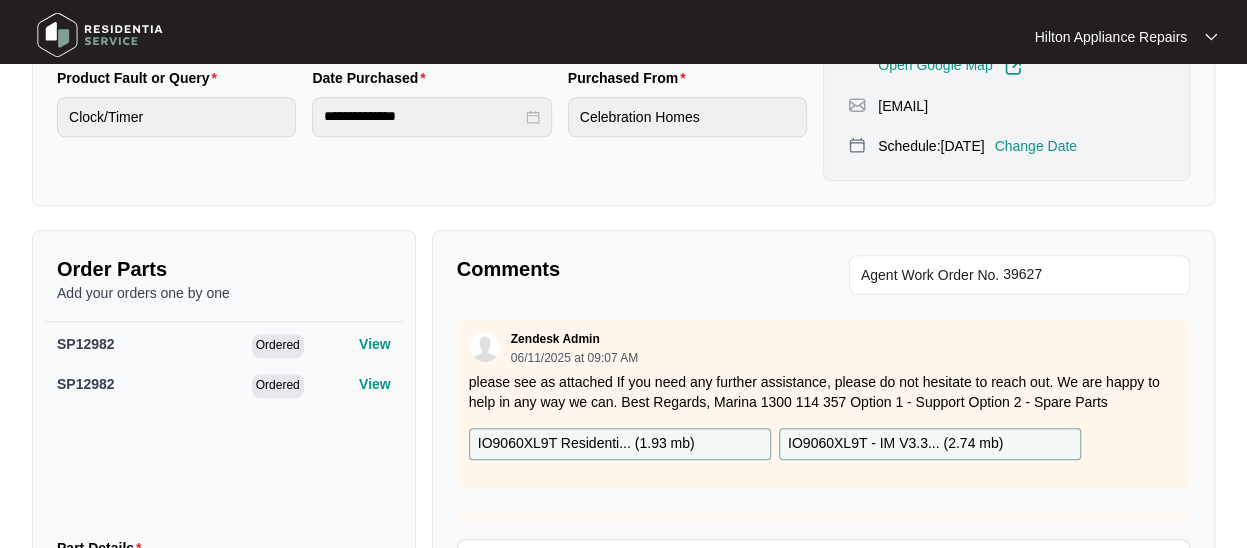 scroll, scrollTop: 600, scrollLeft: 0, axis: vertical 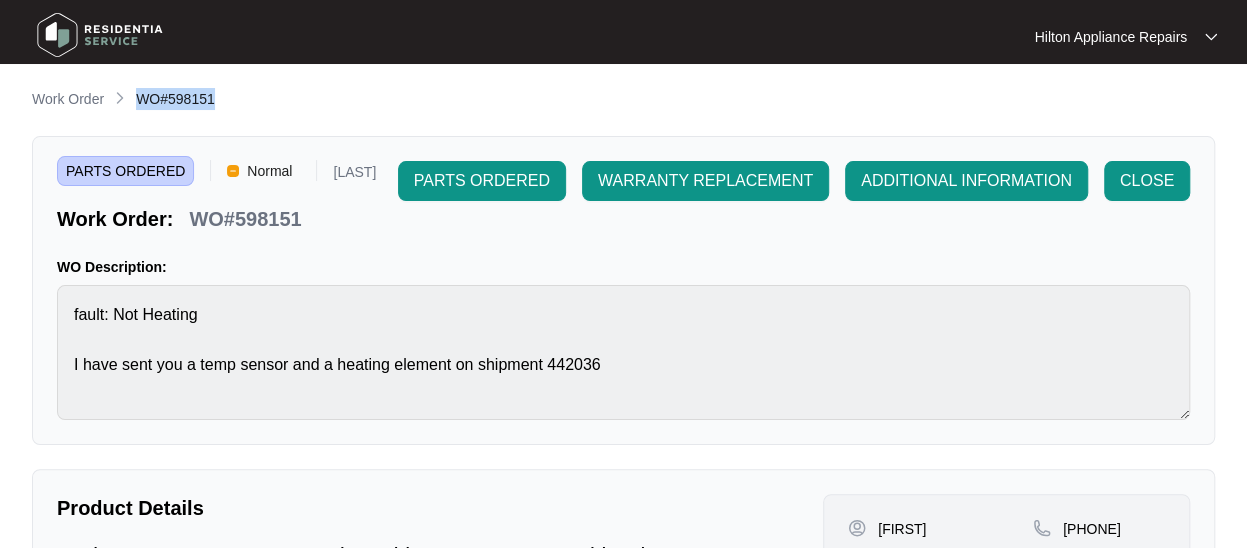 click on "Work Order WO#598151" at bounding box center (623, 100) 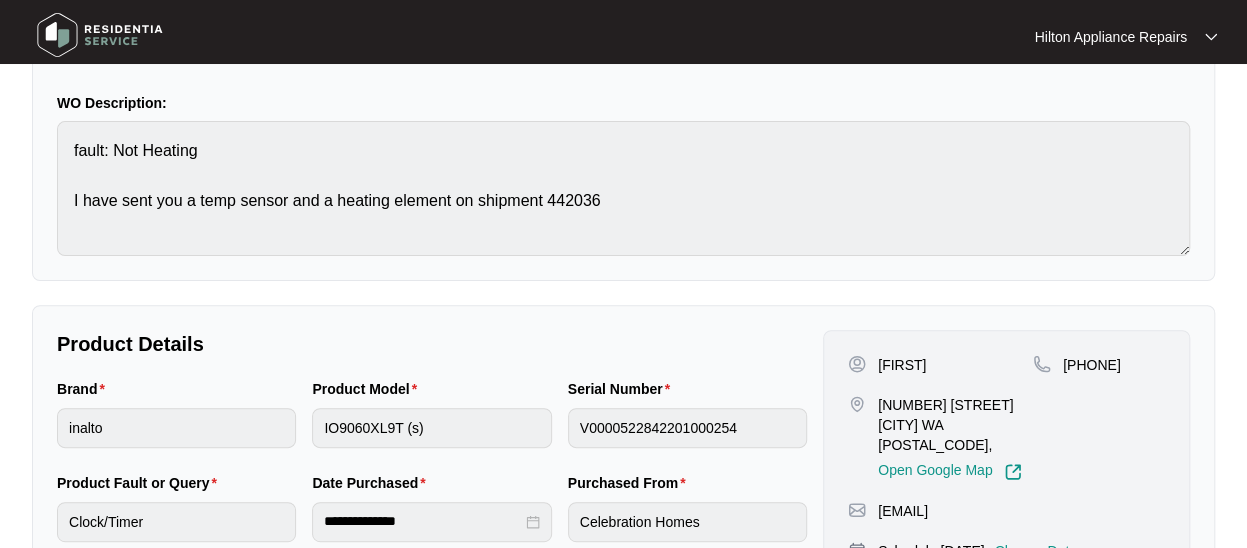 scroll, scrollTop: 300, scrollLeft: 0, axis: vertical 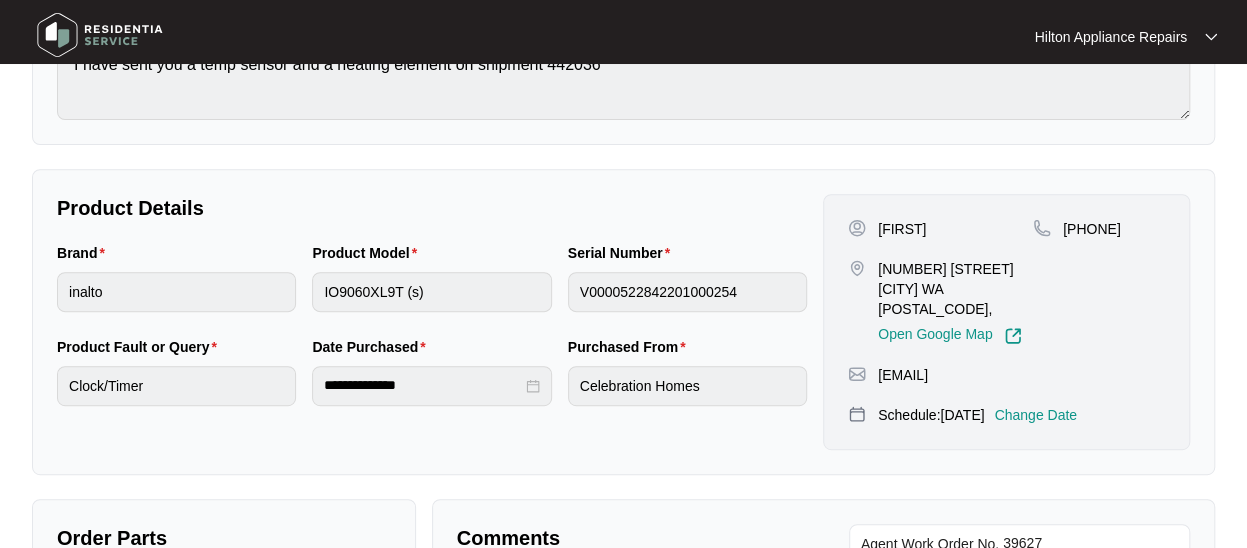 click on "Change Date" at bounding box center [1035, 415] 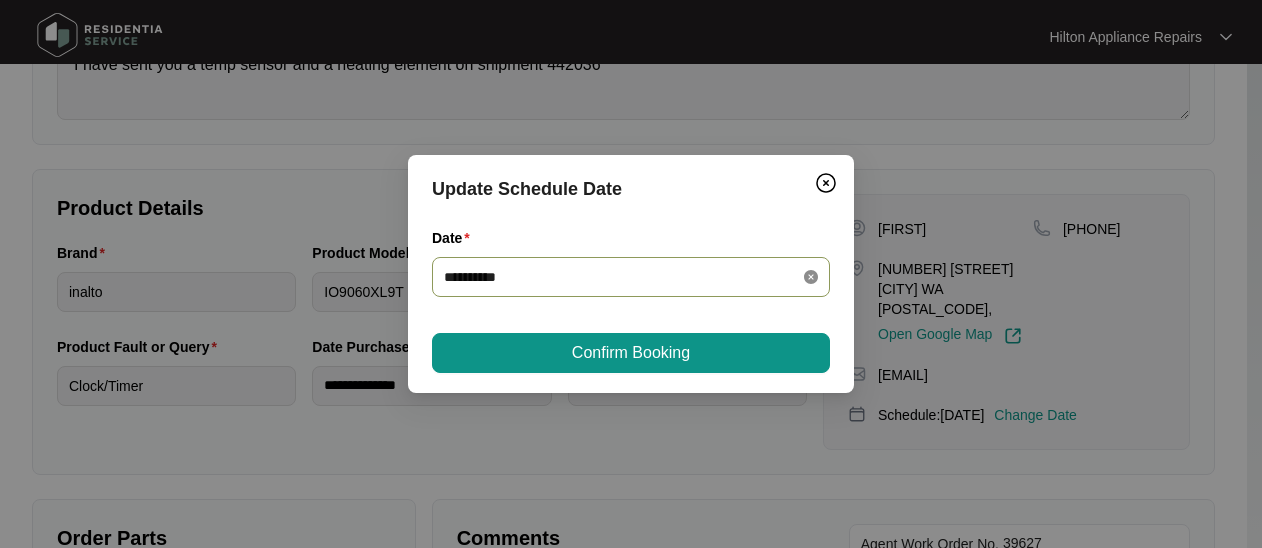click 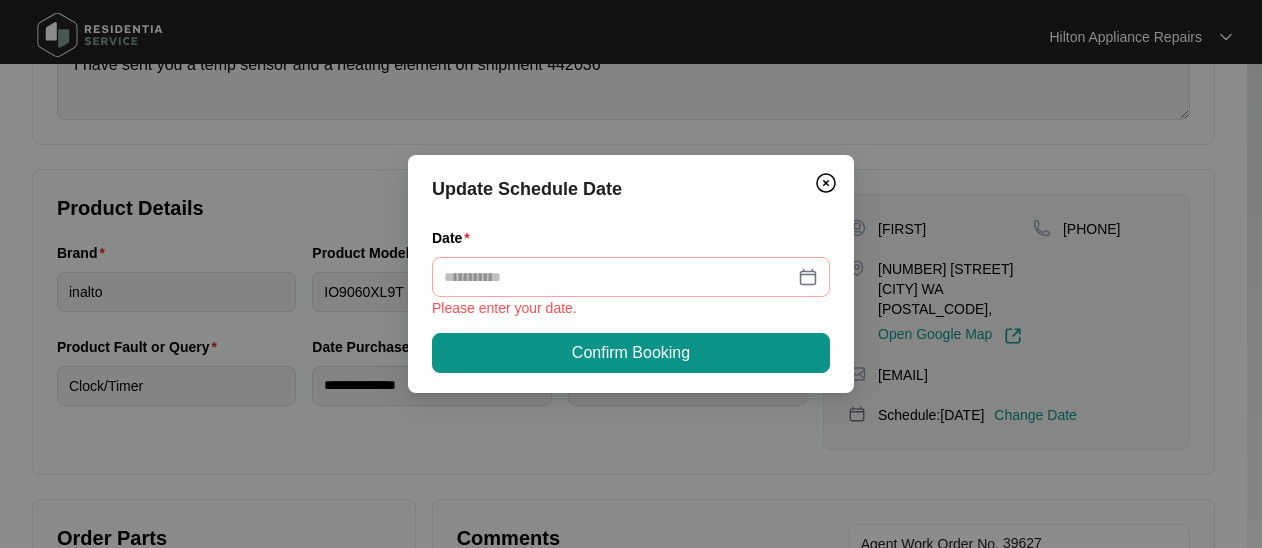 click at bounding box center (631, 277) 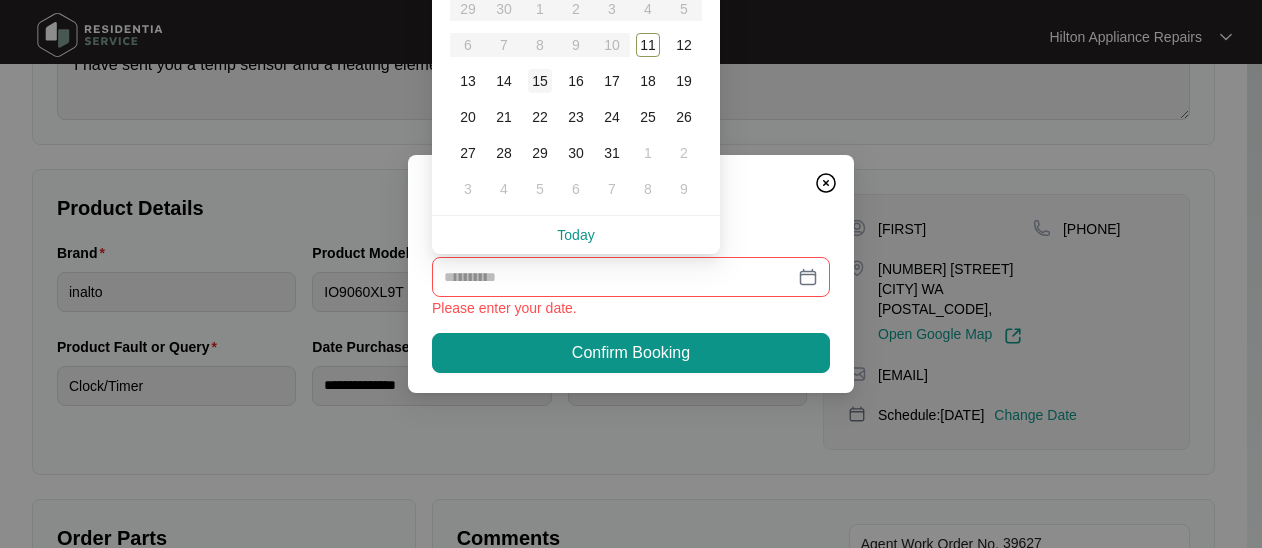 click on "15" at bounding box center [540, 81] 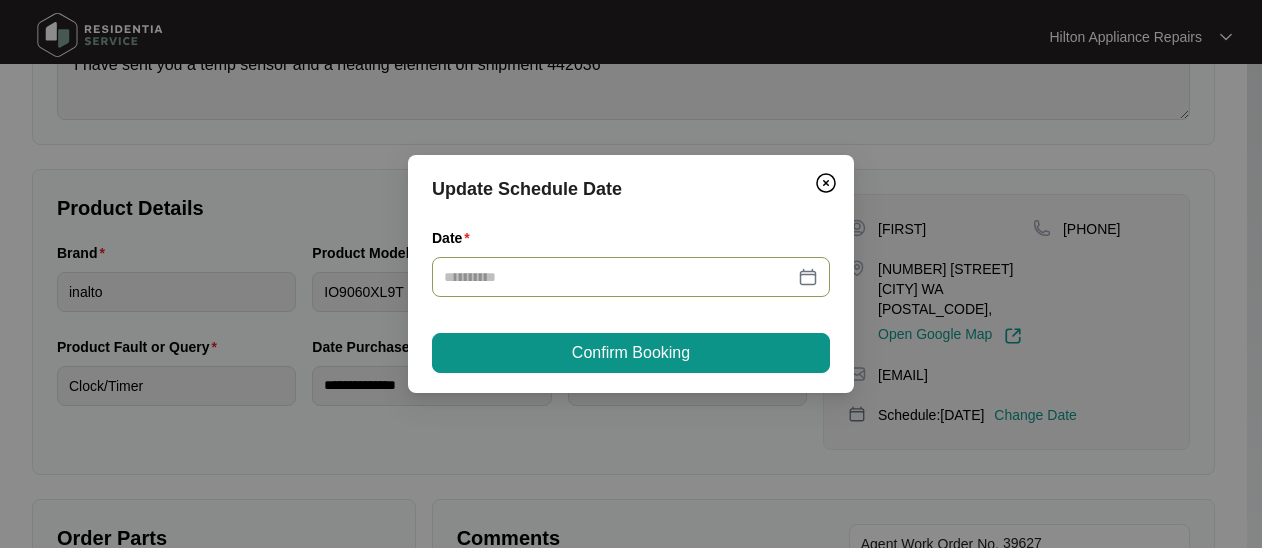 type on "**********" 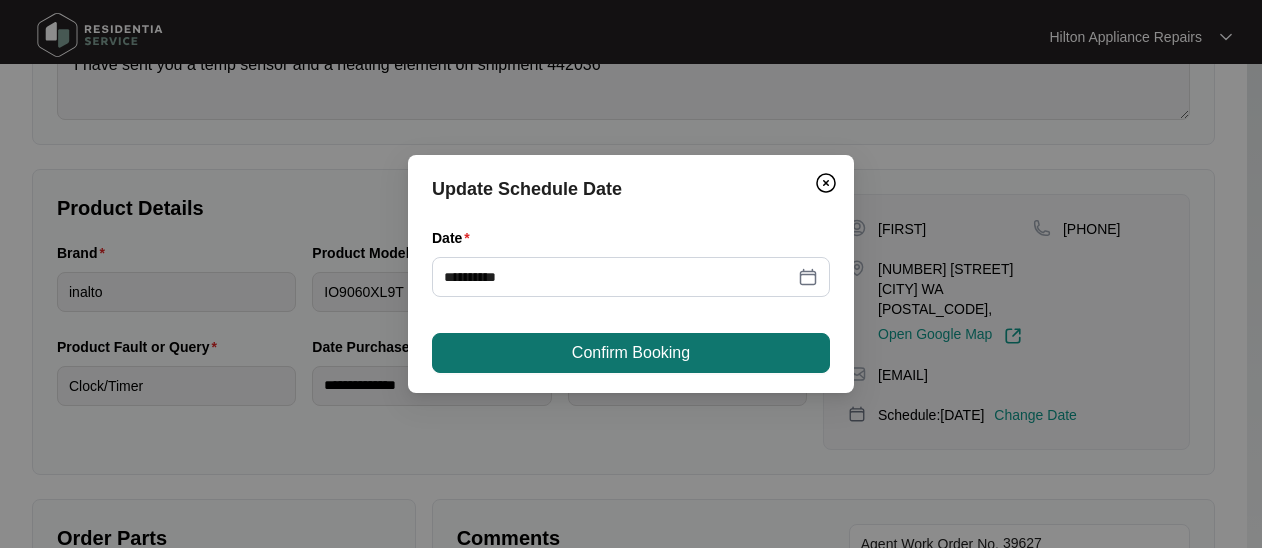 click on "Confirm Booking" at bounding box center [631, 353] 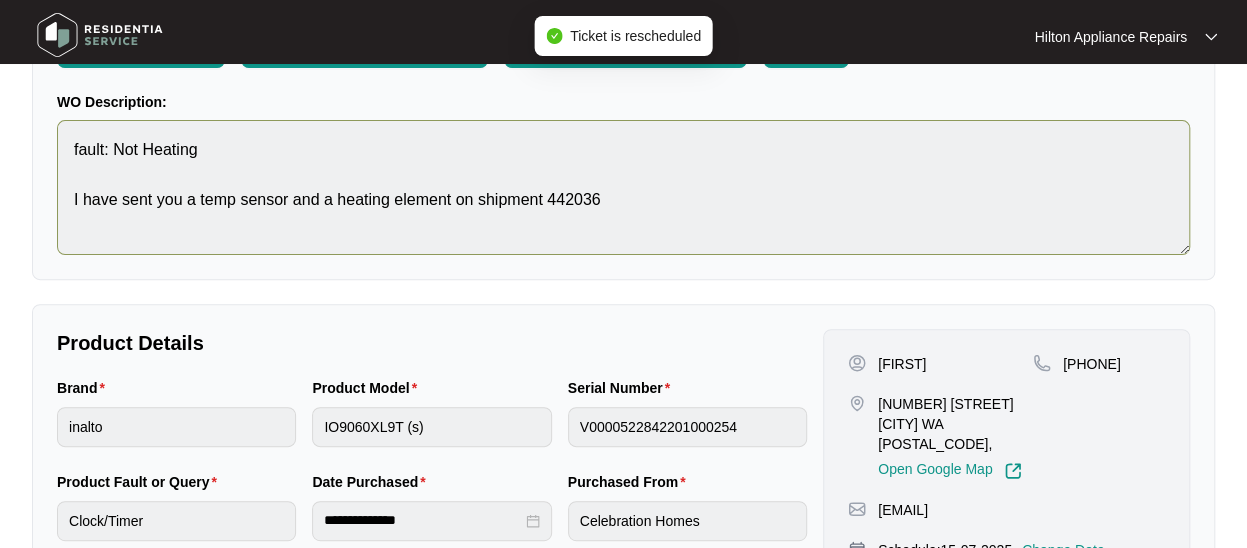 scroll, scrollTop: 0, scrollLeft: 0, axis: both 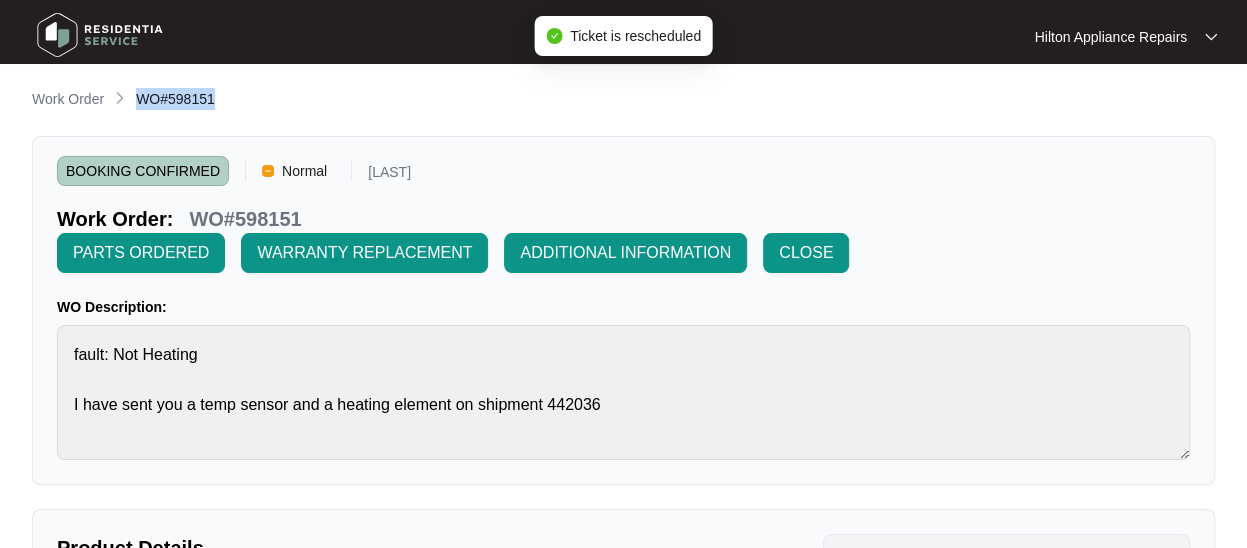 drag, startPoint x: 223, startPoint y: 89, endPoint x: 132, endPoint y: 97, distance: 91.350975 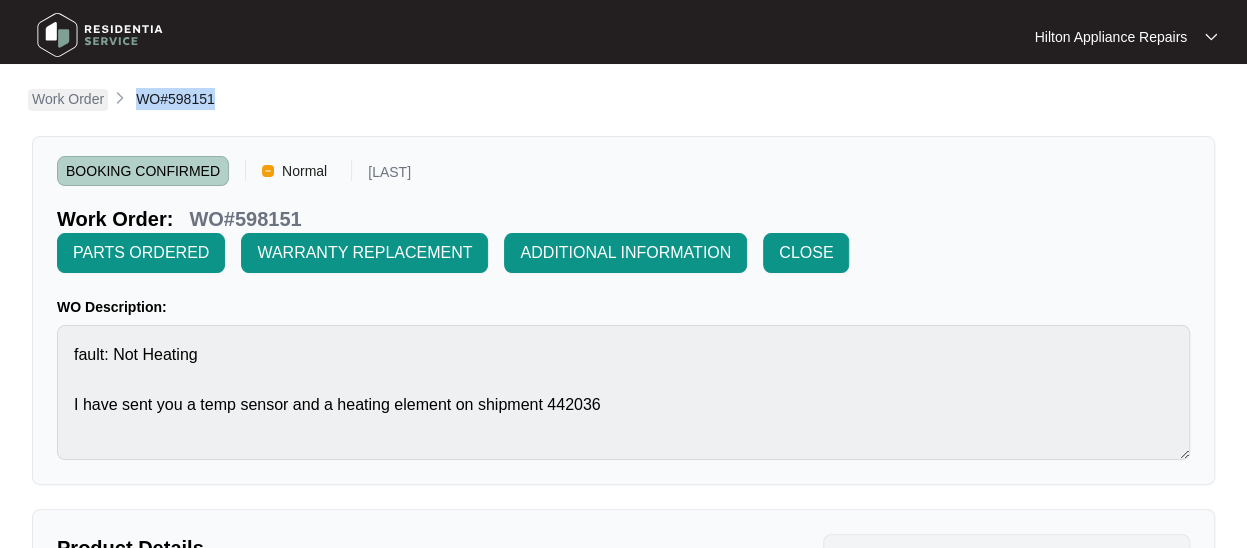 click on "Work Order" at bounding box center [68, 99] 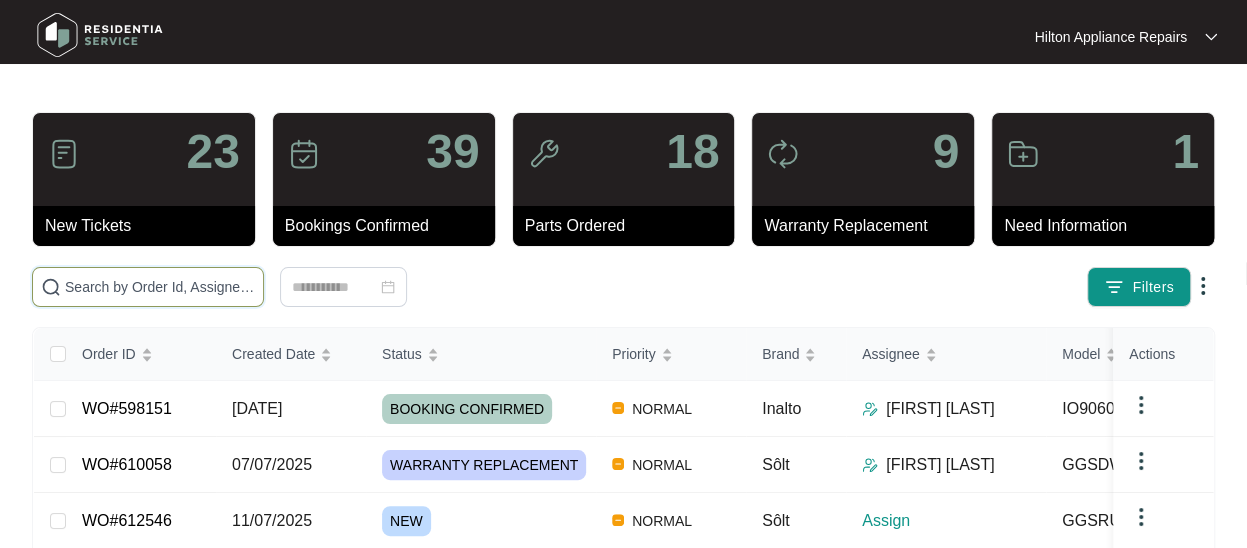 click at bounding box center [160, 287] 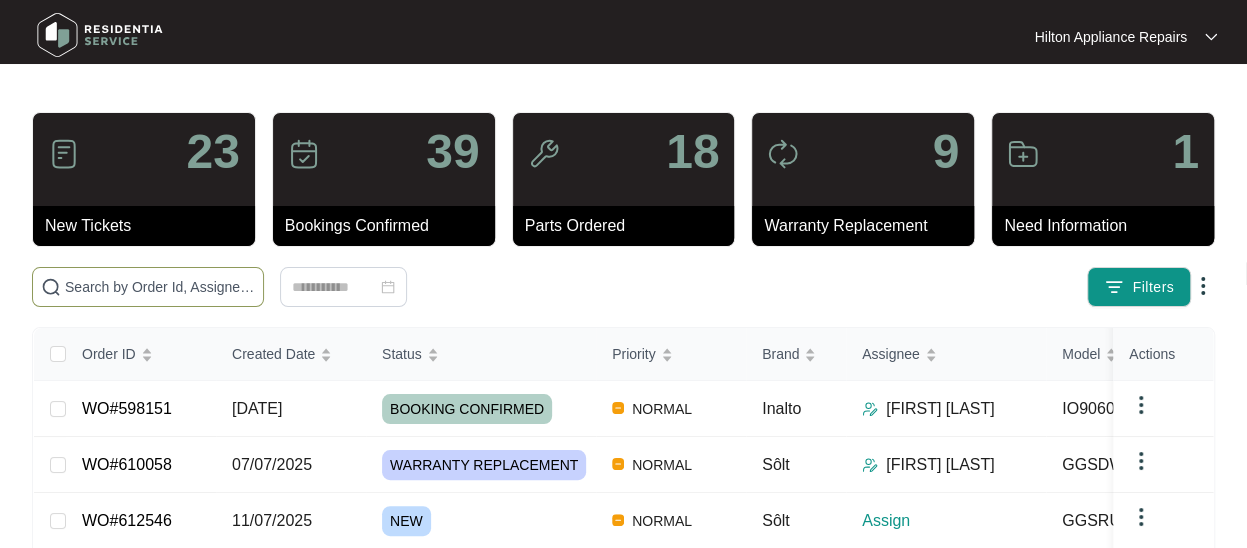paste on "WO#598151" 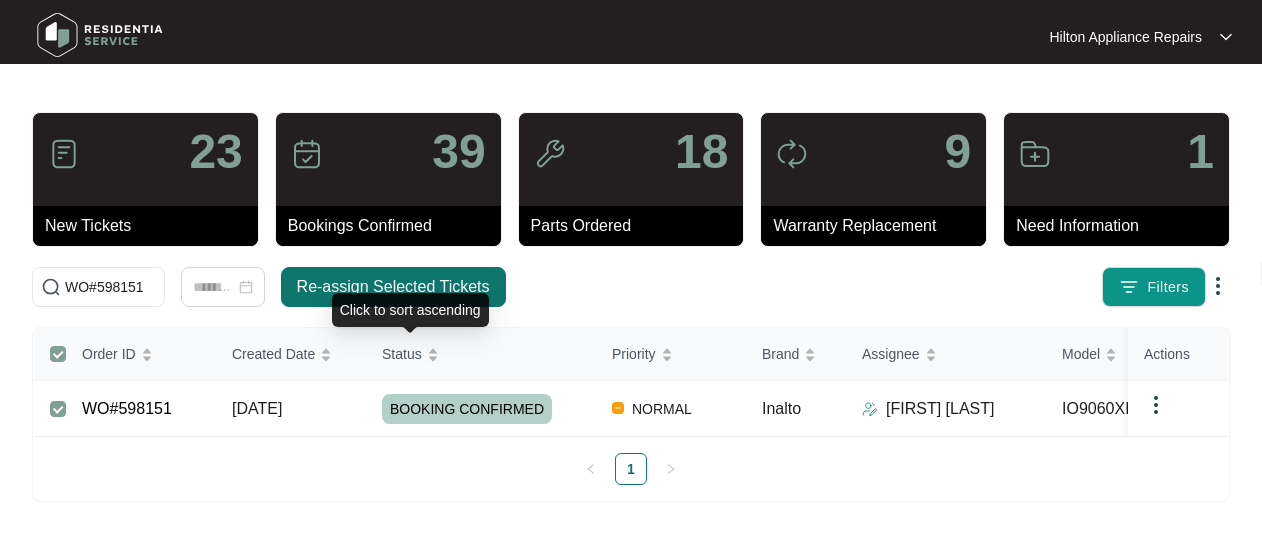 click on "Re-assign Selected Tickets" at bounding box center (393, 287) 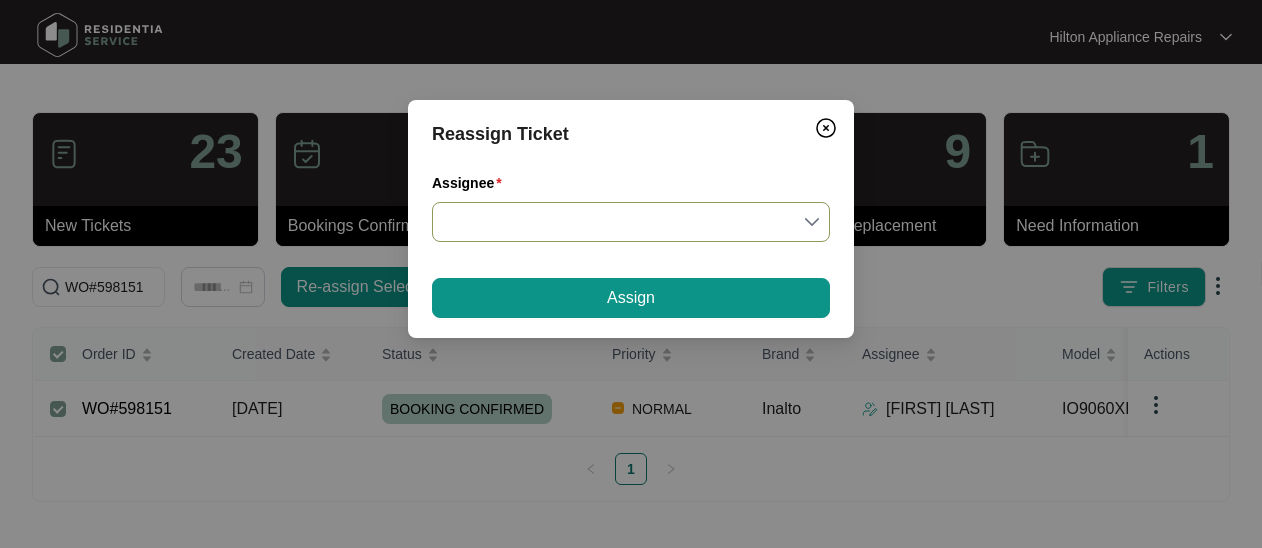 click on "Assignee" at bounding box center [631, 222] 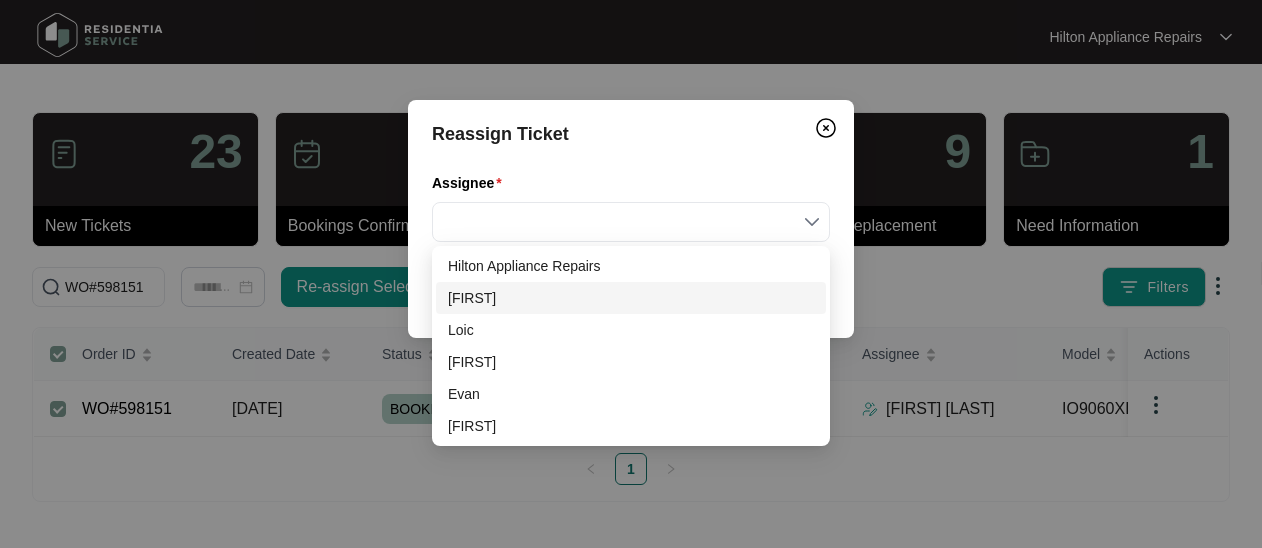 click on "[FIRST]" at bounding box center [631, 298] 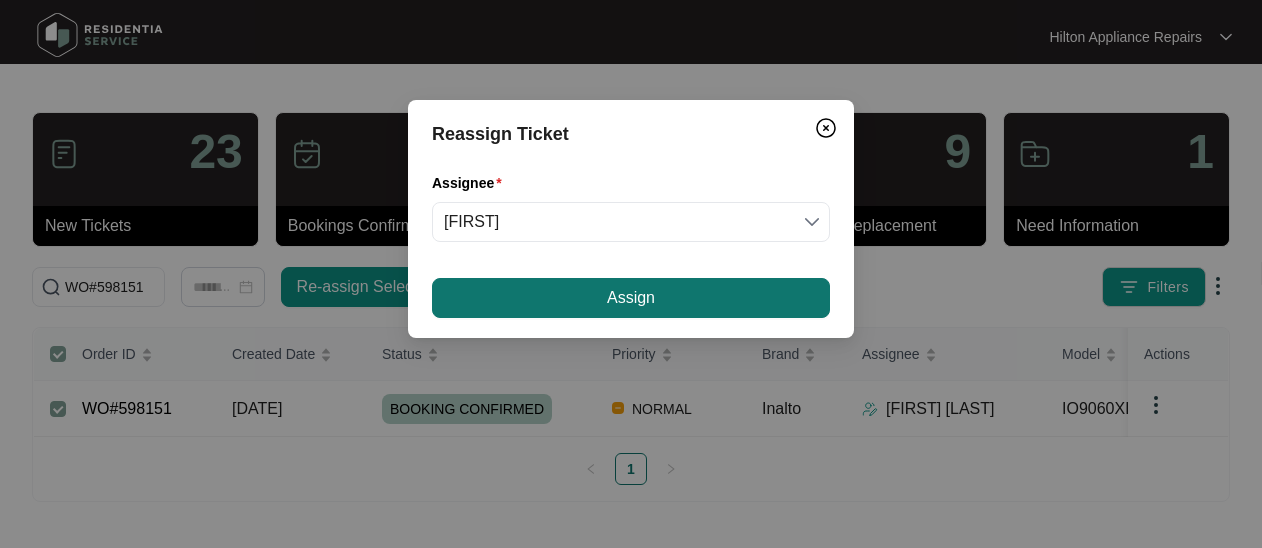 click on "Assign" at bounding box center (631, 298) 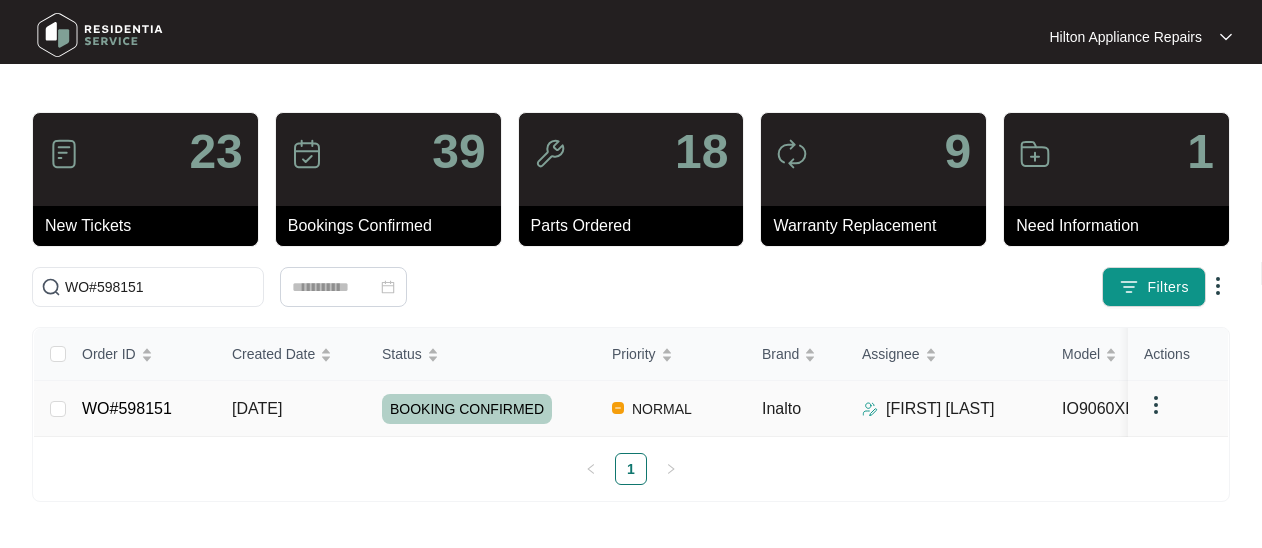 click on "Order ID Created Date Status Priority Brand Assignee Model Customer Name Purchased From Actions                       WO#598151 11/06/2025 BOOKING CONFIRMED NORMAL Inalto [LAST] [LAST] IO9060XL9T (s) [FIRST] [LAST] 1" at bounding box center (631, 406) 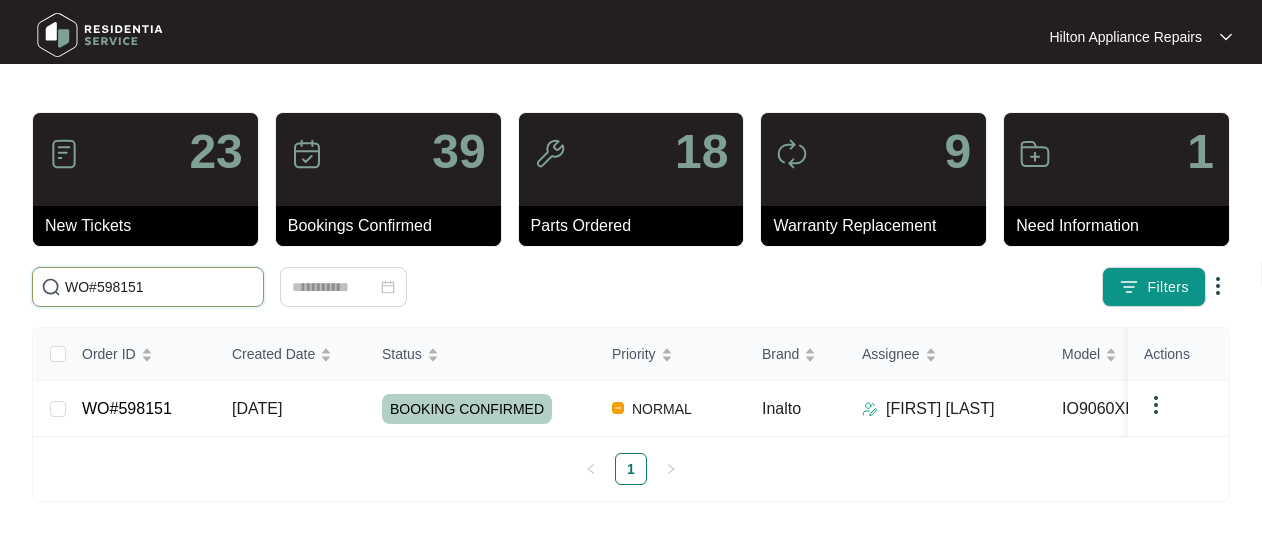 click on "WO#598151" at bounding box center [160, 287] 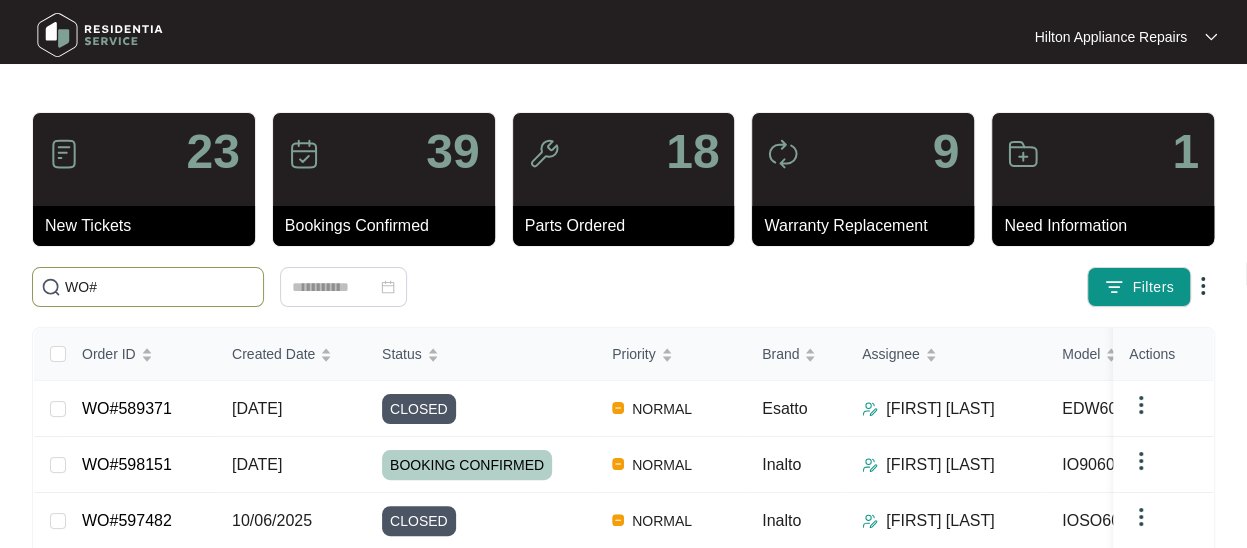 paste on "[POSTAL_CODE]" 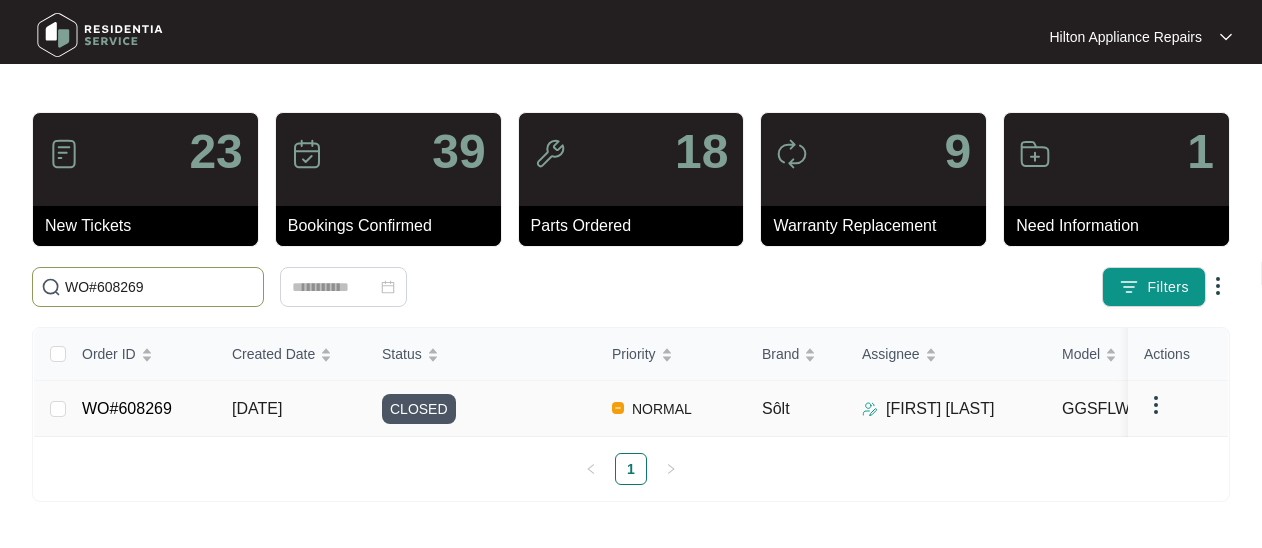 type on "WO#608269" 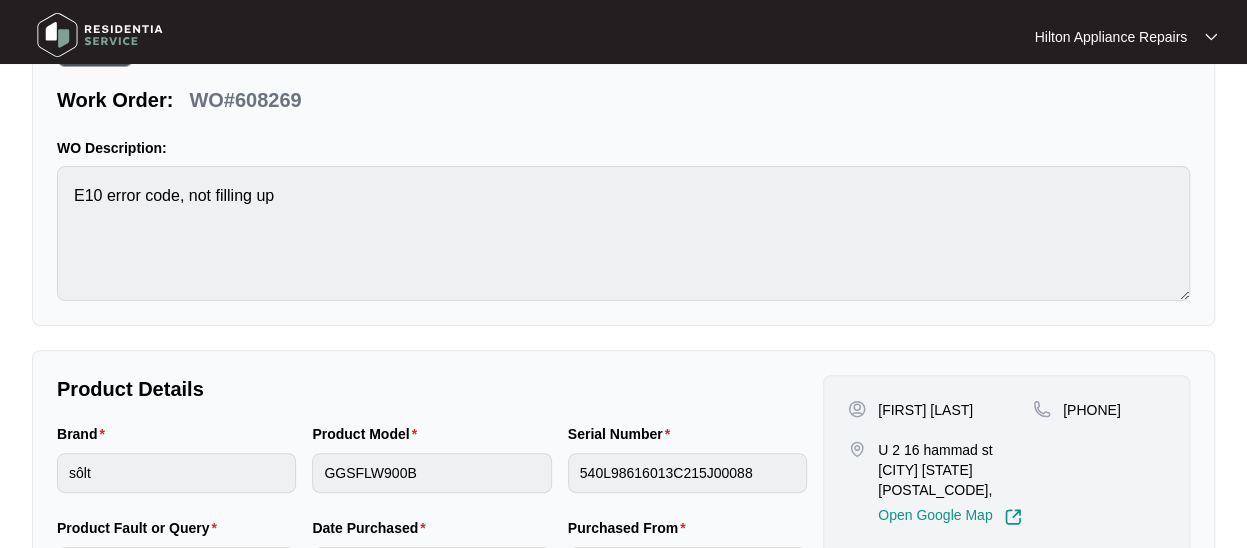 scroll, scrollTop: 0, scrollLeft: 0, axis: both 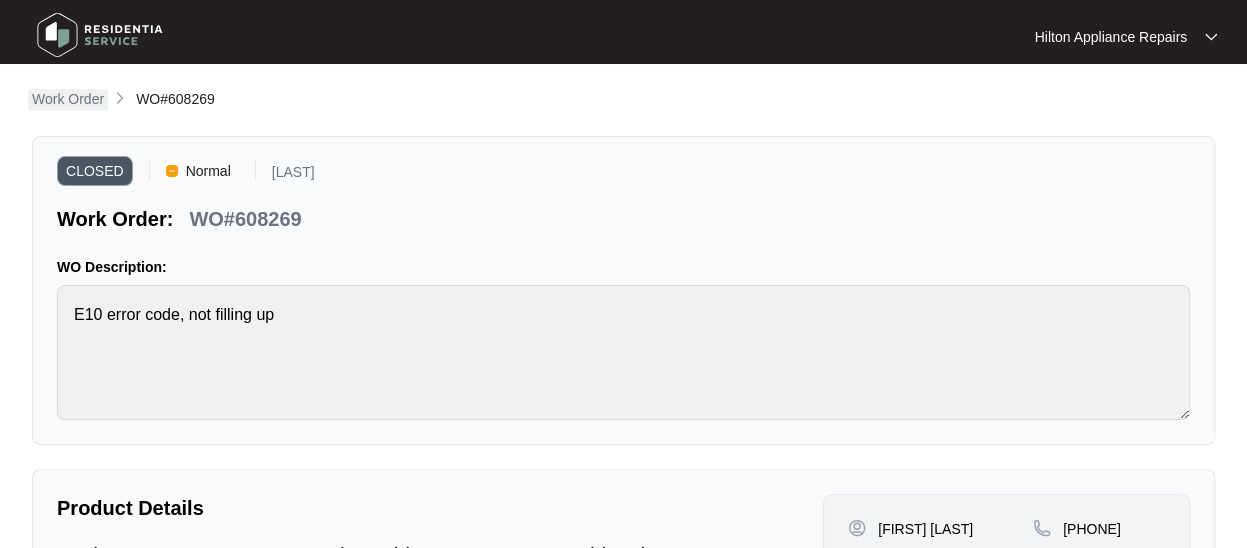 click on "Work Order" at bounding box center (68, 99) 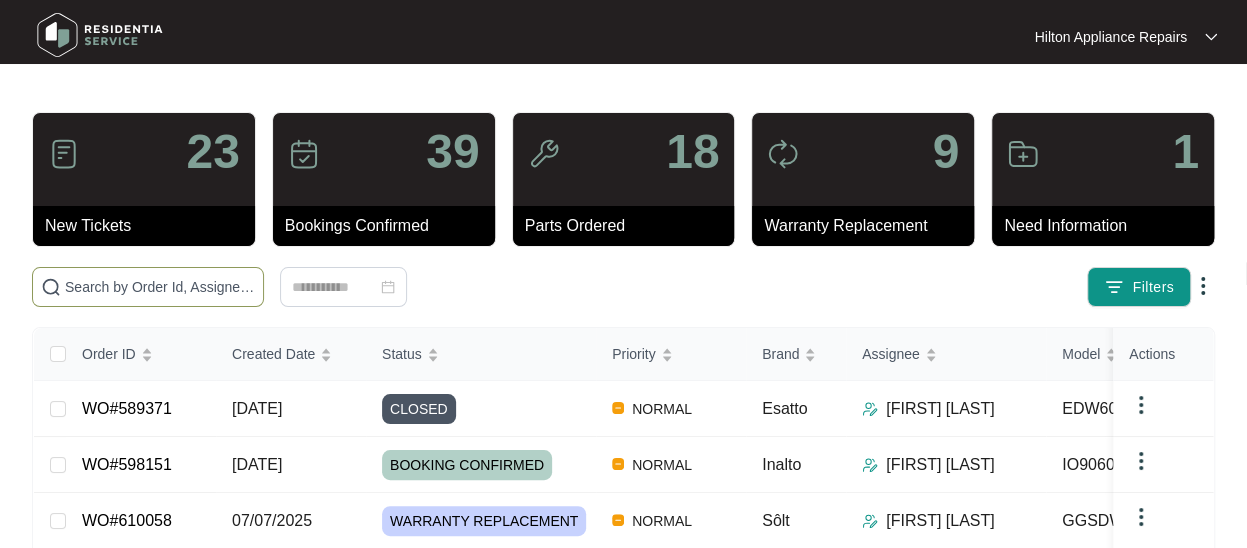 click at bounding box center (160, 287) 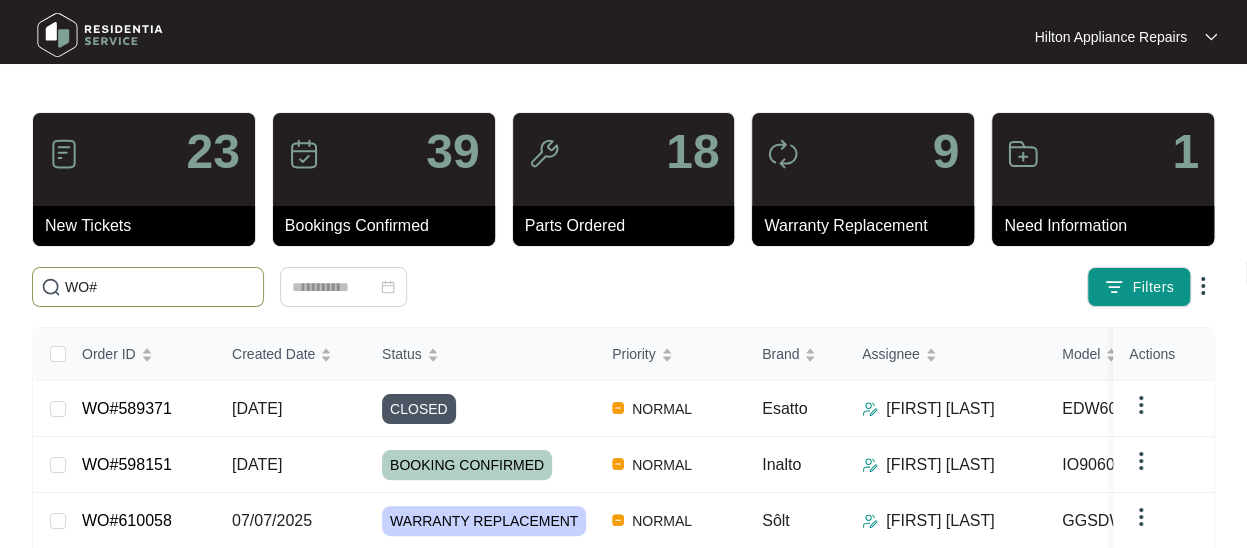 paste on "612546" 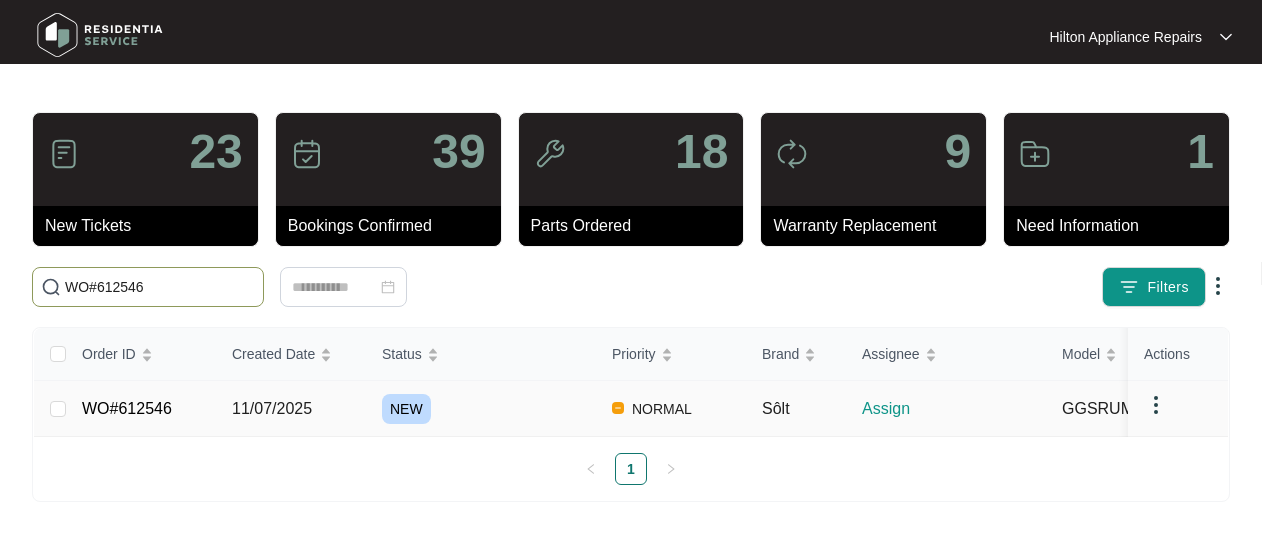 type on "WO#612546" 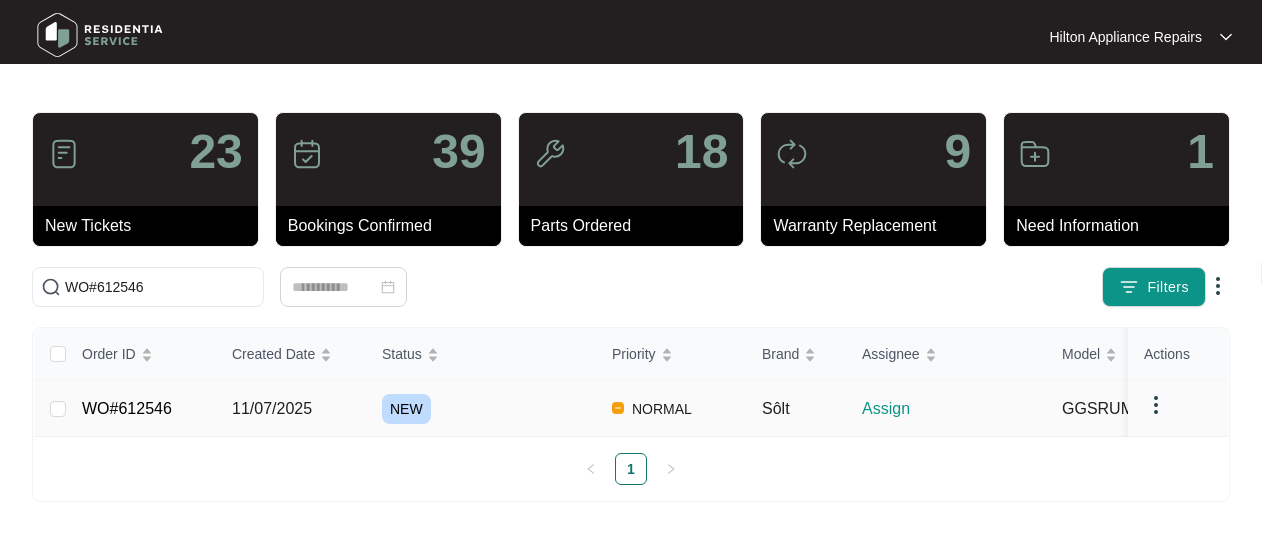 click on "11/07/2025" at bounding box center [272, 408] 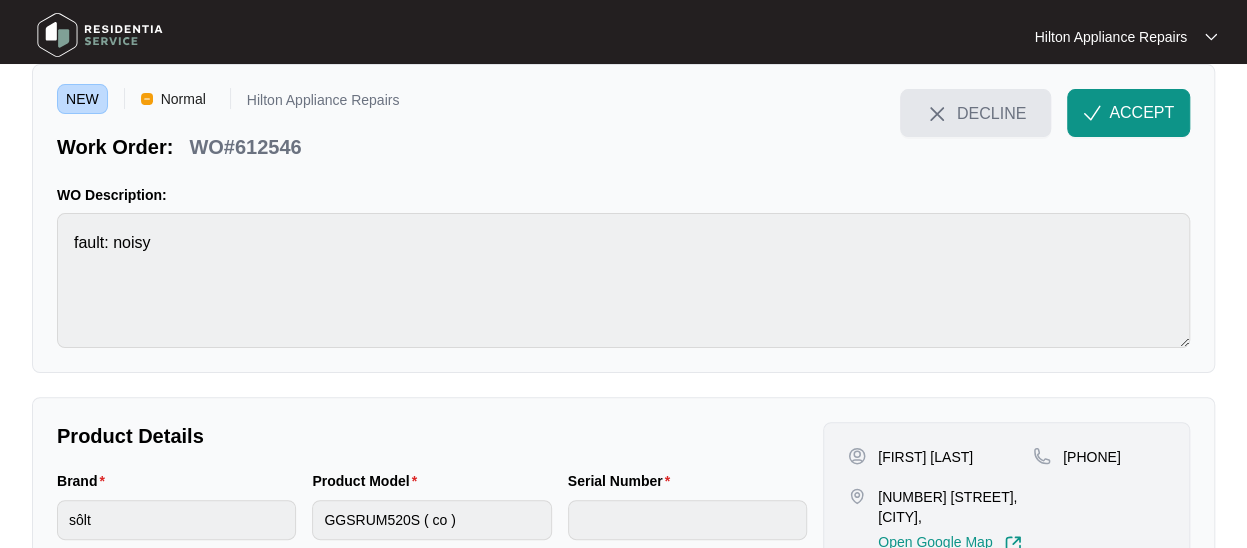 scroll, scrollTop: 0, scrollLeft: 0, axis: both 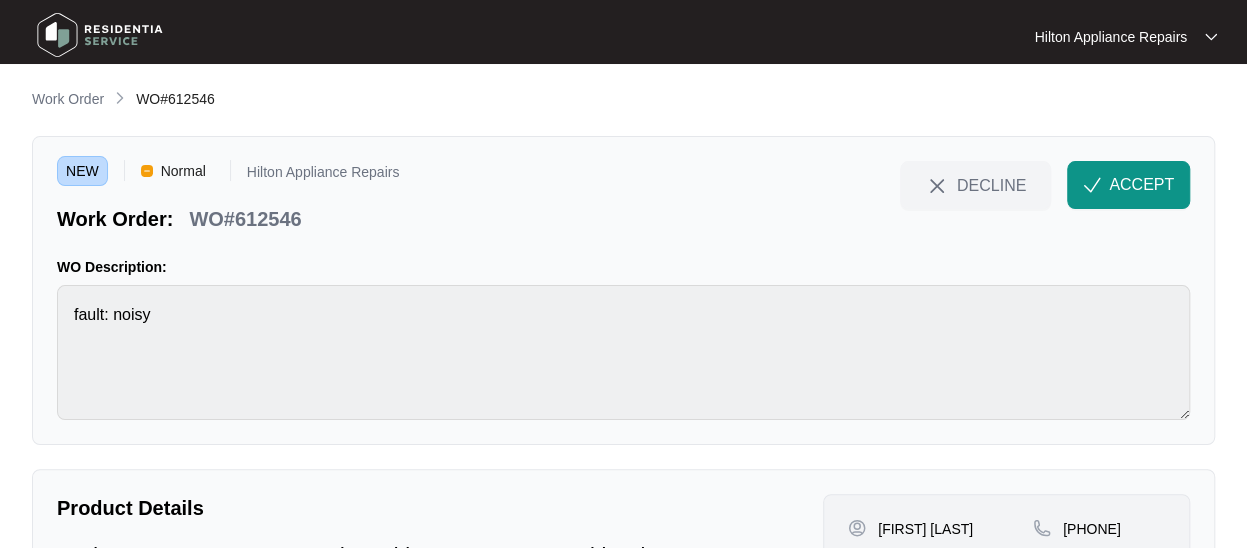 drag, startPoint x: 1103, startPoint y: 185, endPoint x: 1068, endPoint y: 215, distance: 46.09772 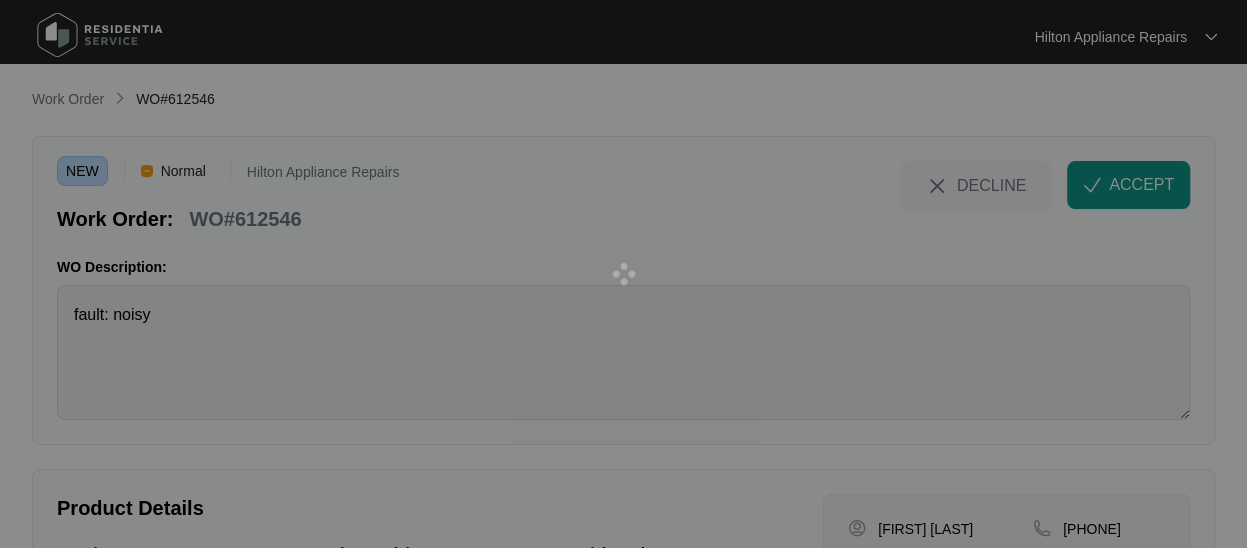 scroll, scrollTop: 236, scrollLeft: 0, axis: vertical 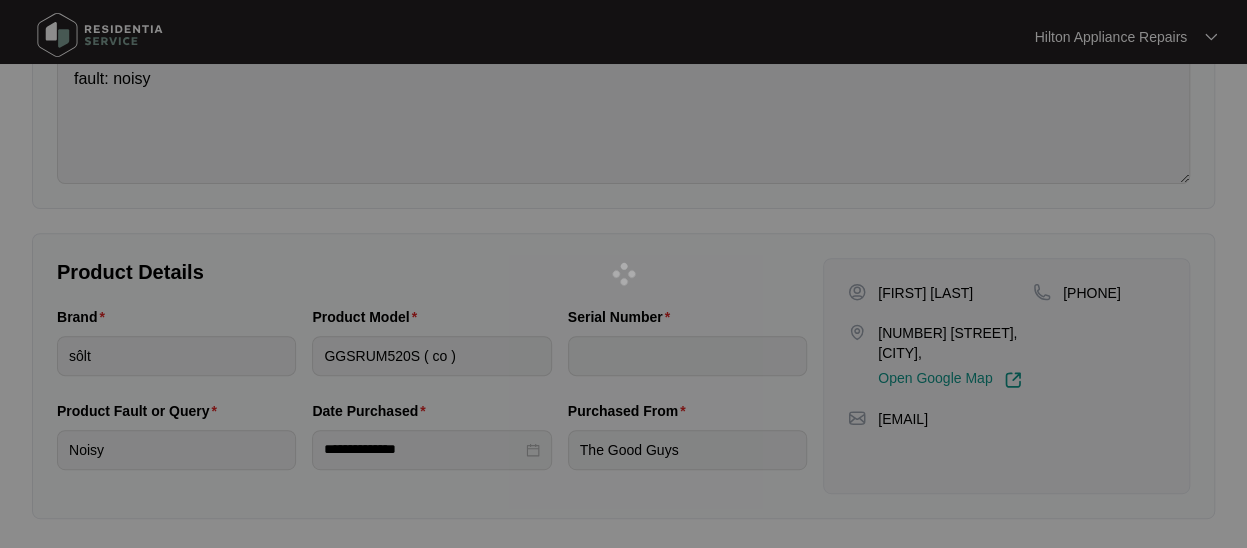 drag, startPoint x: 1018, startPoint y: 329, endPoint x: 1056, endPoint y: 327, distance: 38.052597 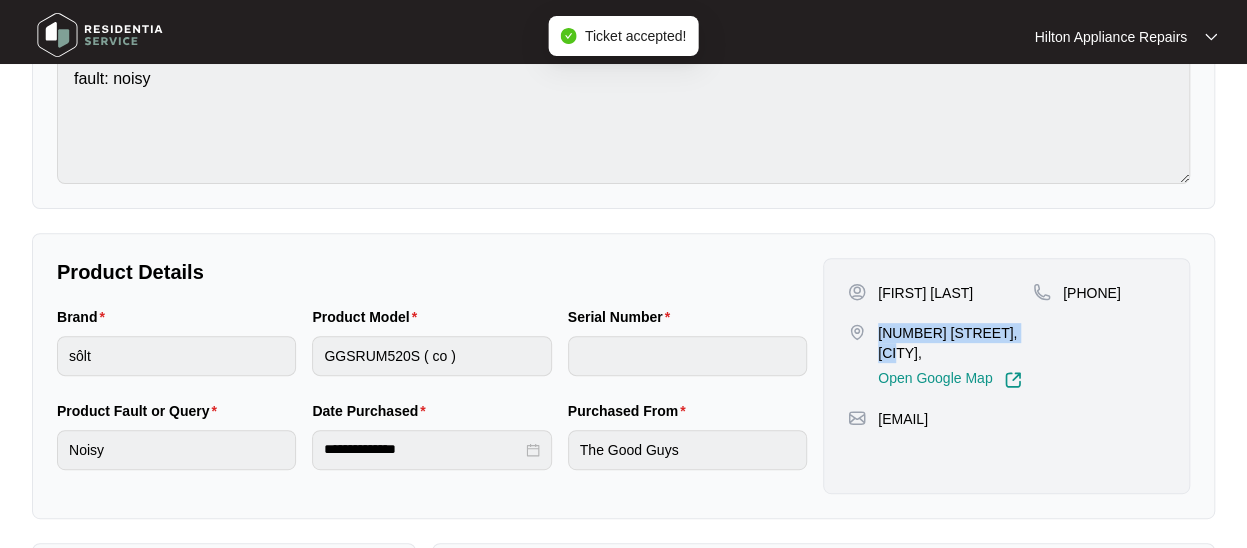 drag, startPoint x: 1024, startPoint y: 331, endPoint x: 879, endPoint y: 330, distance: 145.00345 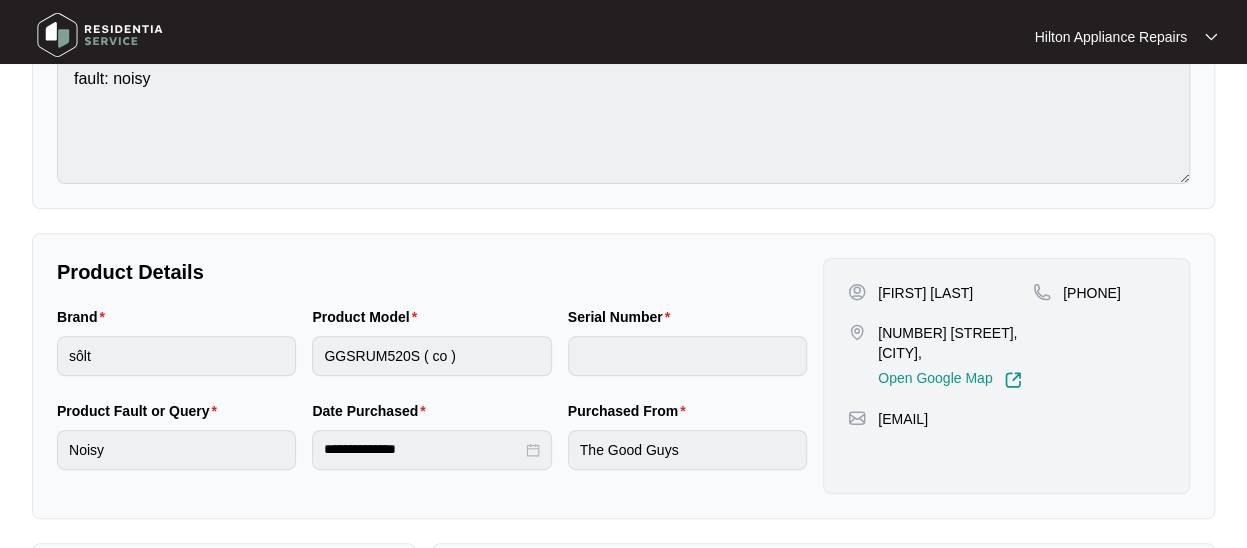 click on "[PHONE]" at bounding box center (1099, 336) 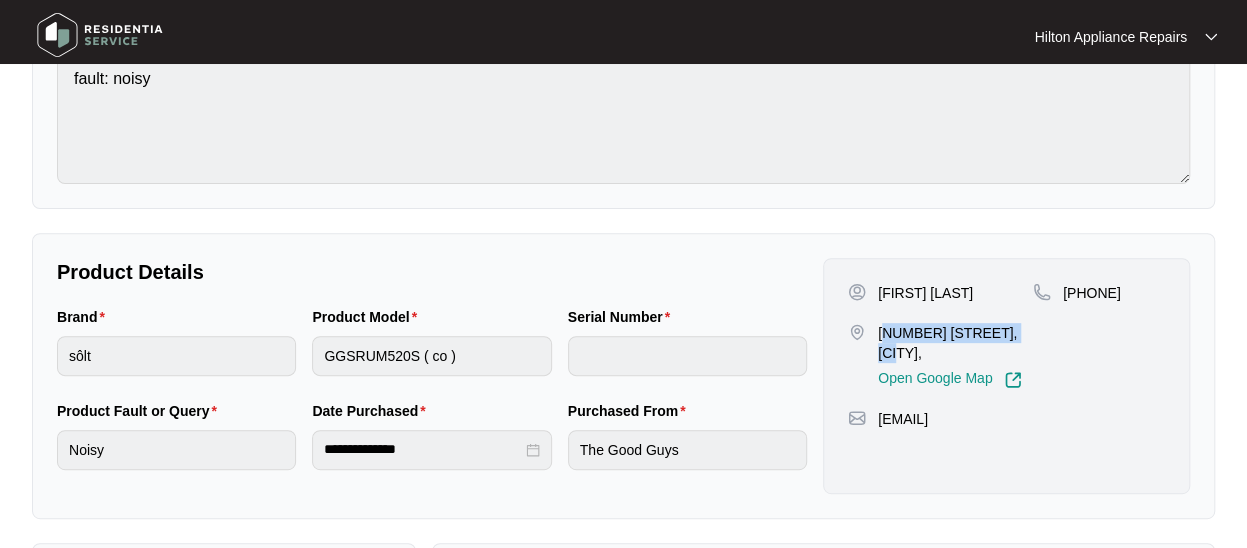 drag, startPoint x: 1019, startPoint y: 327, endPoint x: 866, endPoint y: 325, distance: 153.01308 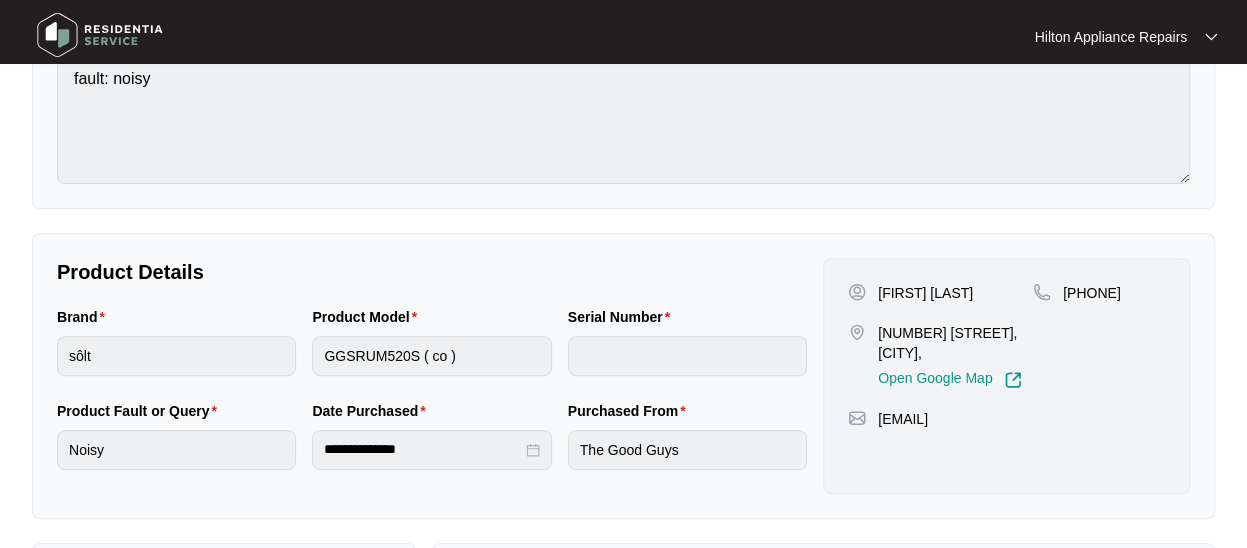 click on "Brand sôlt Product Model GGSRUM520S ( co ) Serial Number" at bounding box center (432, 353) 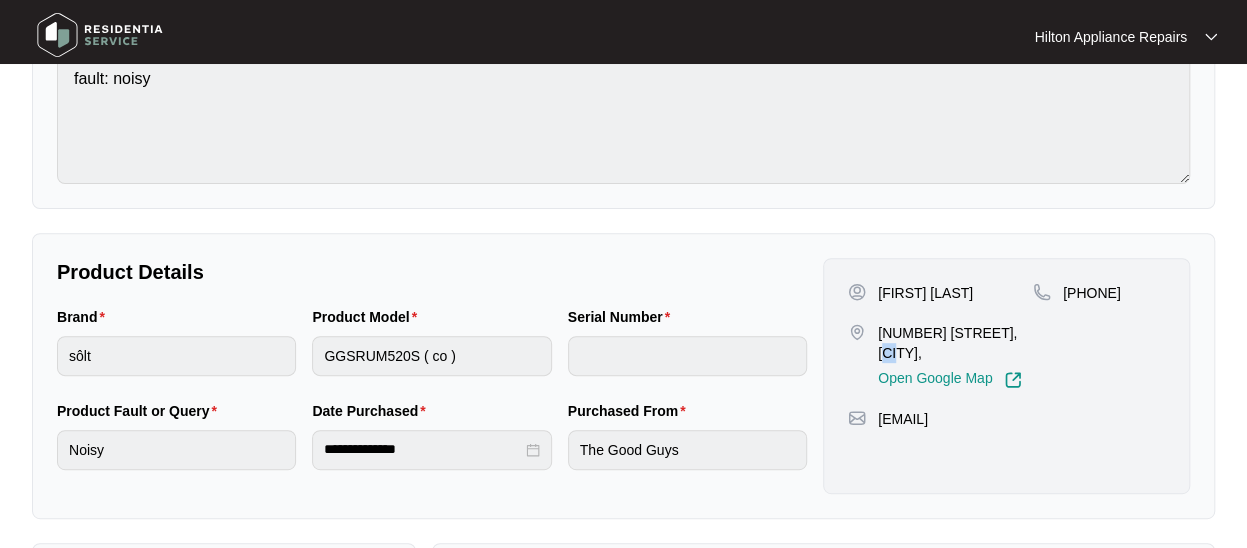 drag, startPoint x: 1025, startPoint y: 331, endPoint x: 1034, endPoint y: 323, distance: 12.0415945 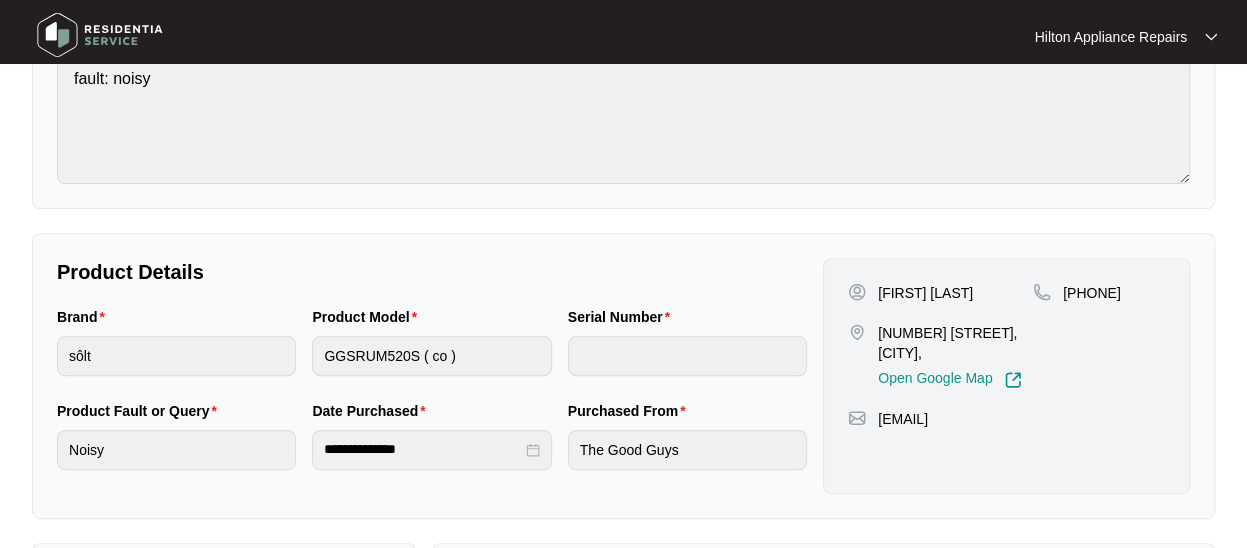 click on "[PHONE]" at bounding box center [1099, 336] 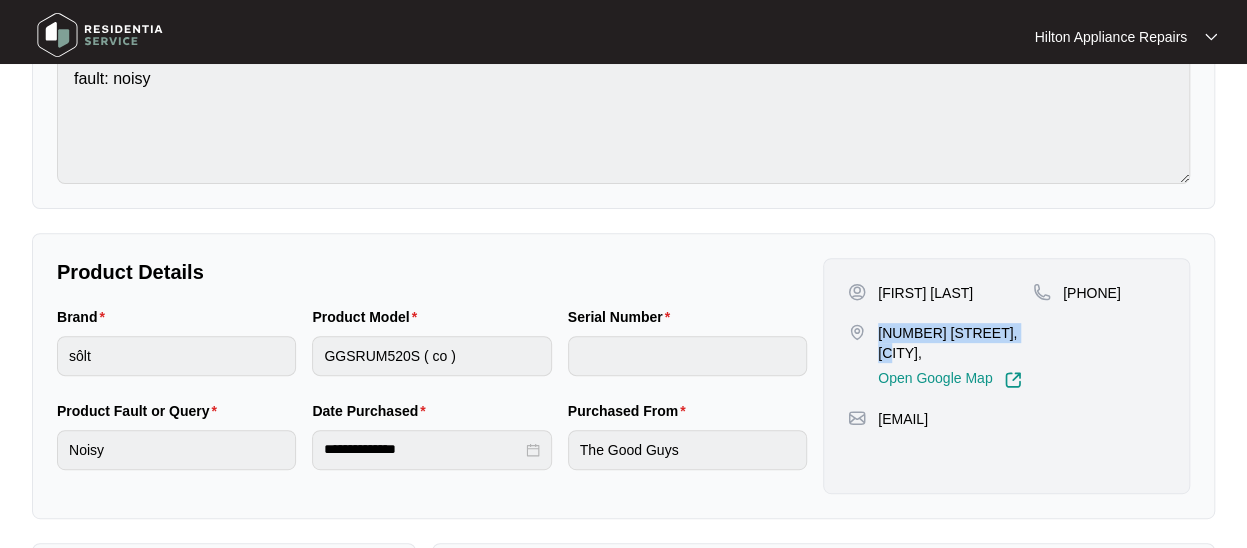drag, startPoint x: 1014, startPoint y: 329, endPoint x: 881, endPoint y: 331, distance: 133.01503 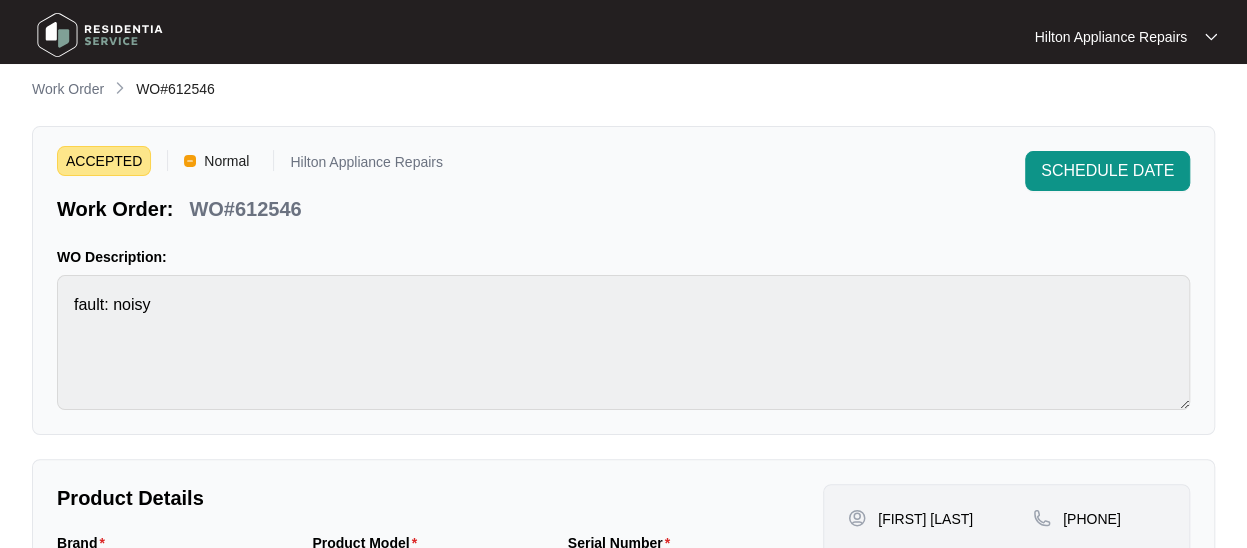scroll, scrollTop: 0, scrollLeft: 0, axis: both 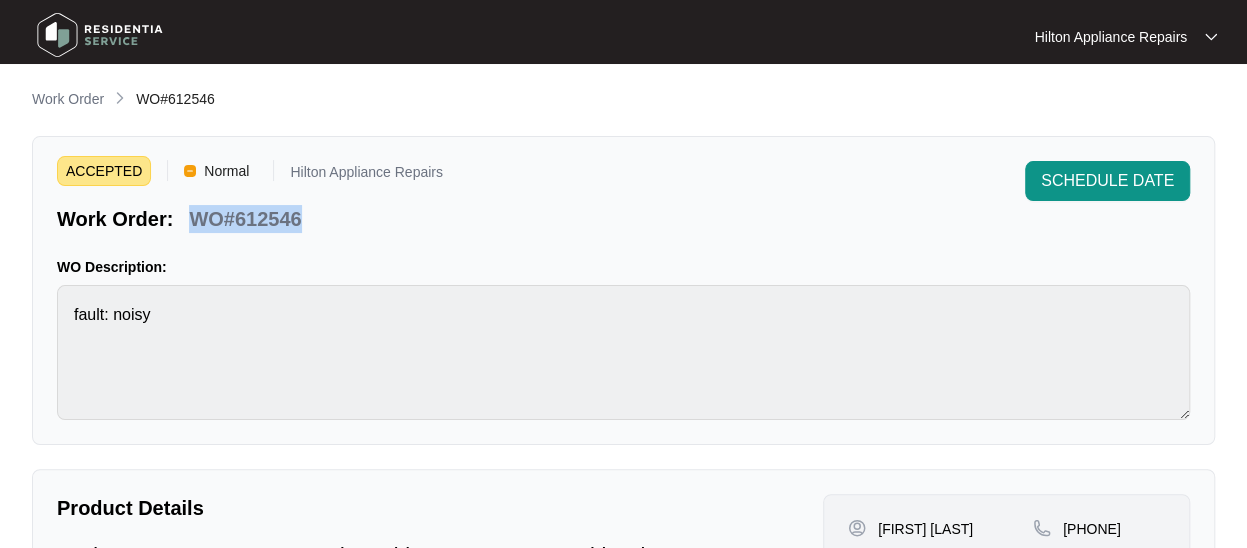 drag, startPoint x: 317, startPoint y: 217, endPoint x: 187, endPoint y: 217, distance: 130 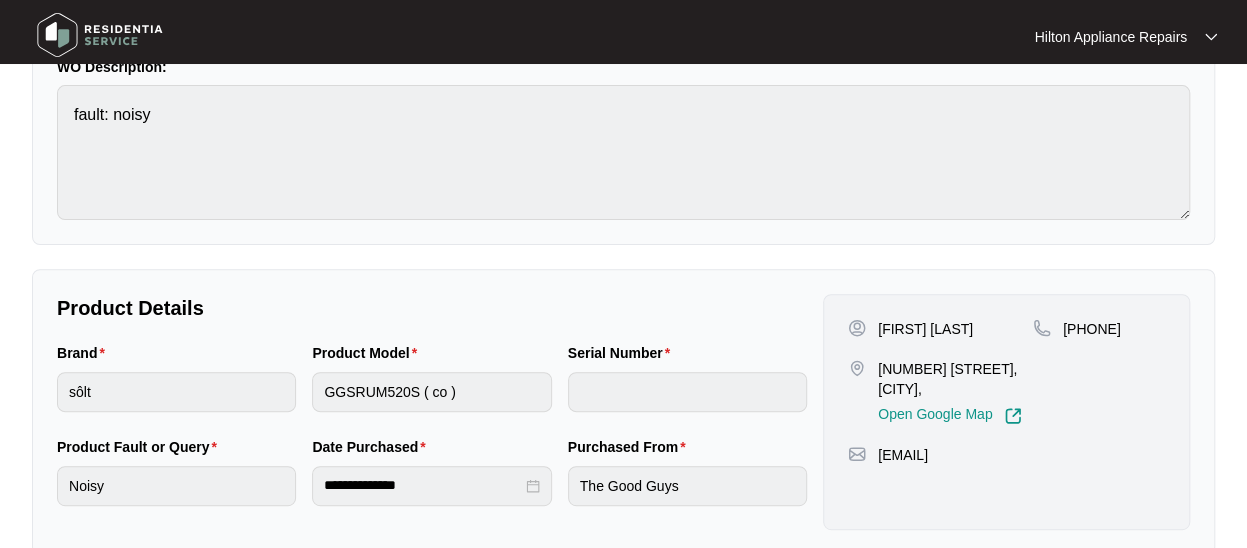 scroll, scrollTop: 300, scrollLeft: 0, axis: vertical 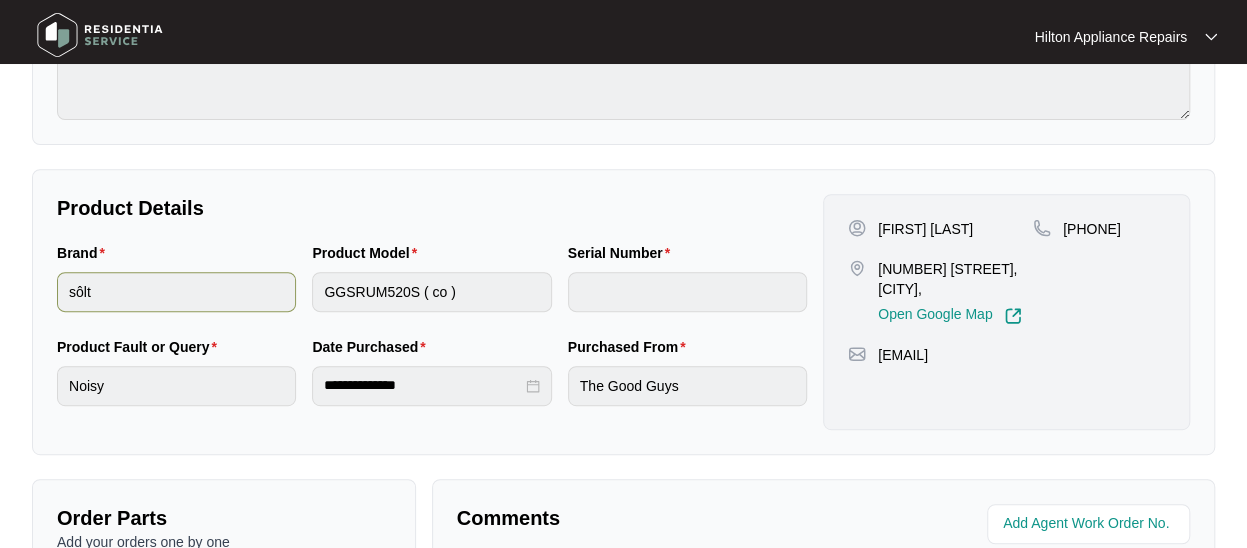 click on "Brand sôlt Product Model GGSRUM520S ( co ) Serial Number" at bounding box center (432, 289) 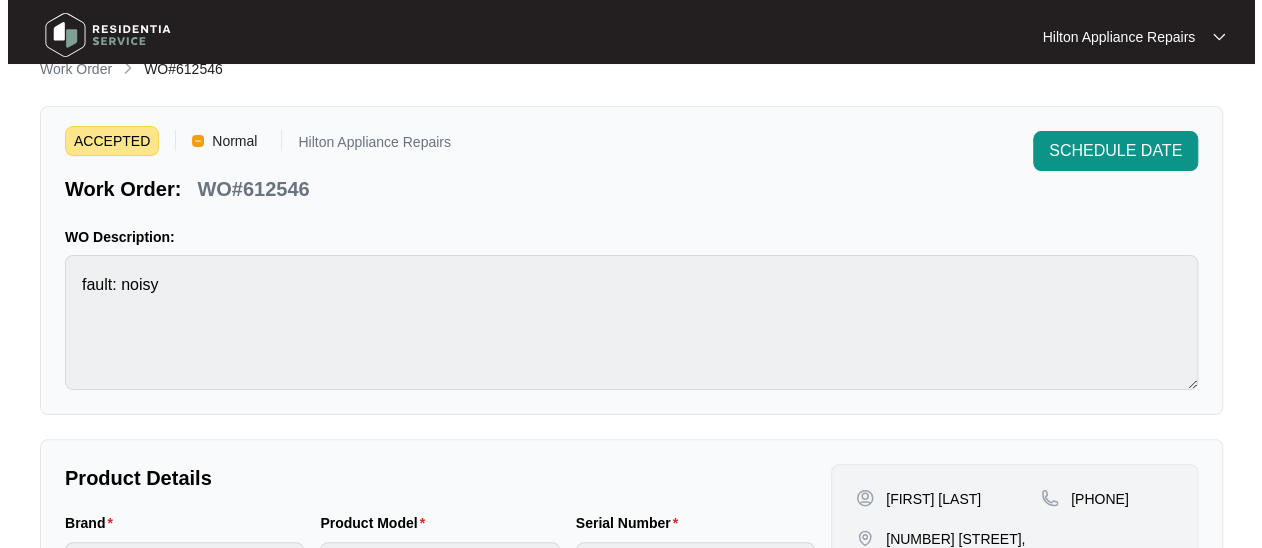 scroll, scrollTop: 0, scrollLeft: 0, axis: both 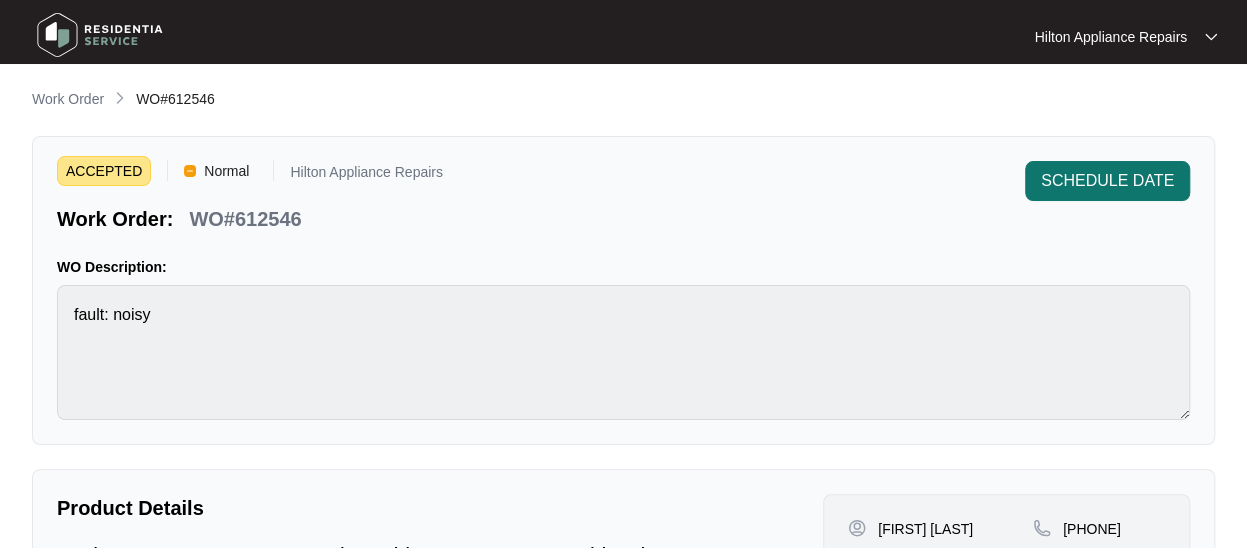 click on "SCHEDULE DATE" at bounding box center [1107, 181] 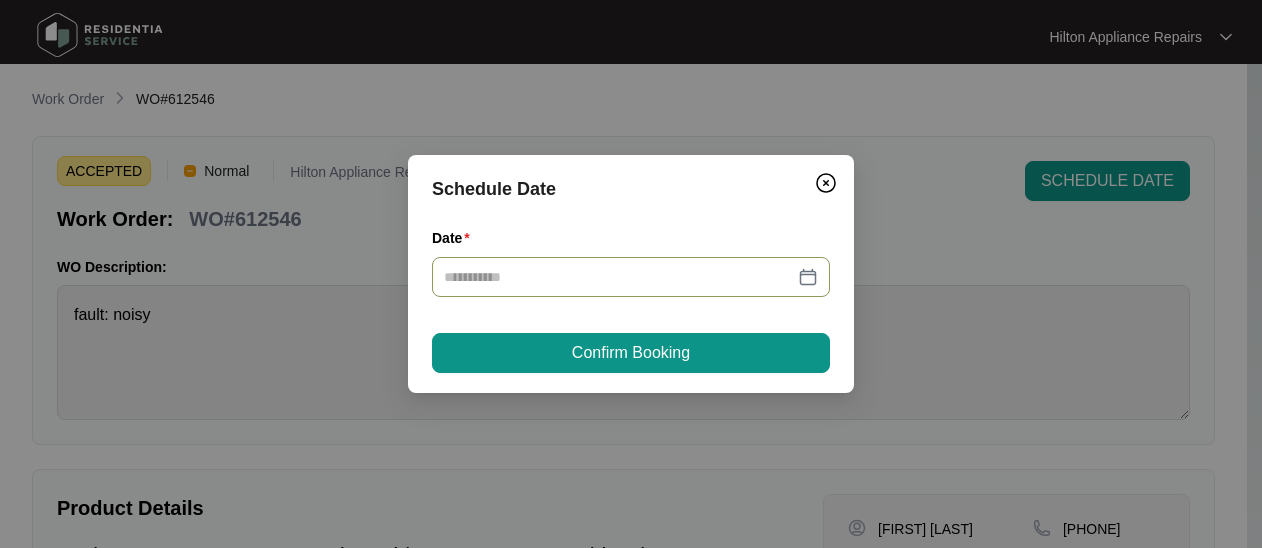 click at bounding box center (631, 277) 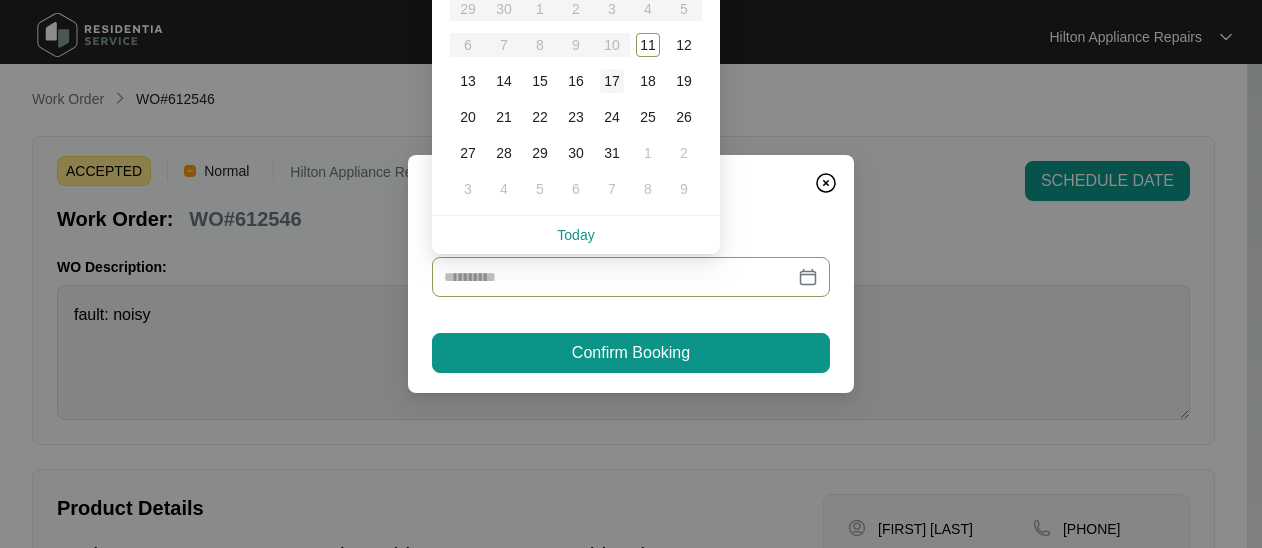 type on "**********" 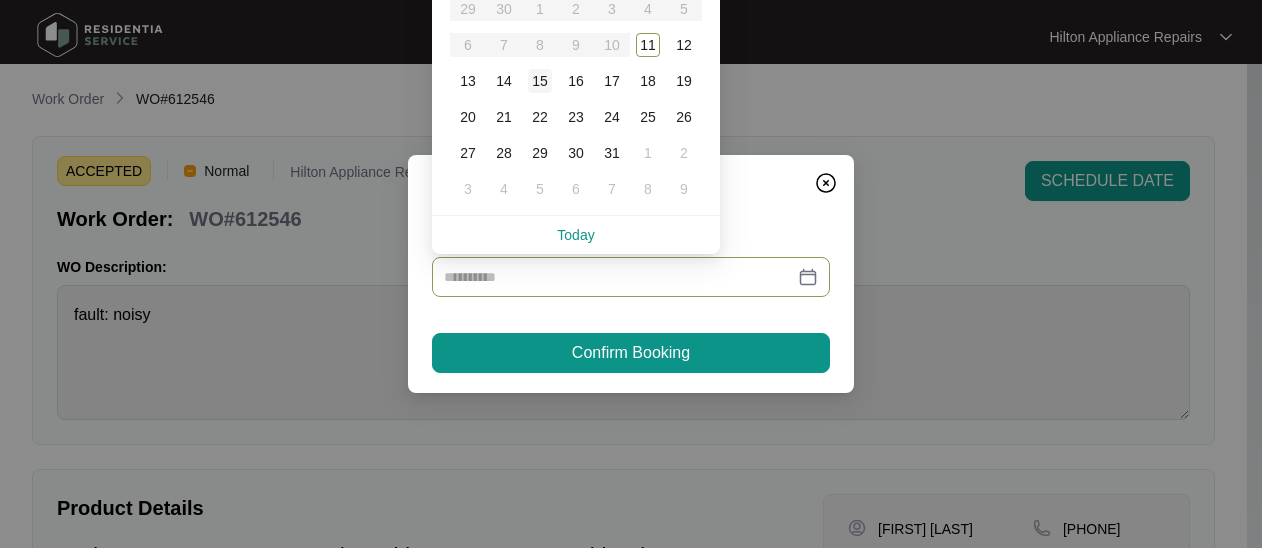 click on "15" at bounding box center [540, 81] 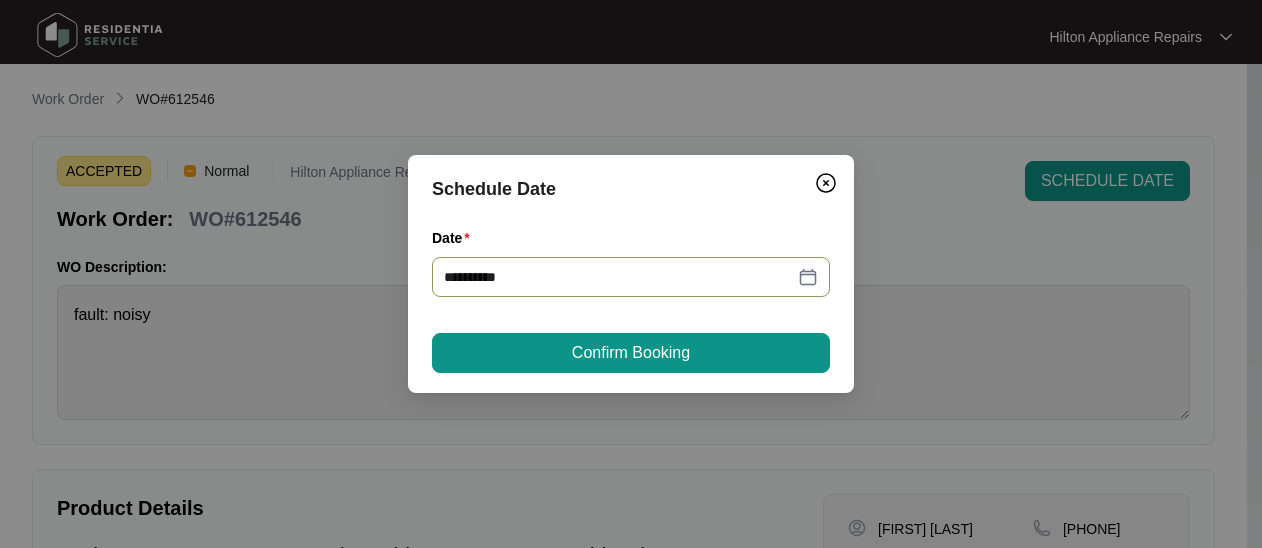 type on "**********" 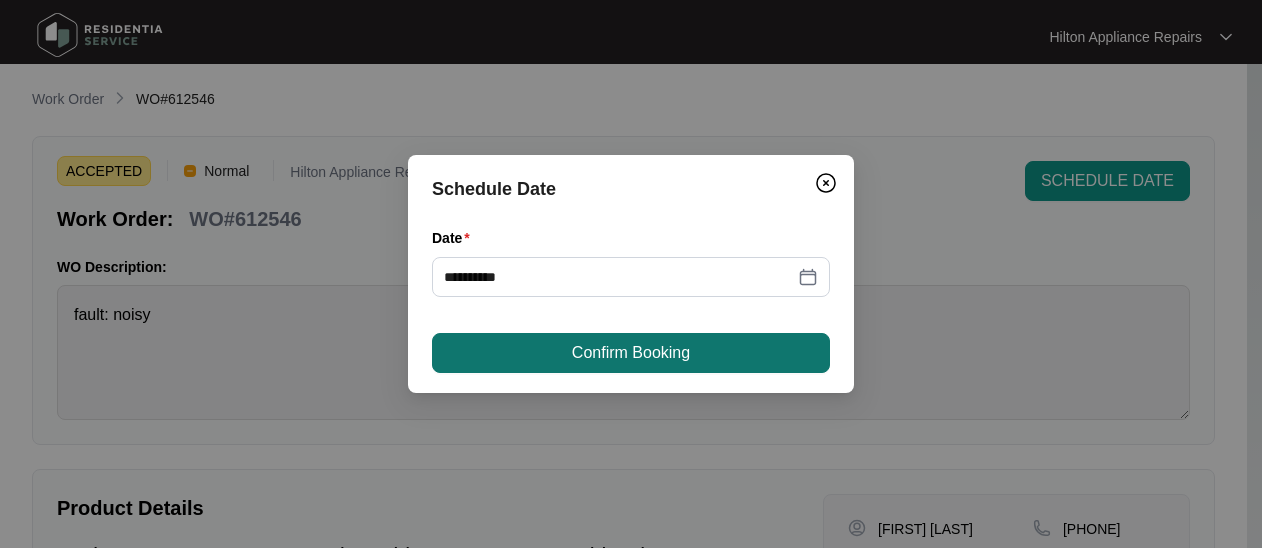 click on "Confirm Booking" at bounding box center (631, 353) 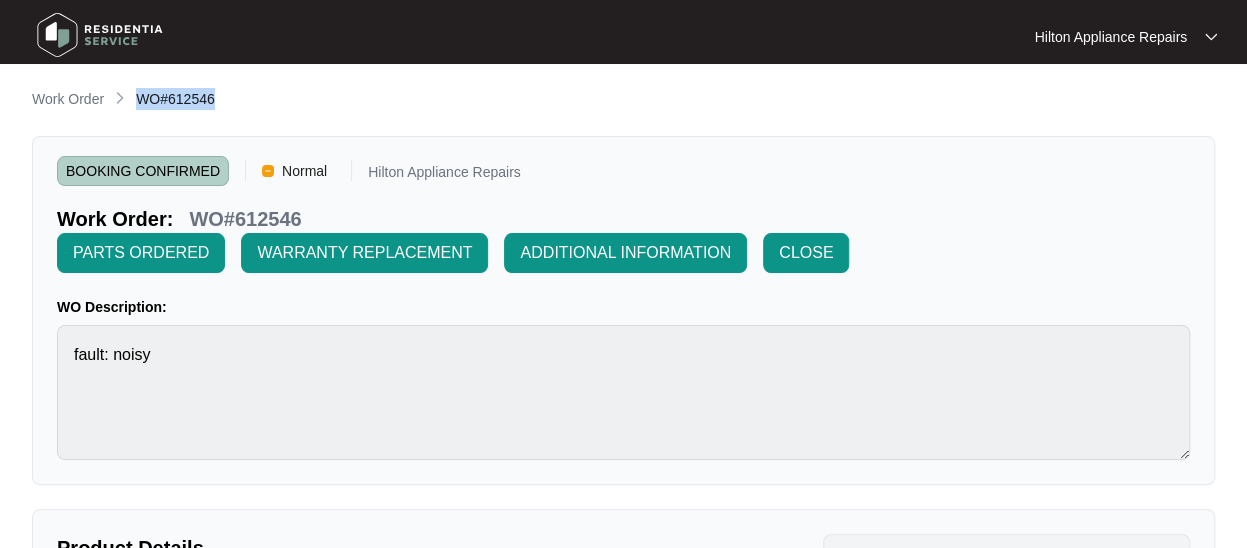 drag, startPoint x: 232, startPoint y: 107, endPoint x: 139, endPoint y: 93, distance: 94.04786 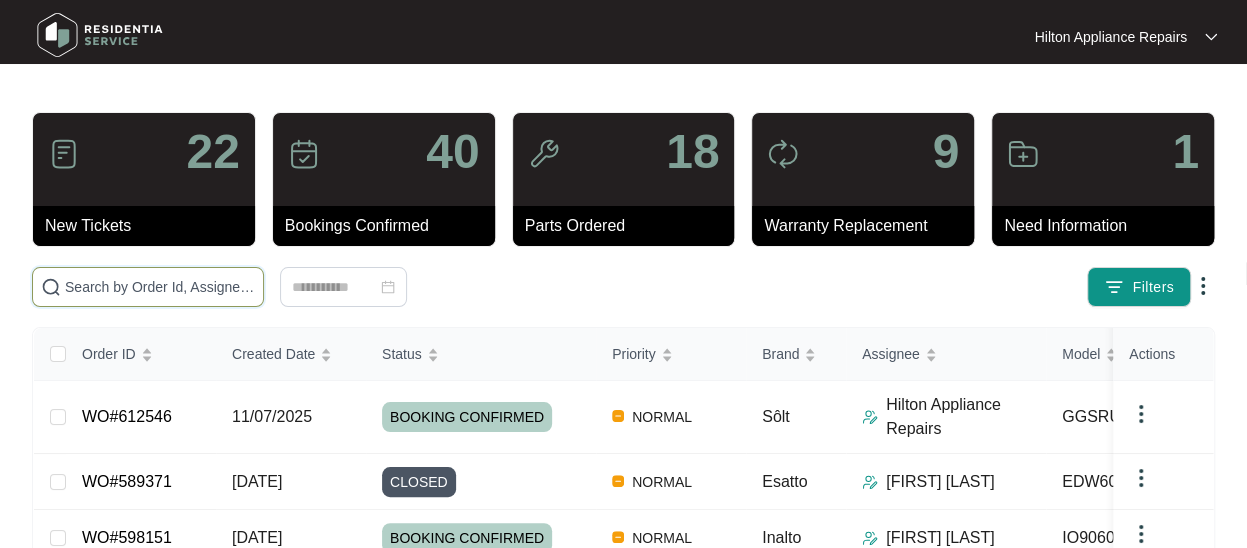 click at bounding box center [160, 287] 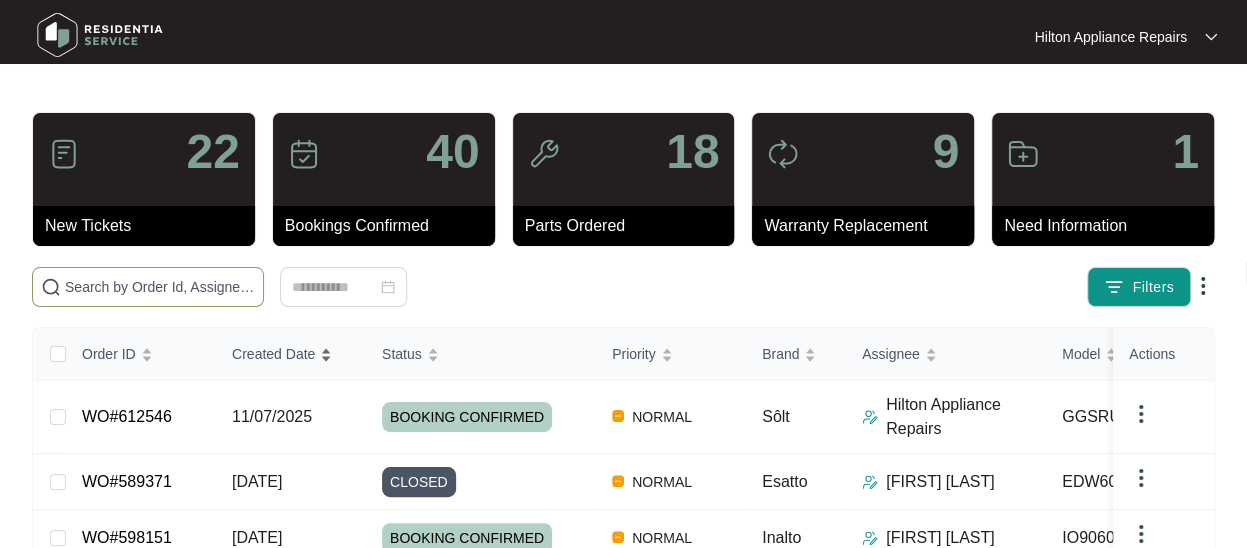 paste on "WO#612546" 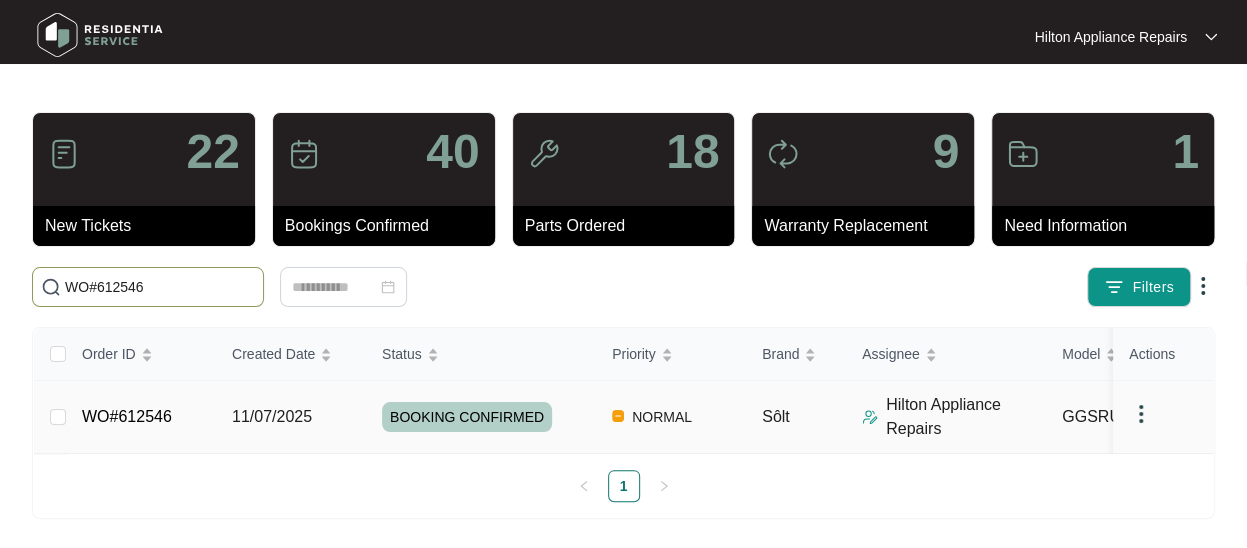 type on "WO#612546" 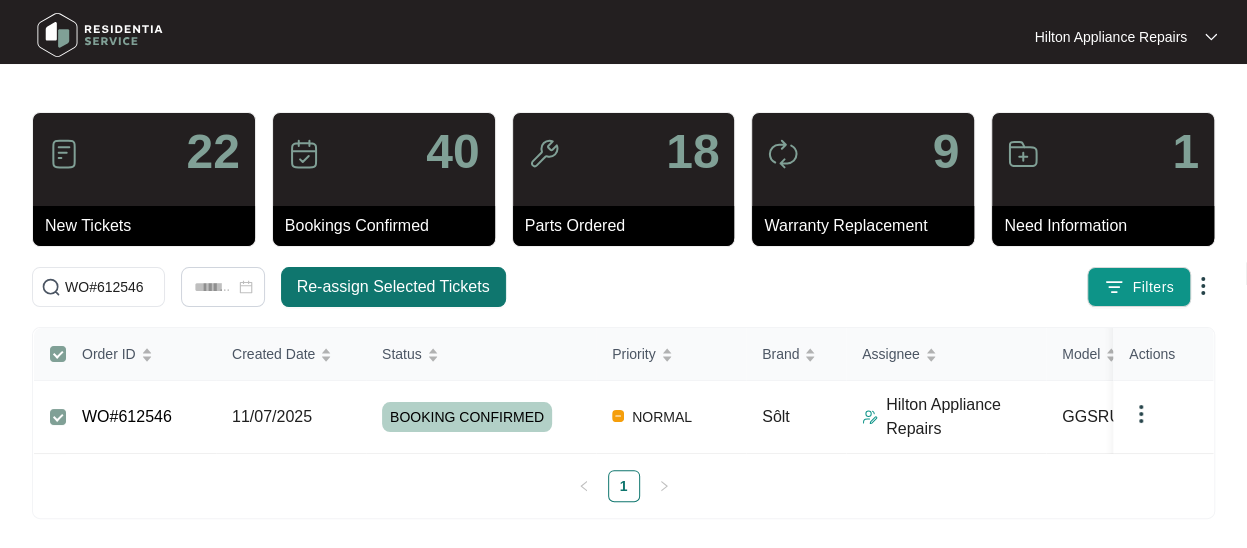 click on "Re-assign Selected Tickets" at bounding box center [393, 287] 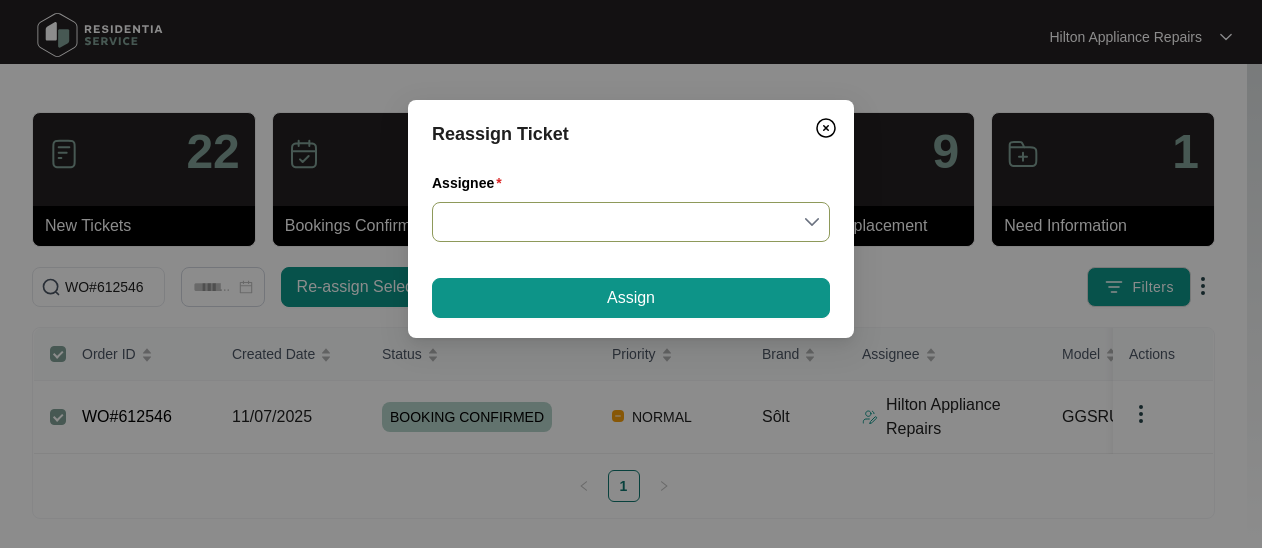 click on "Assignee" at bounding box center (631, 222) 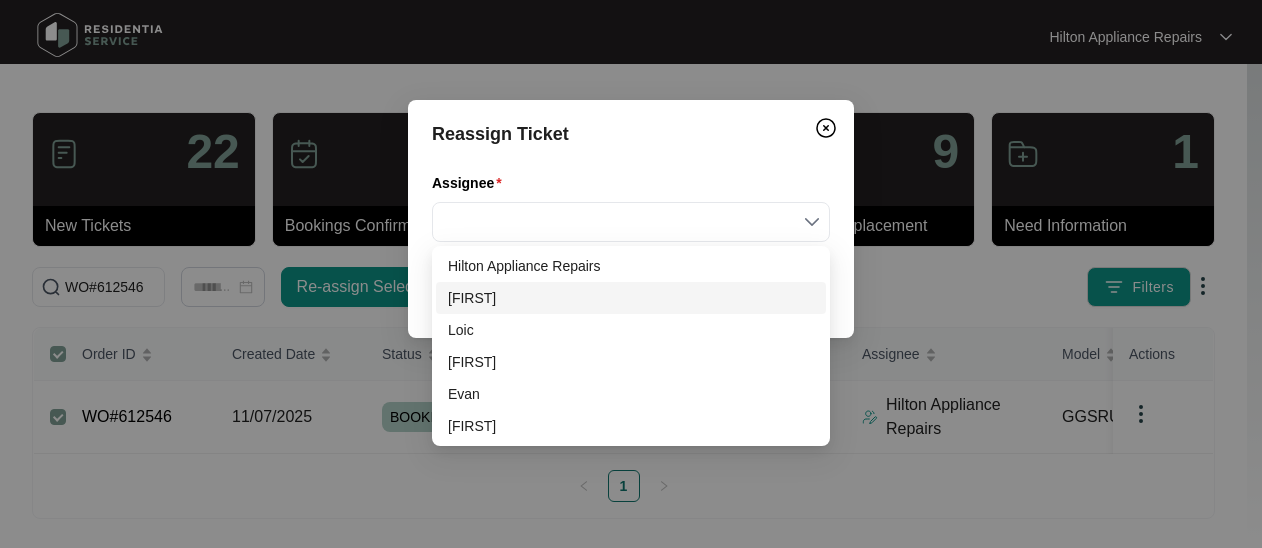 click on "[FIRST]" at bounding box center (631, 298) 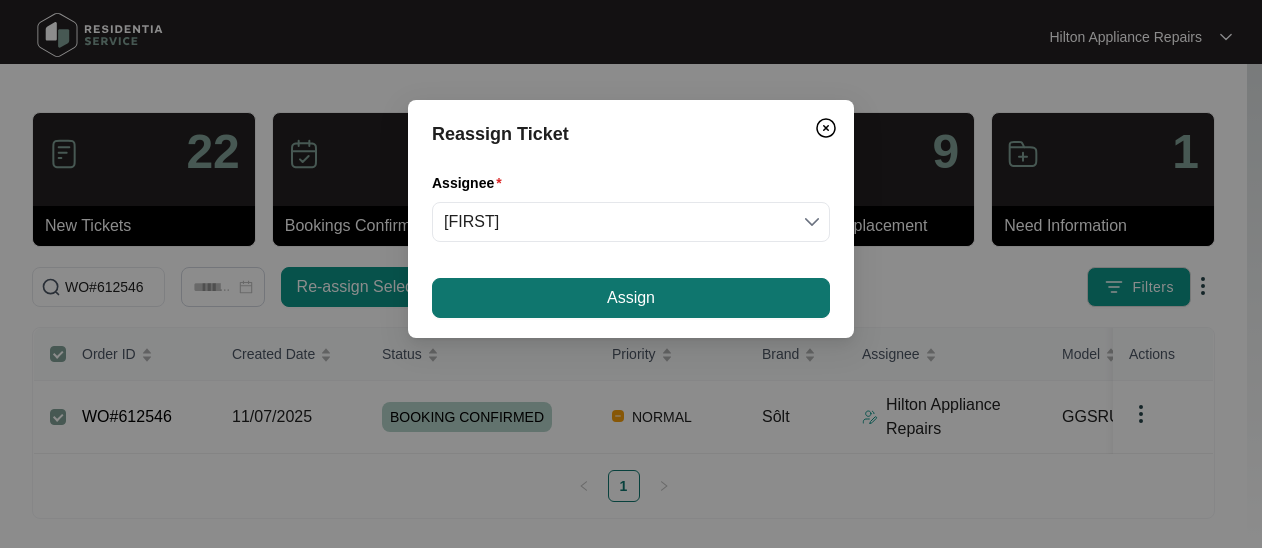 click on "Assign" at bounding box center [631, 298] 